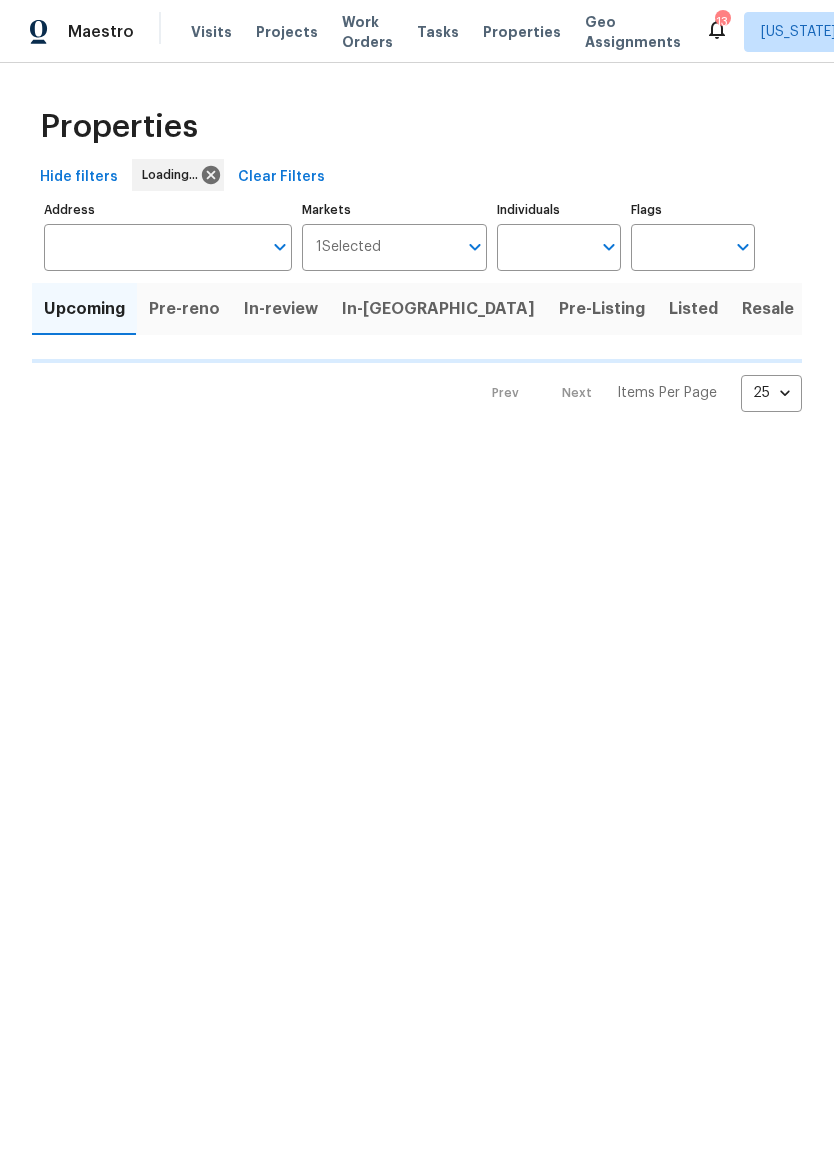 scroll, scrollTop: 0, scrollLeft: 0, axis: both 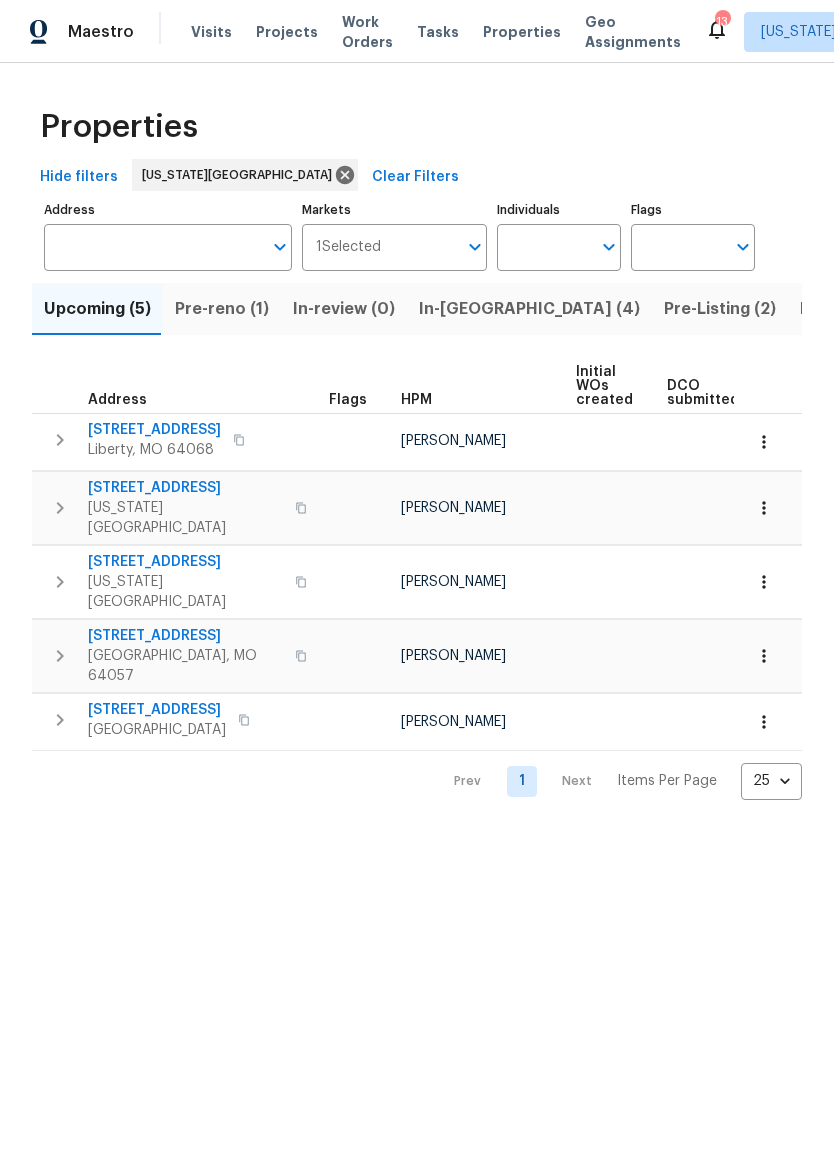click on "Pre-reno (1)" at bounding box center (222, 309) 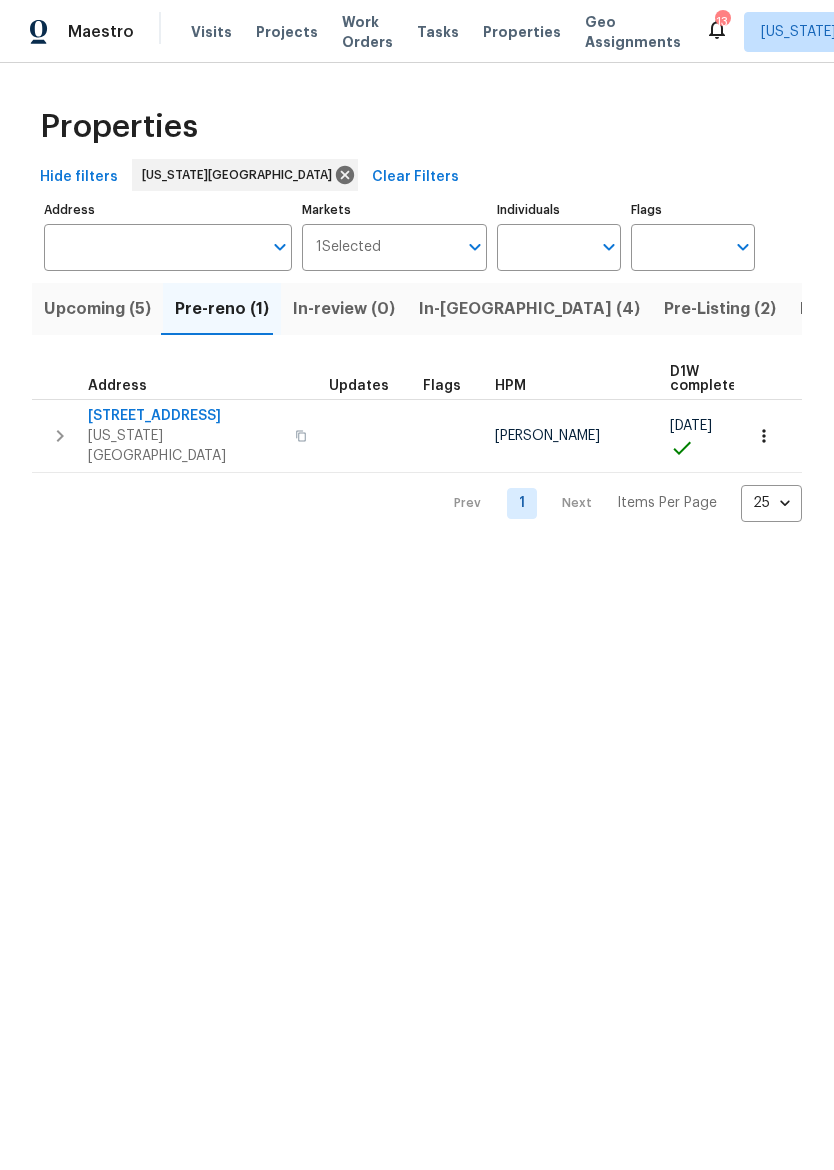 click on "[STREET_ADDRESS]" at bounding box center (185, 416) 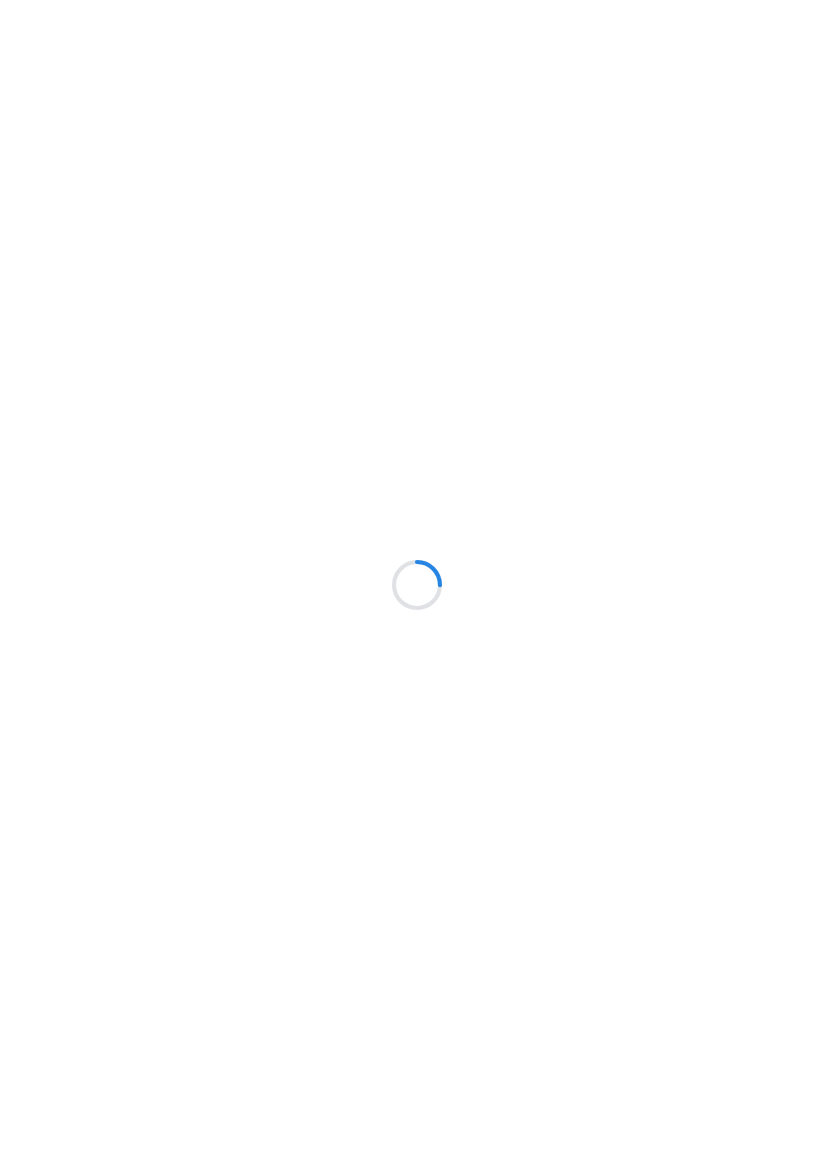 scroll, scrollTop: 0, scrollLeft: 0, axis: both 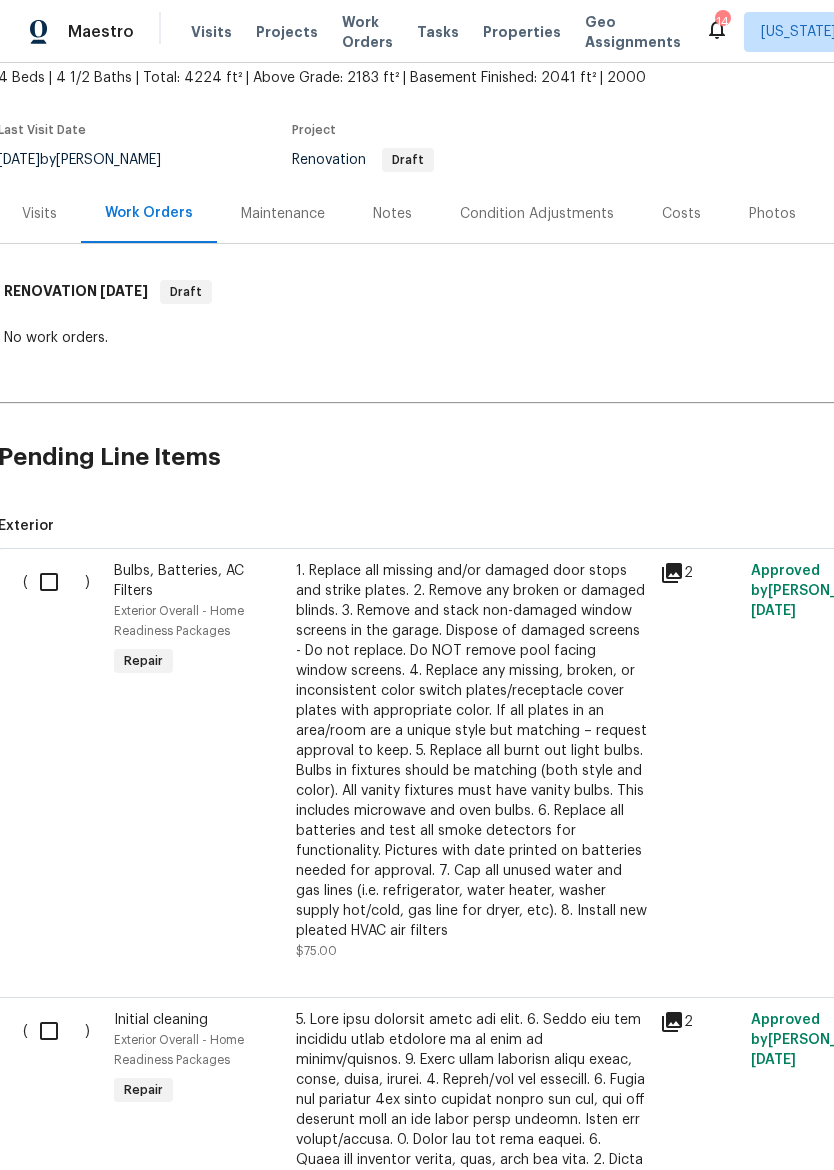 click at bounding box center (56, 582) 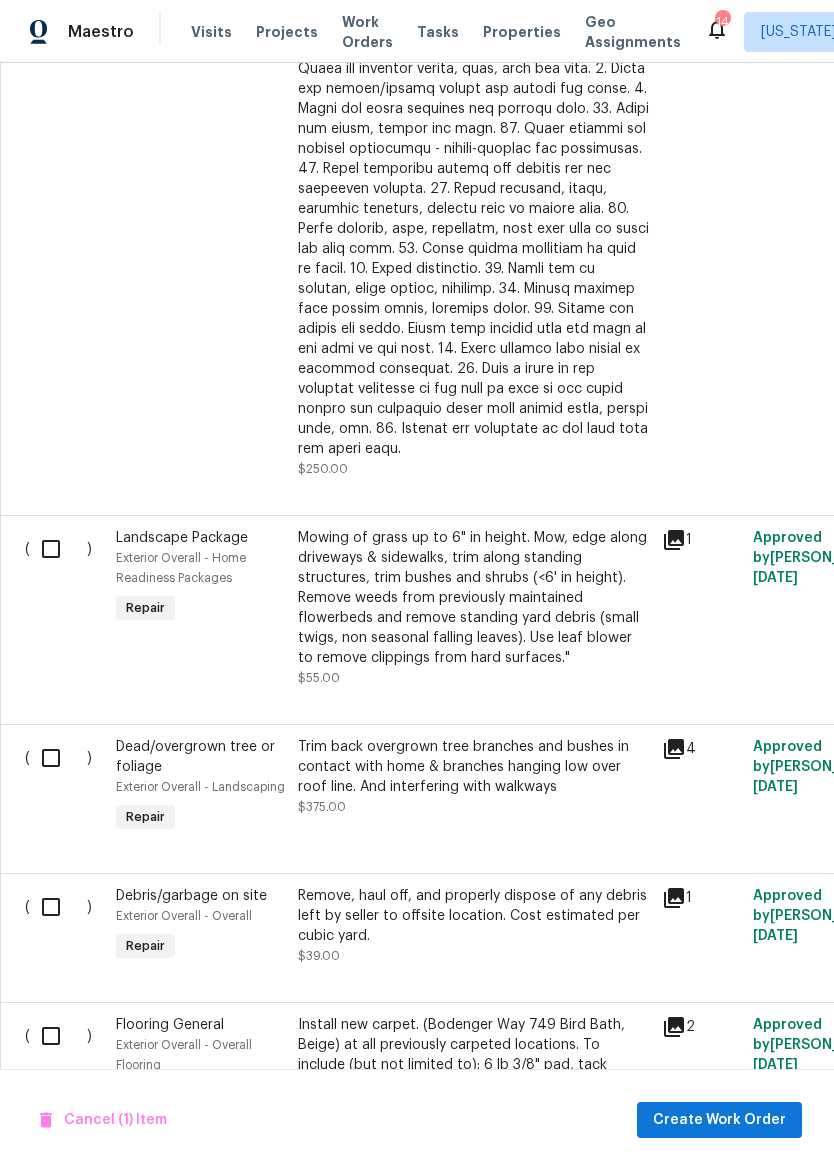 scroll, scrollTop: 1213, scrollLeft: 0, axis: vertical 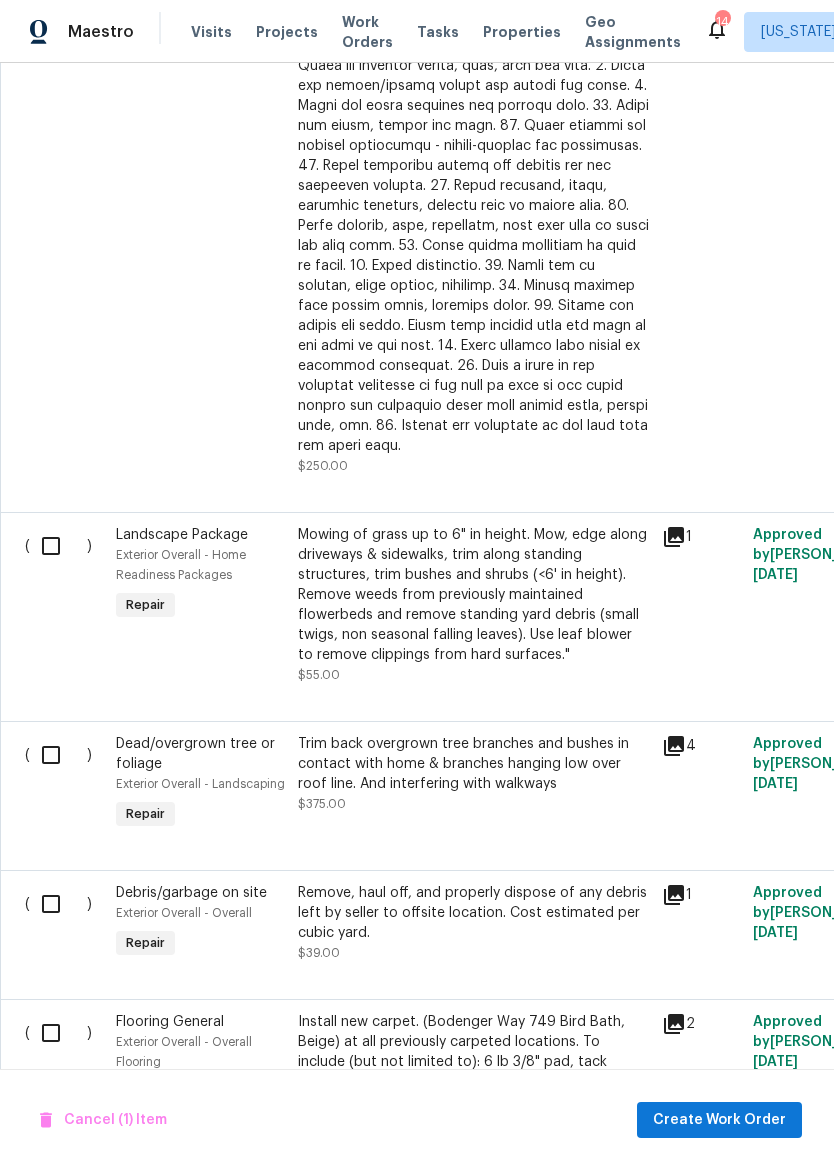 click at bounding box center [58, 546] 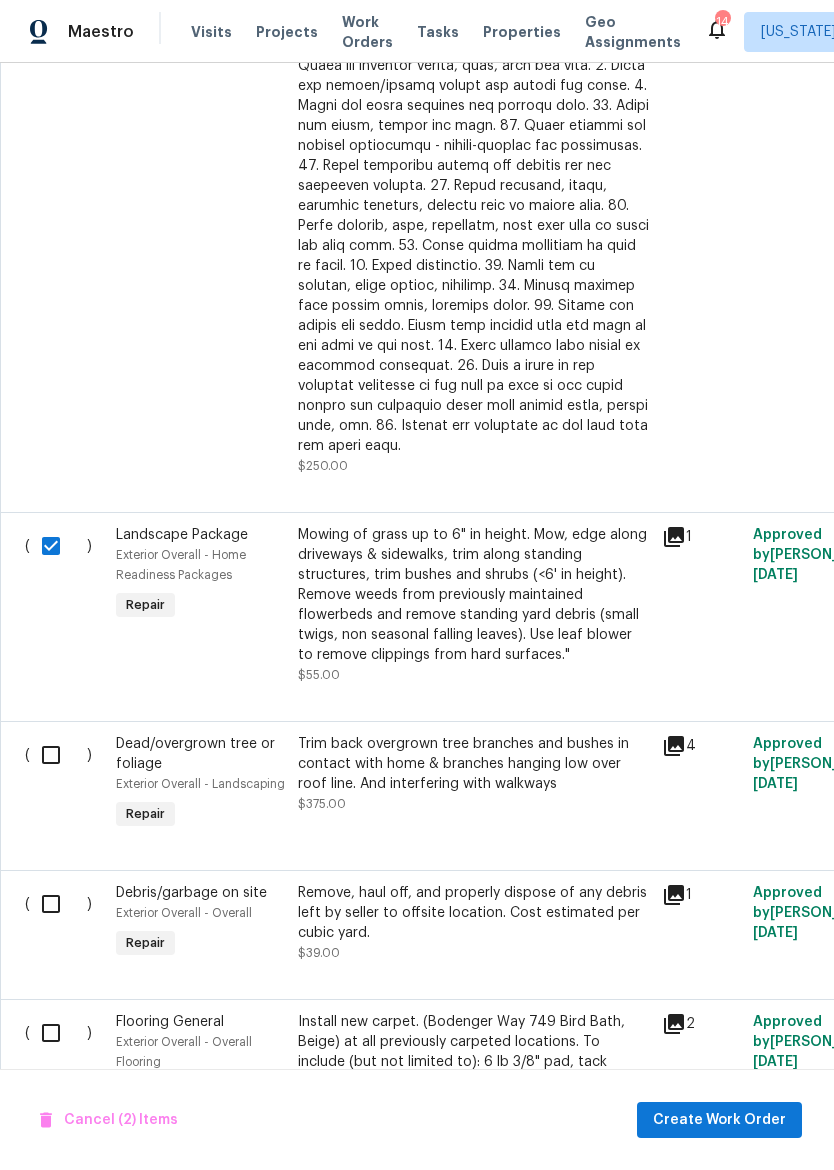 click at bounding box center (58, 546) 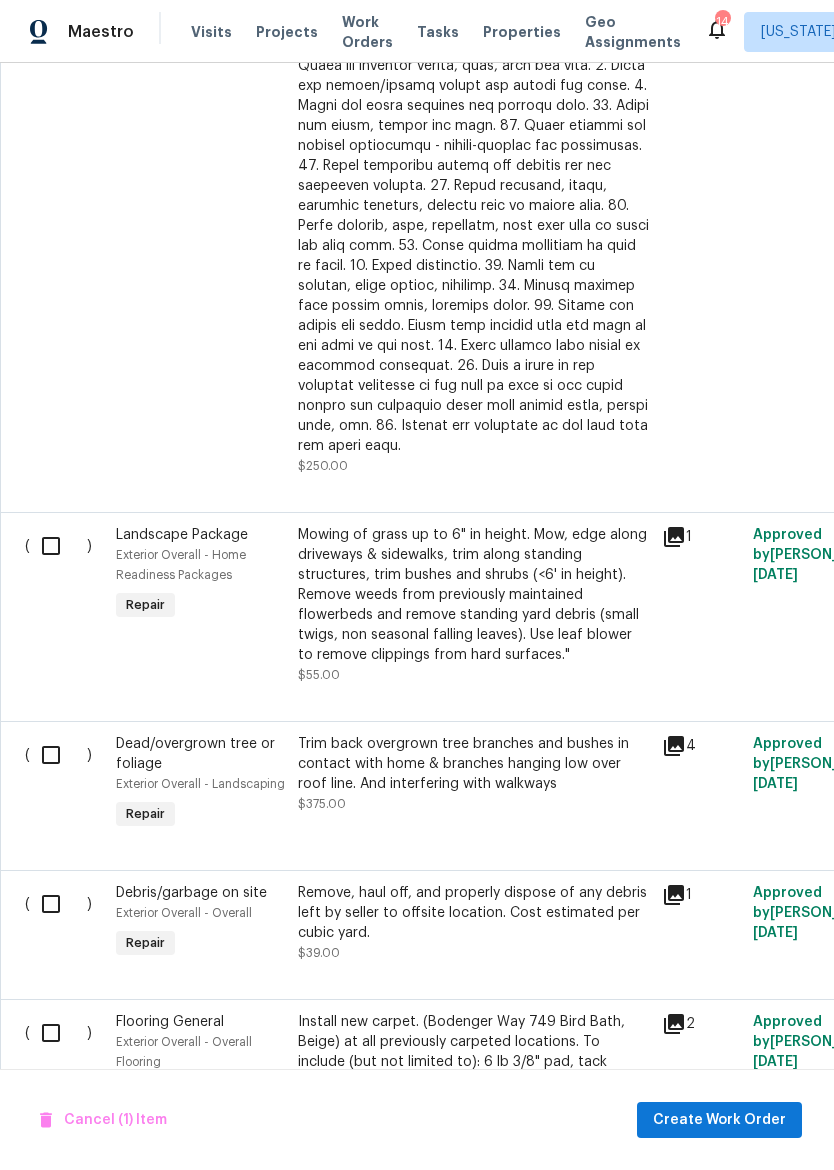 click at bounding box center (58, 755) 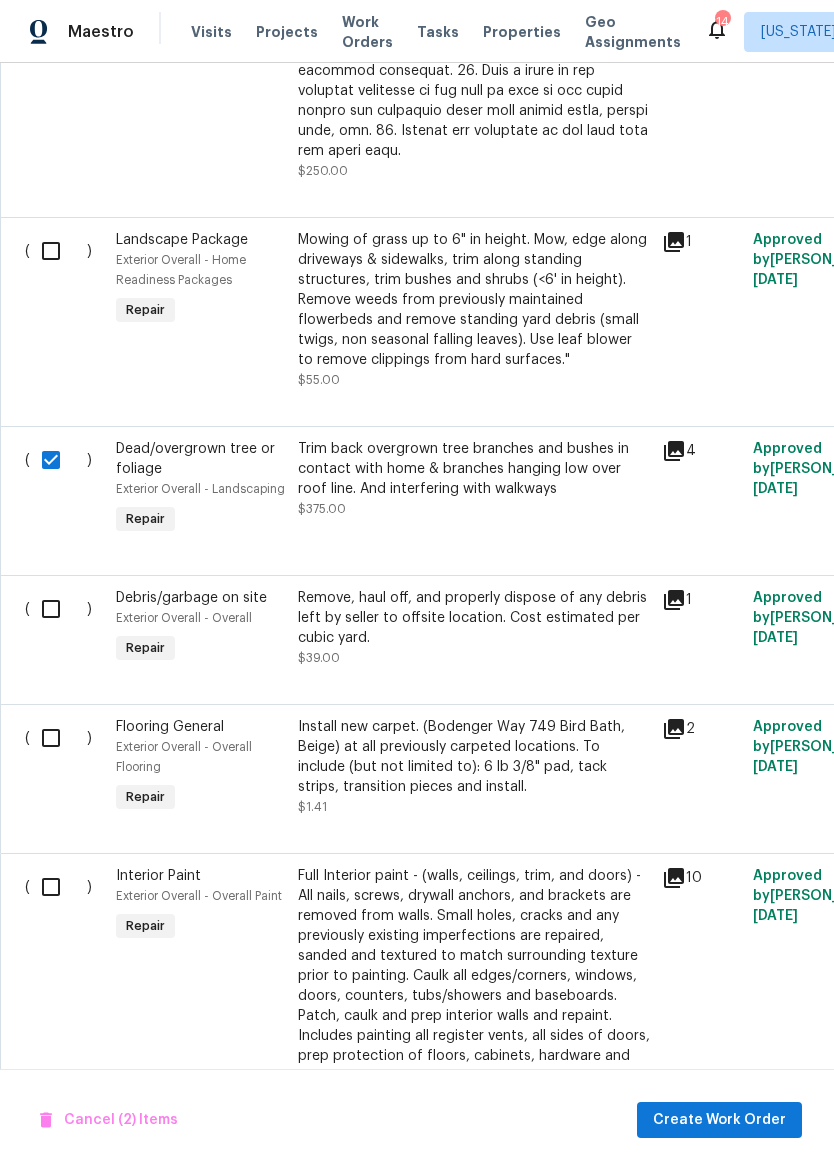 scroll, scrollTop: 1516, scrollLeft: 0, axis: vertical 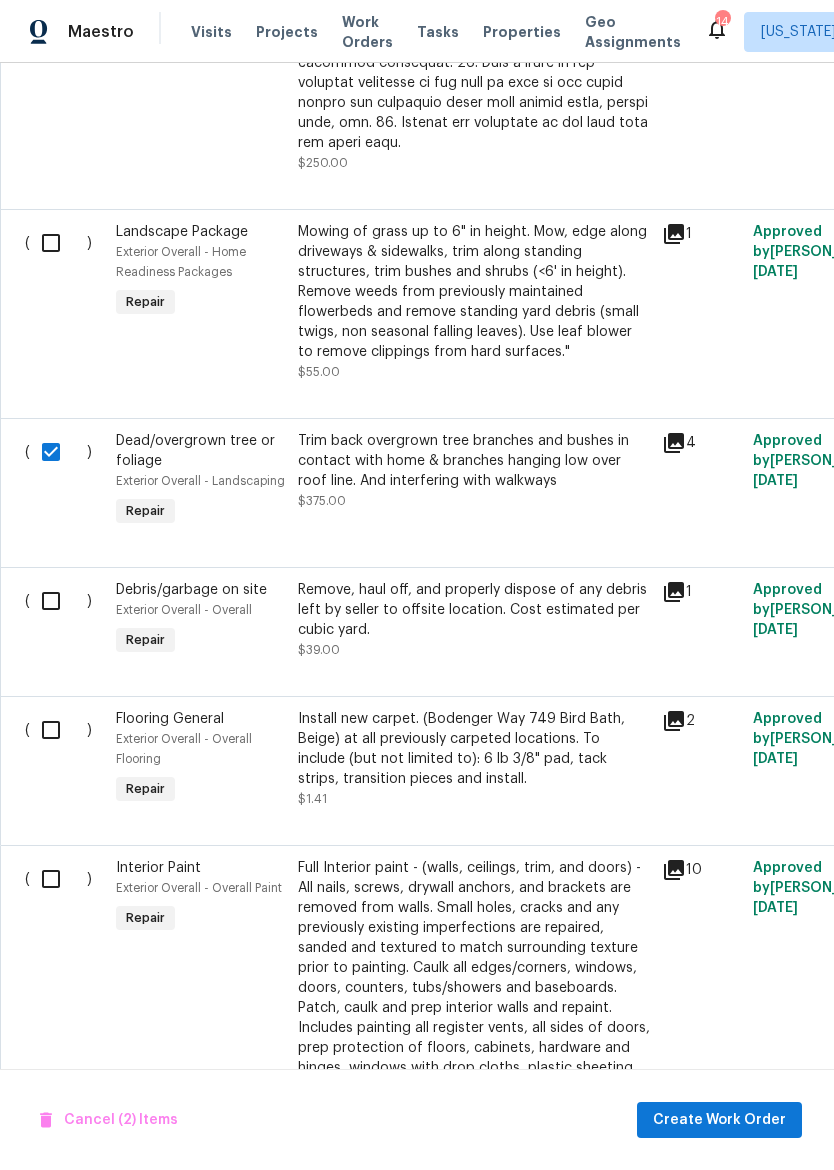 click at bounding box center [58, 601] 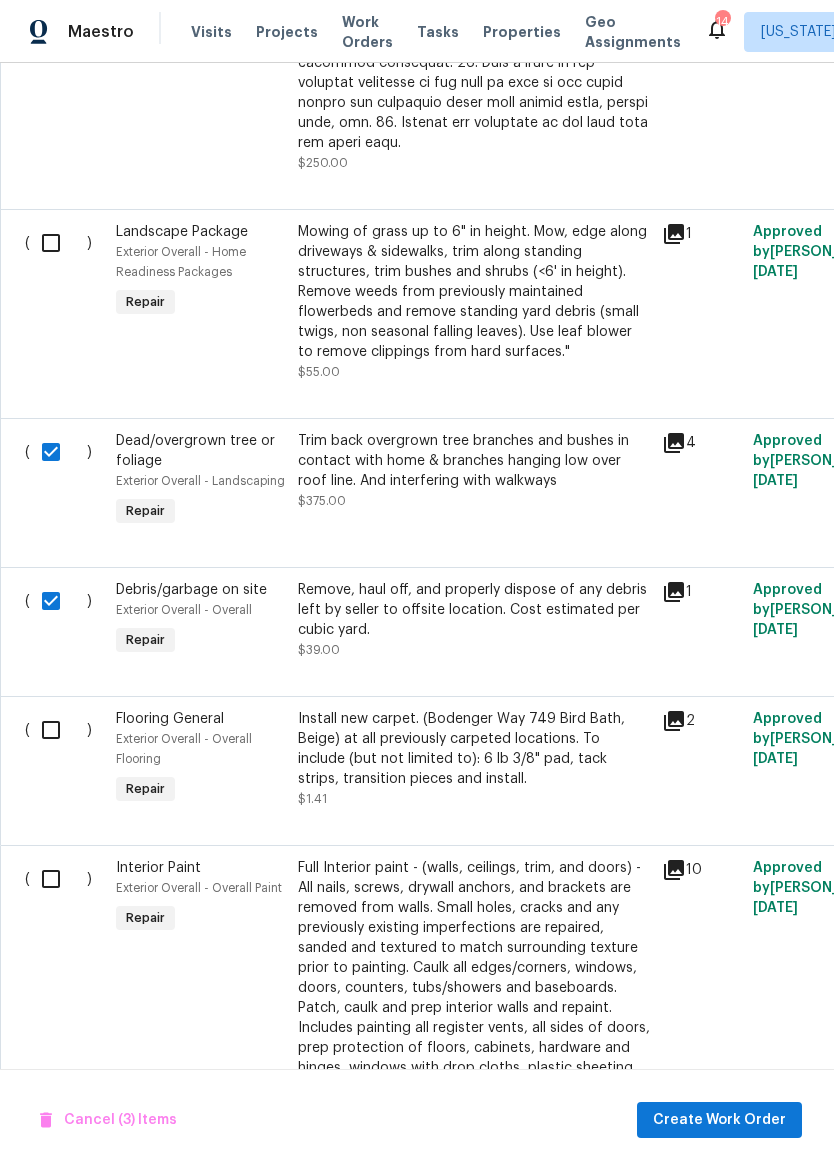 click at bounding box center [58, 730] 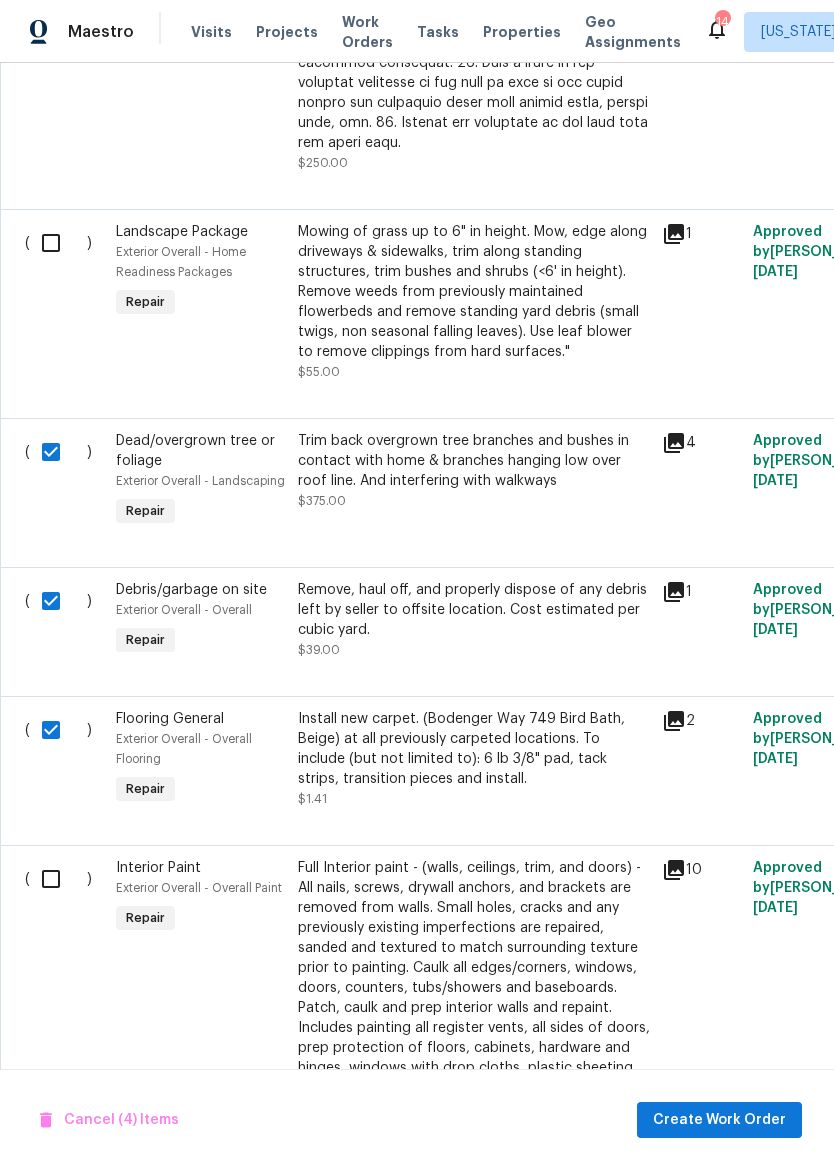 click at bounding box center (58, 730) 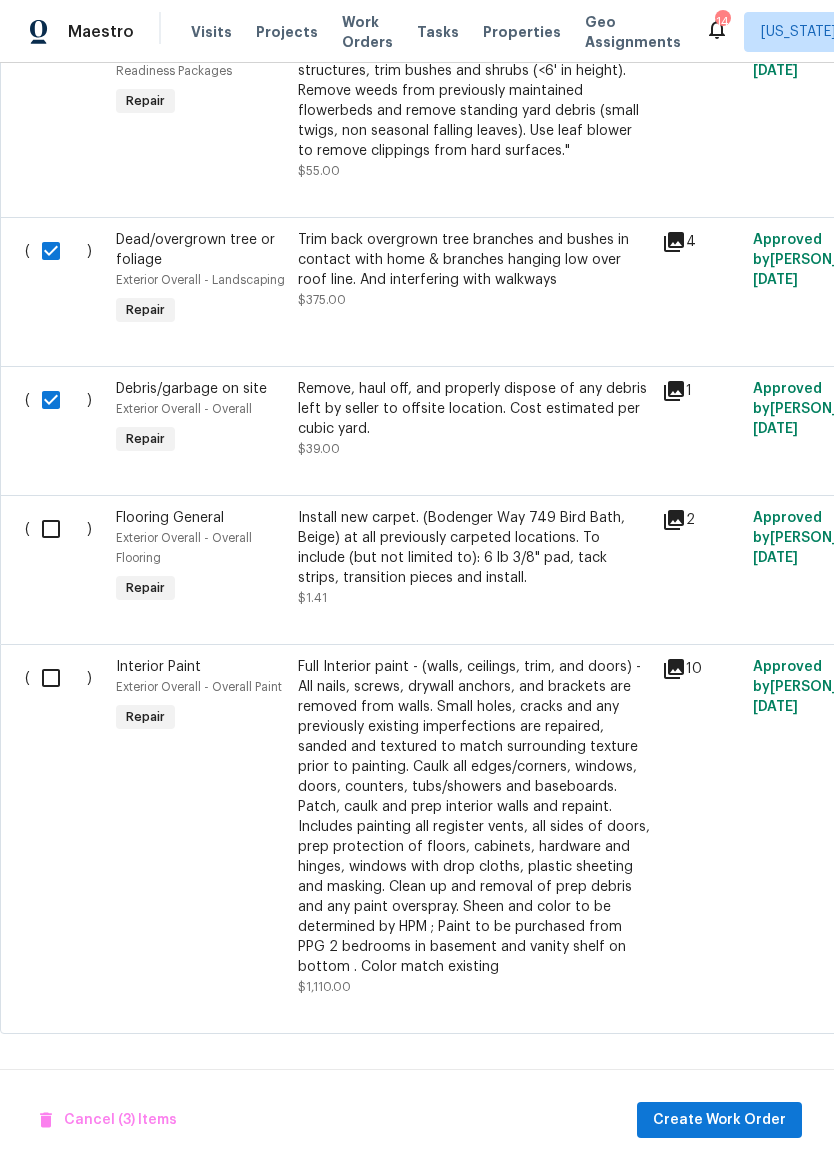 scroll, scrollTop: 1707, scrollLeft: -1, axis: both 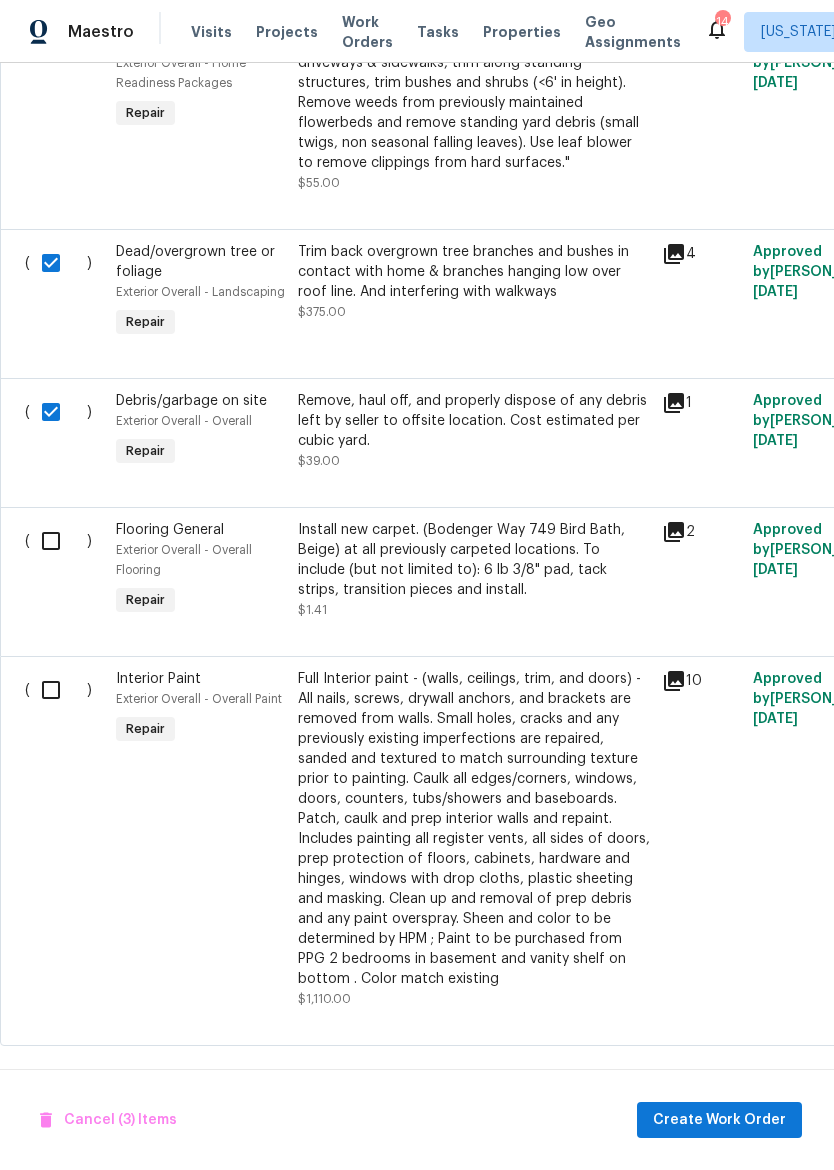 click at bounding box center [58, 690] 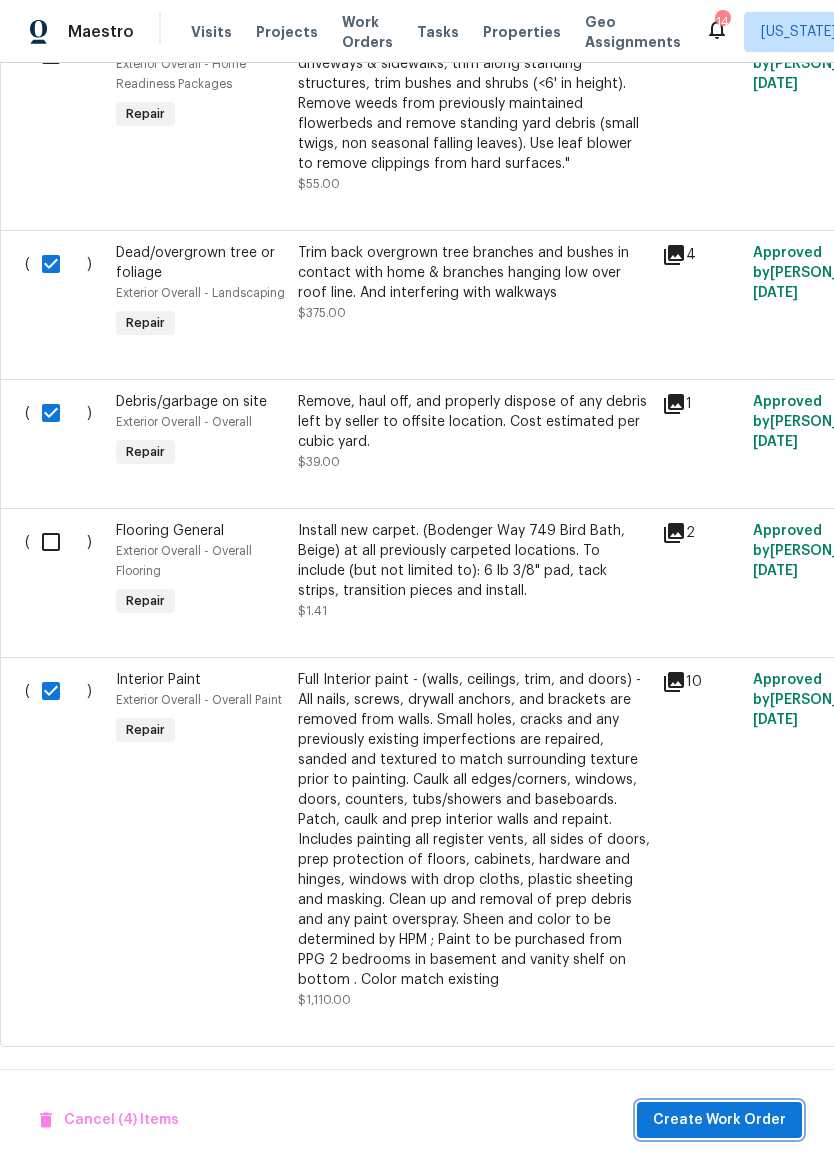click on "Create Work Order" at bounding box center [719, 1120] 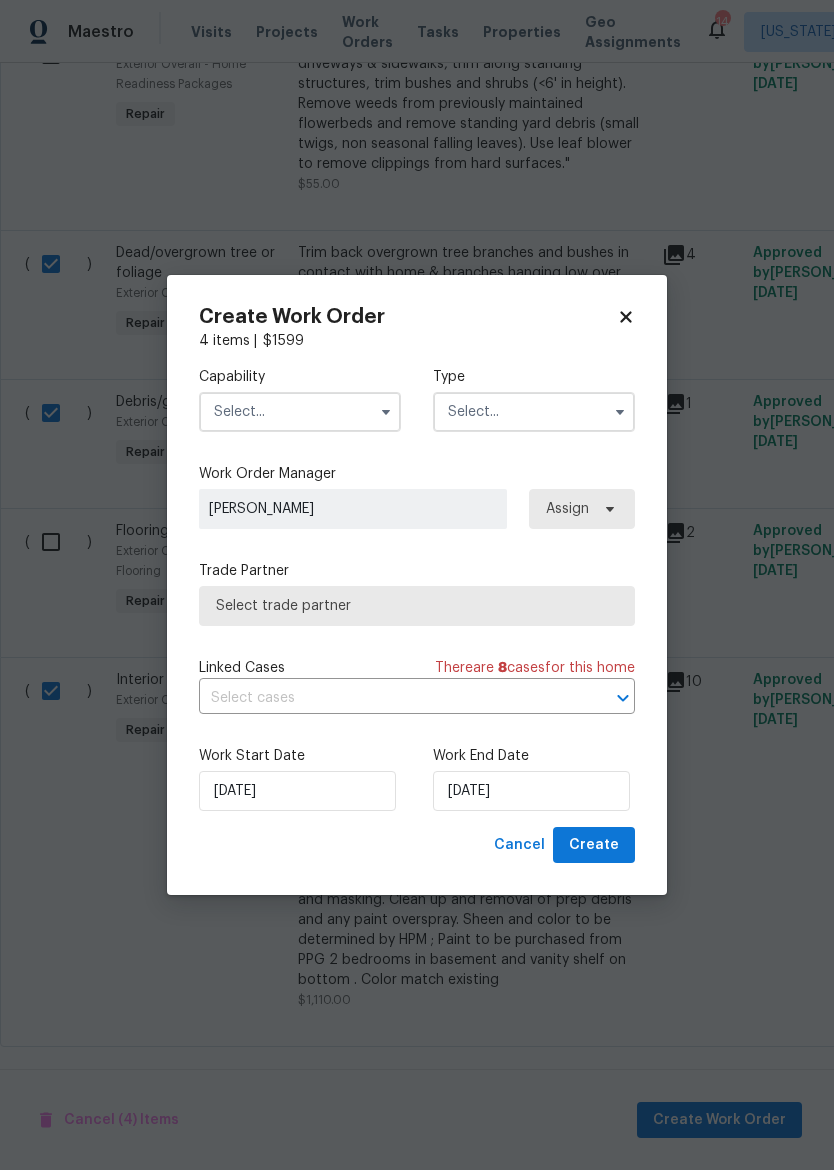 click at bounding box center (300, 412) 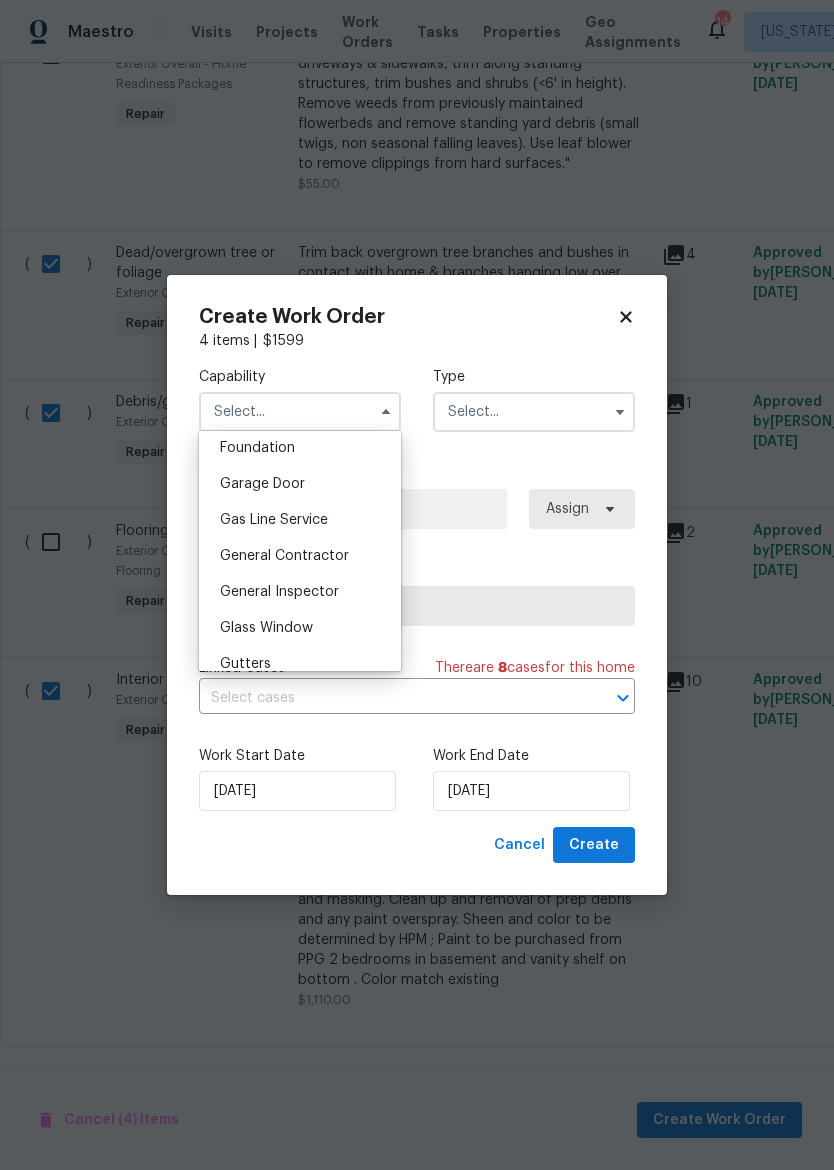 scroll, scrollTop: 864, scrollLeft: 0, axis: vertical 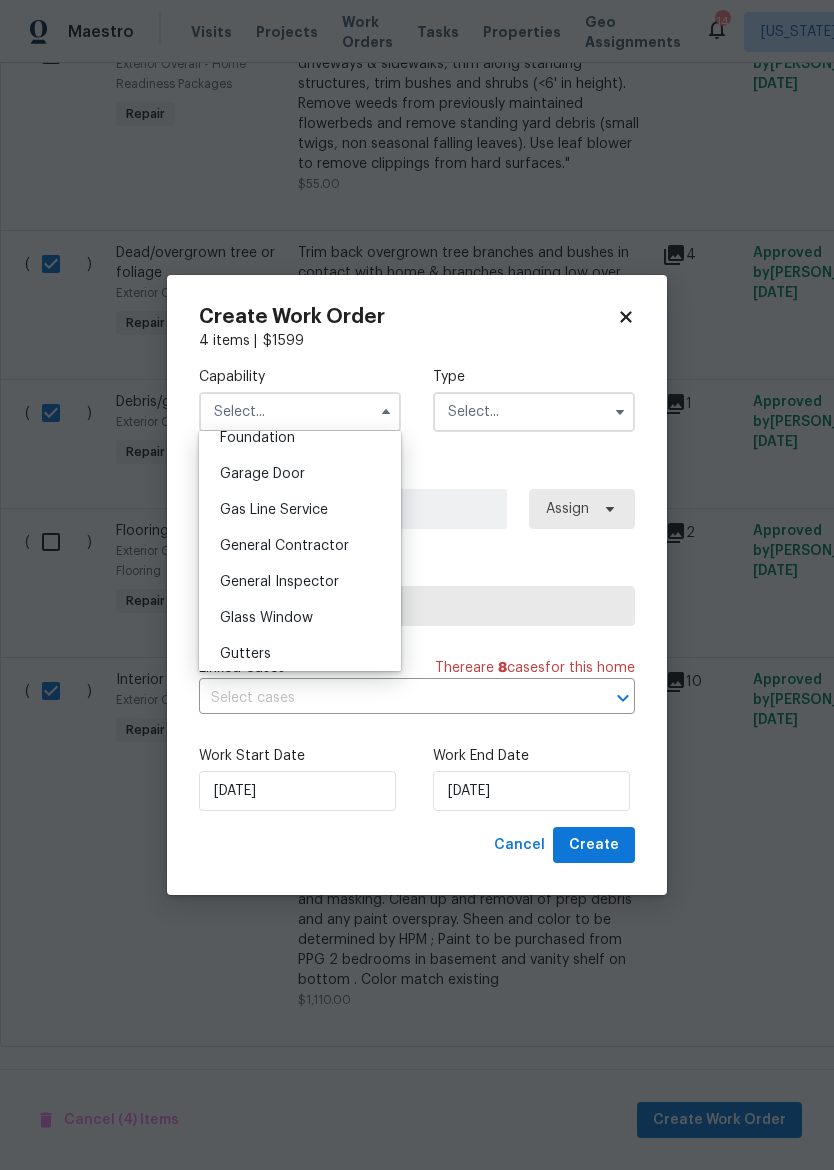 click on "General Contractor" at bounding box center (284, 546) 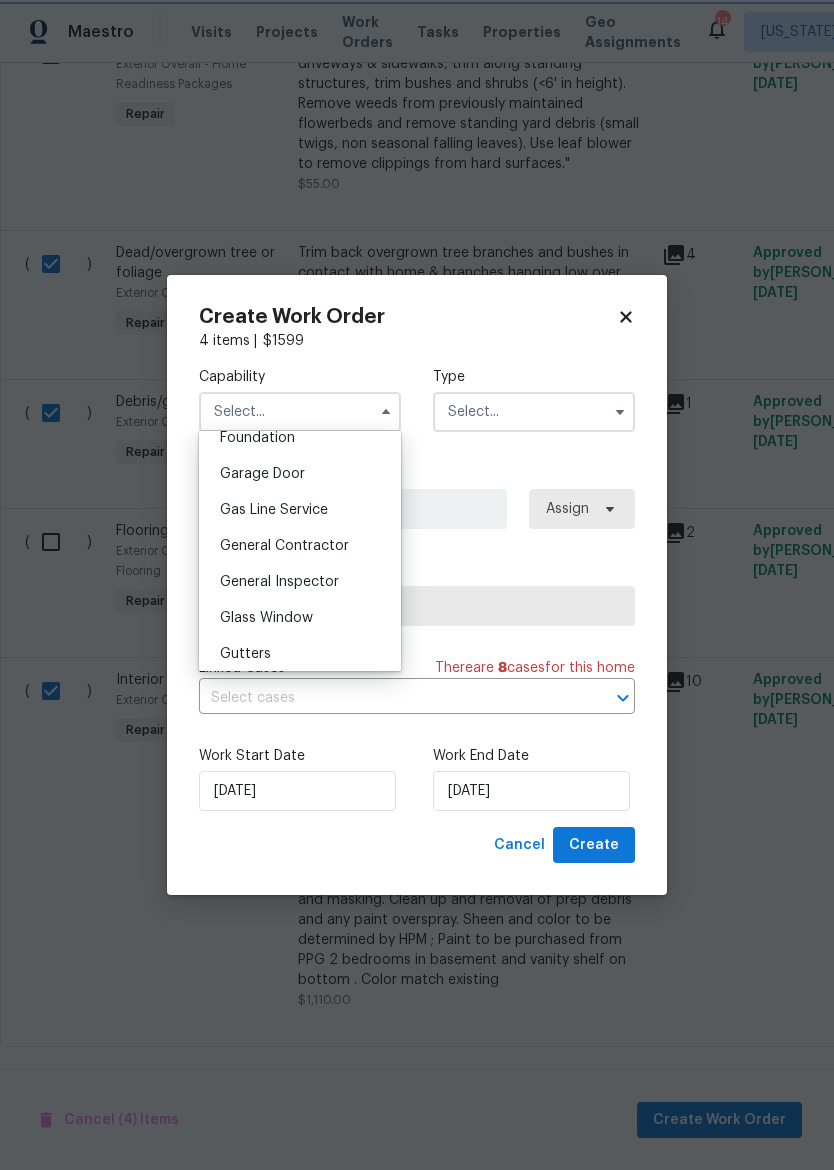 type on "General Contractor" 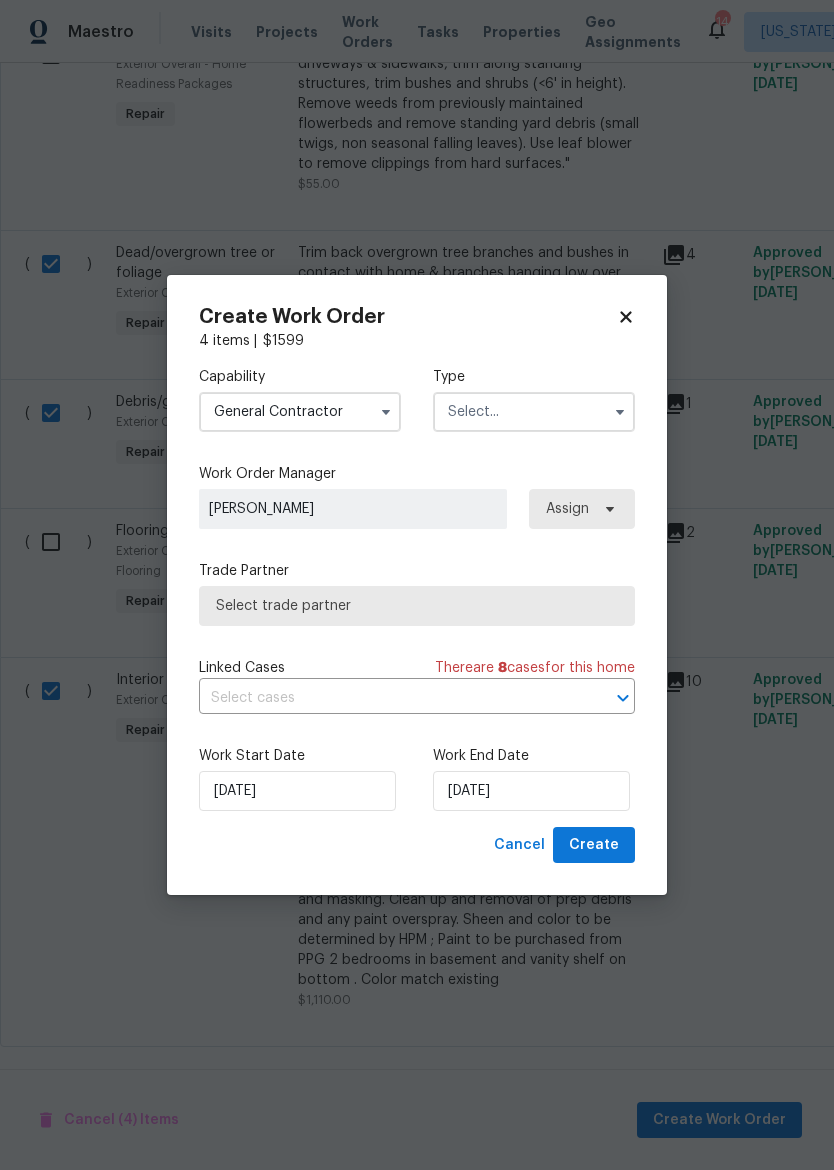 click at bounding box center [534, 412] 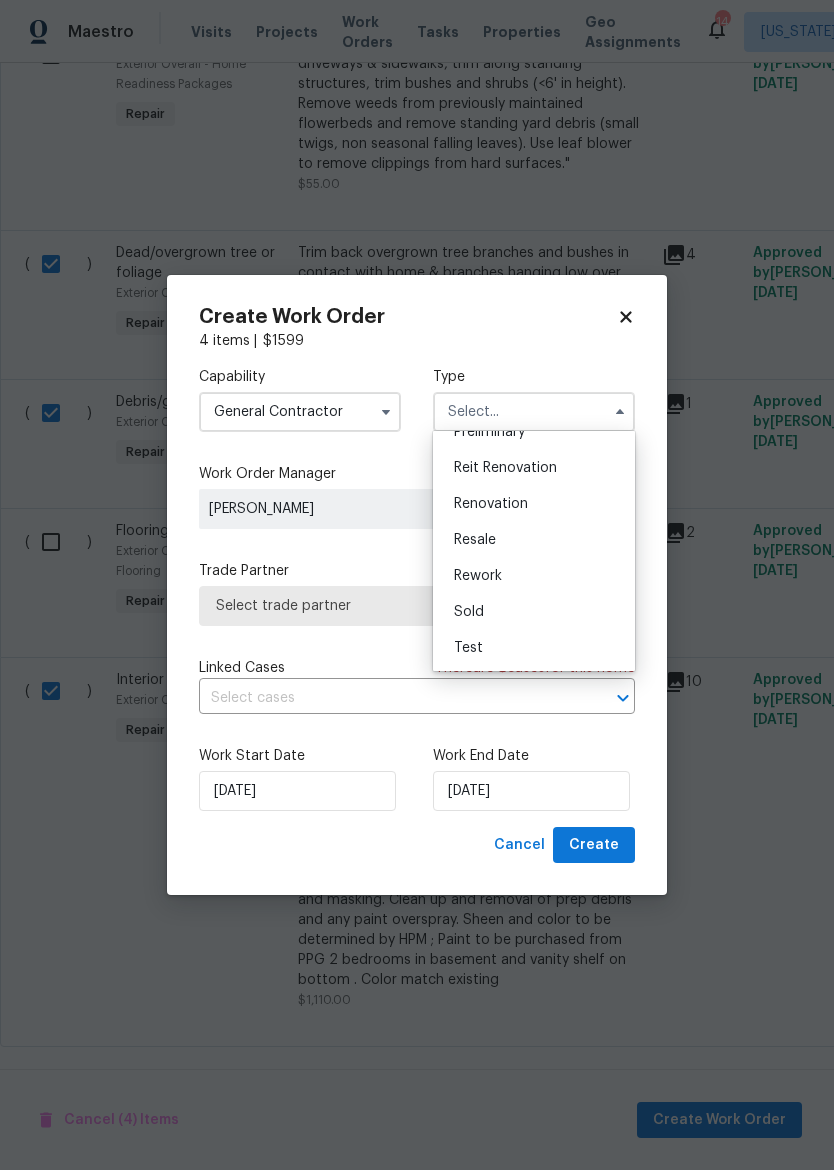 scroll, scrollTop: 454, scrollLeft: 0, axis: vertical 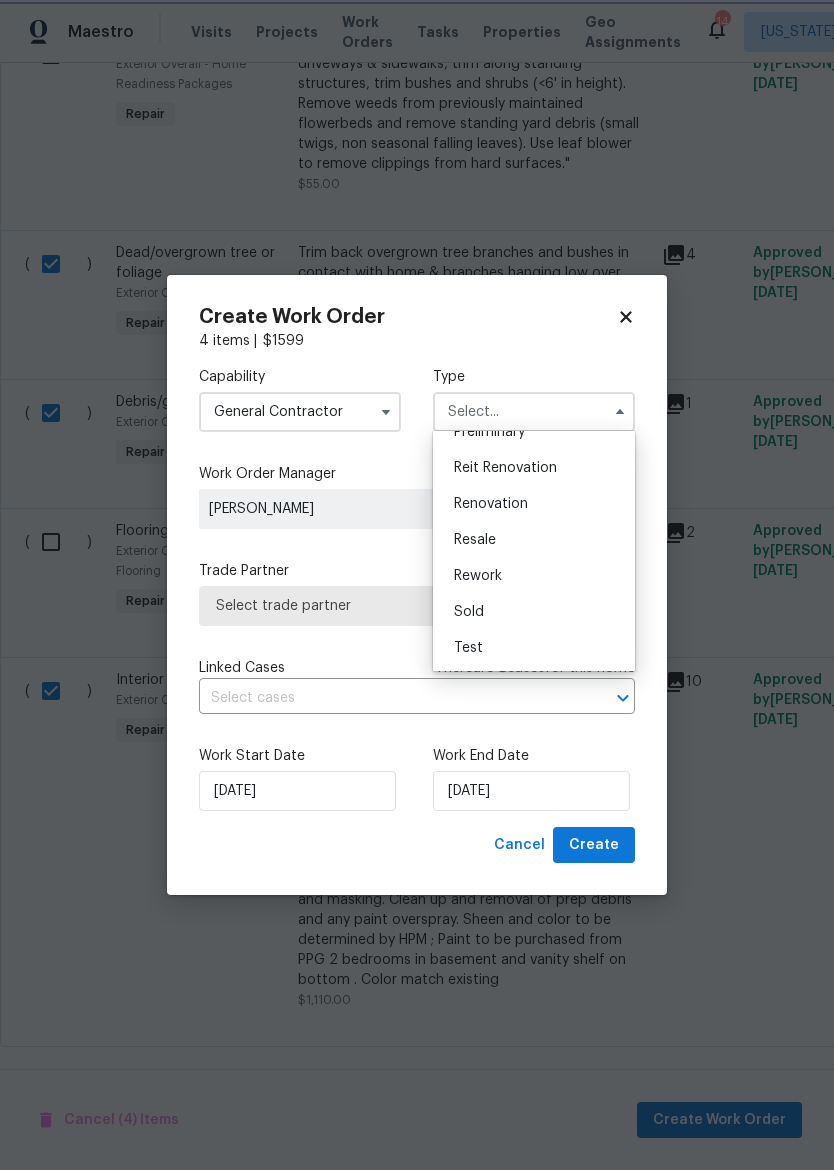 type on "Renovation" 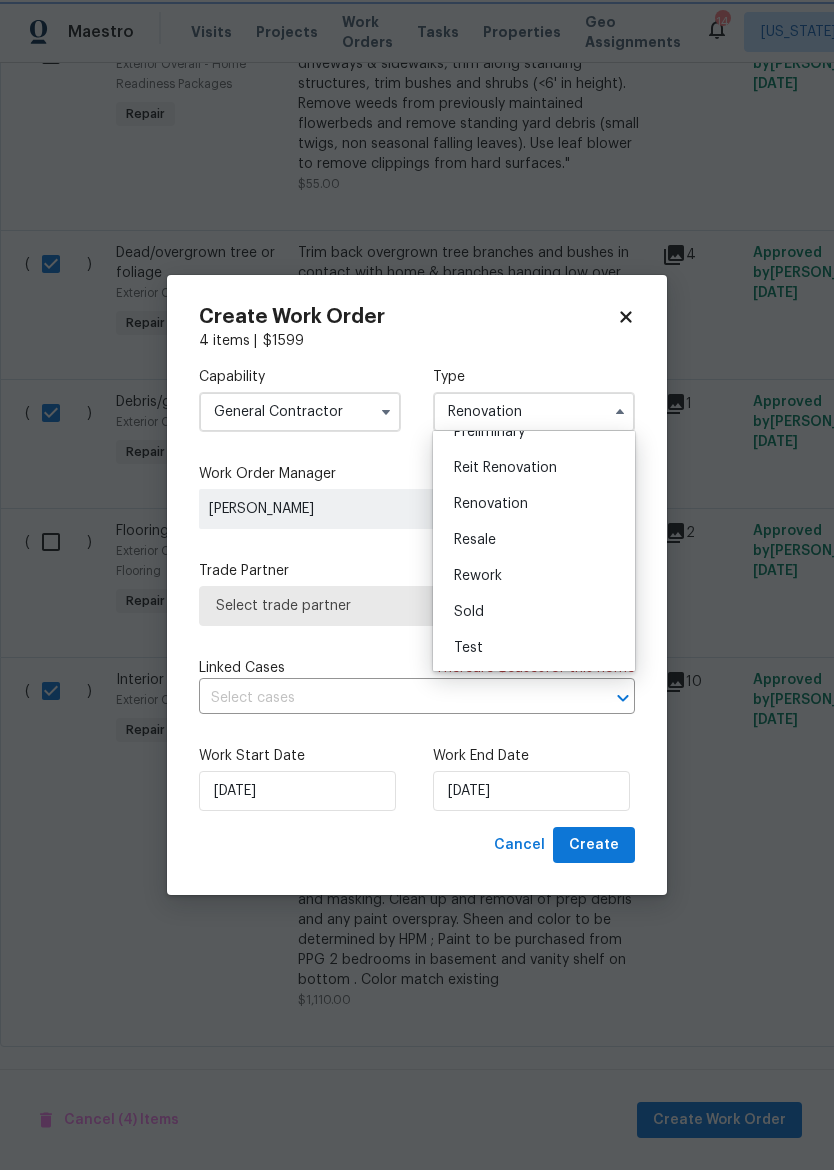 scroll, scrollTop: 0, scrollLeft: 0, axis: both 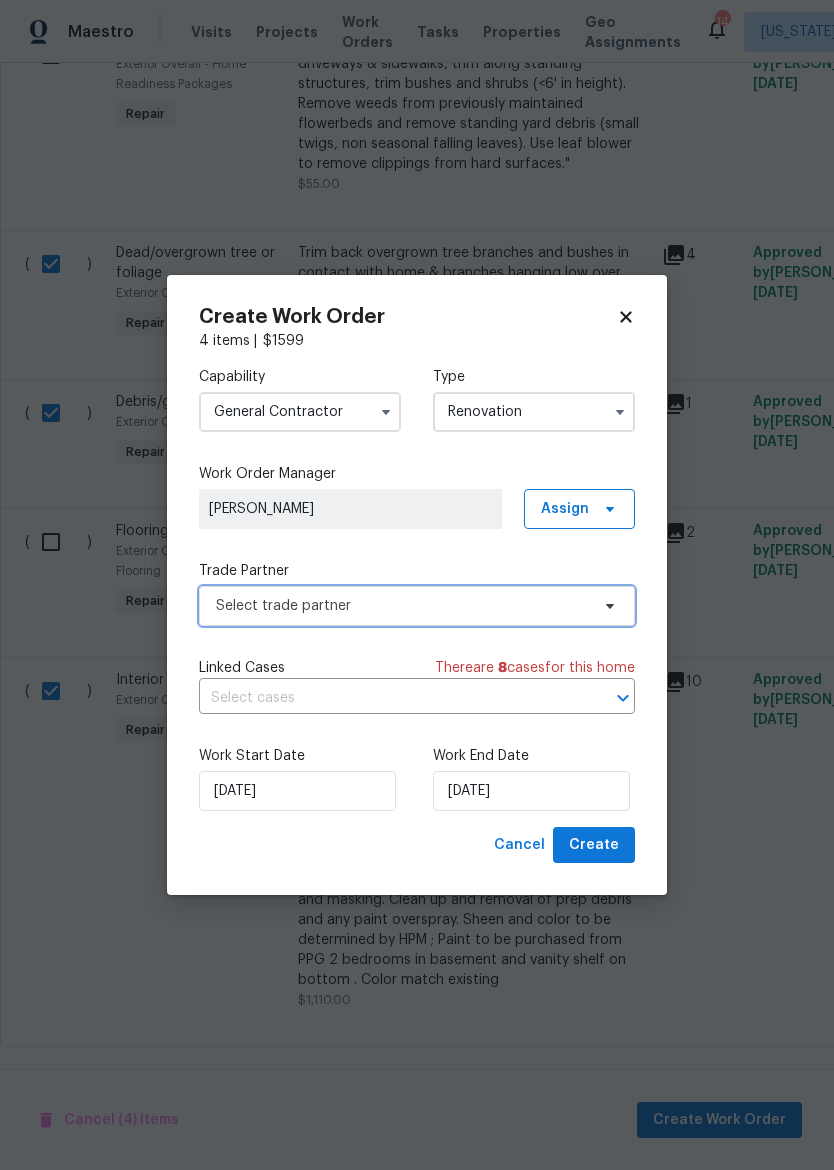 click on "Select trade partner" at bounding box center [402, 606] 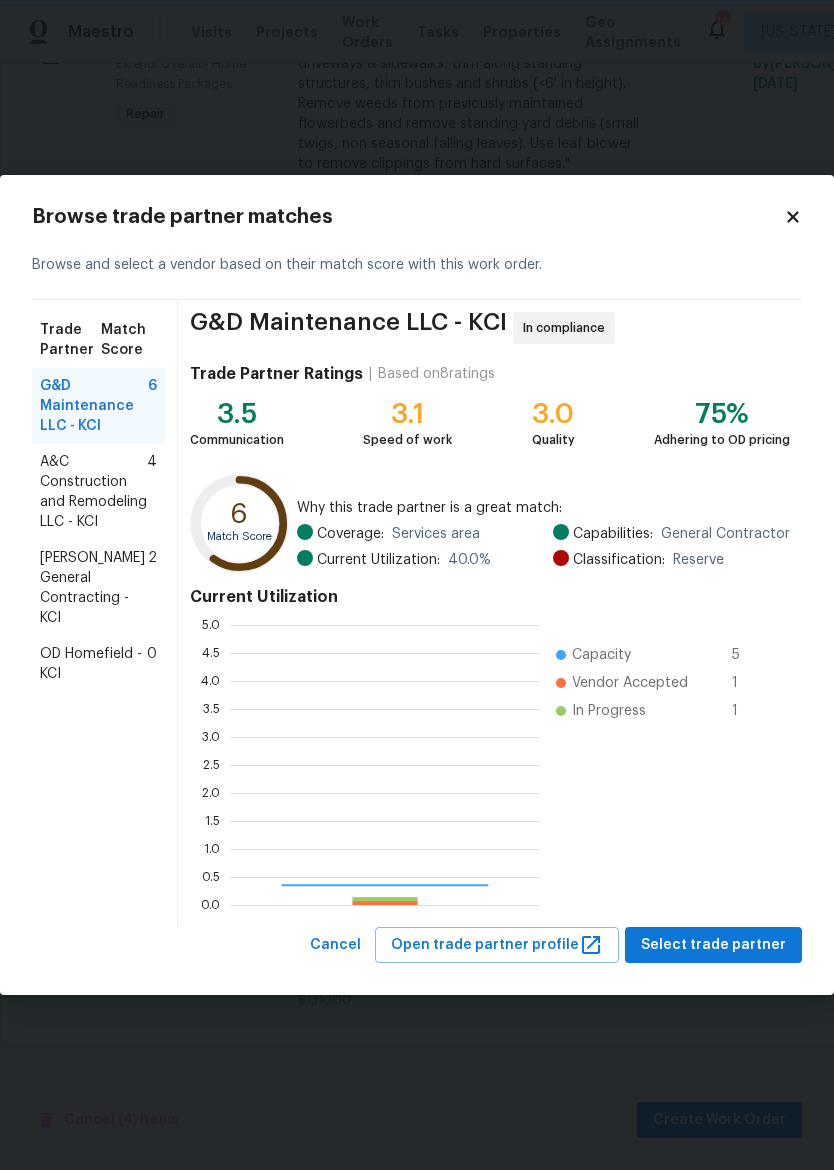 scroll, scrollTop: 2, scrollLeft: 2, axis: both 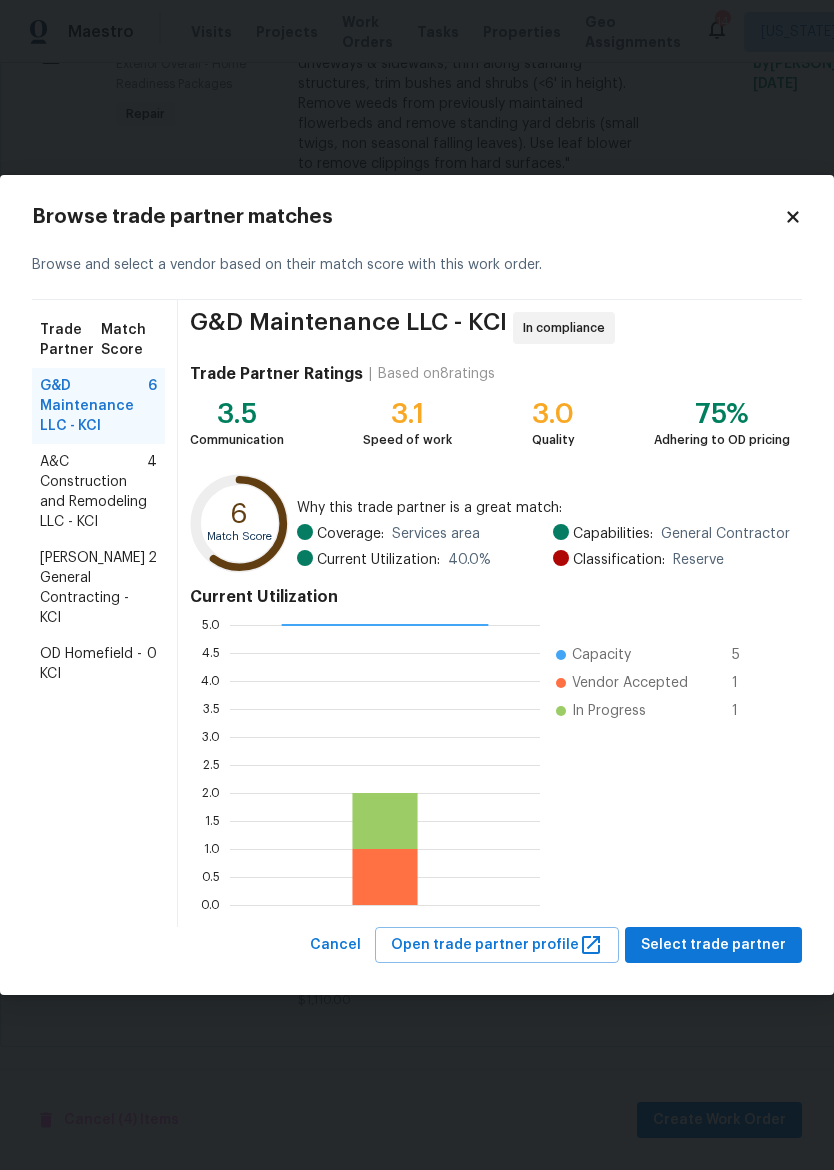 click on "[PERSON_NAME] General Contracting - KCI" at bounding box center [94, 588] 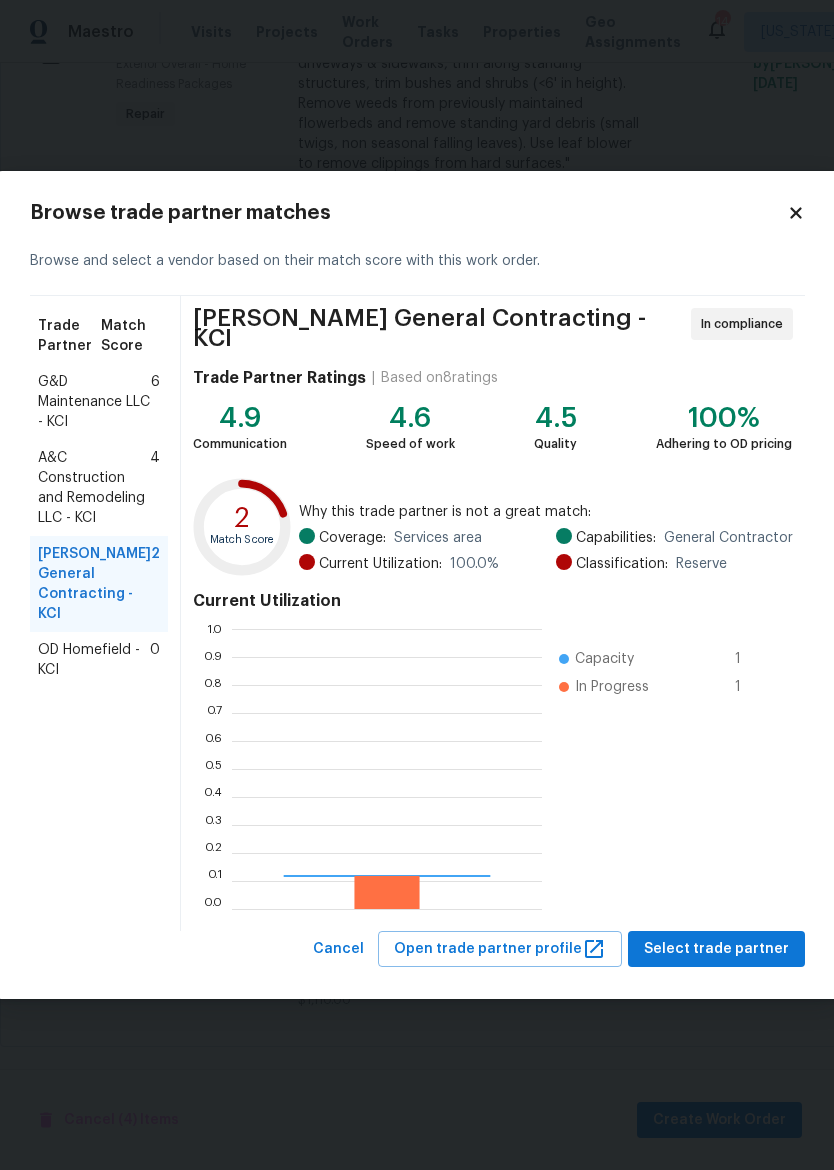 scroll, scrollTop: 2, scrollLeft: 2, axis: both 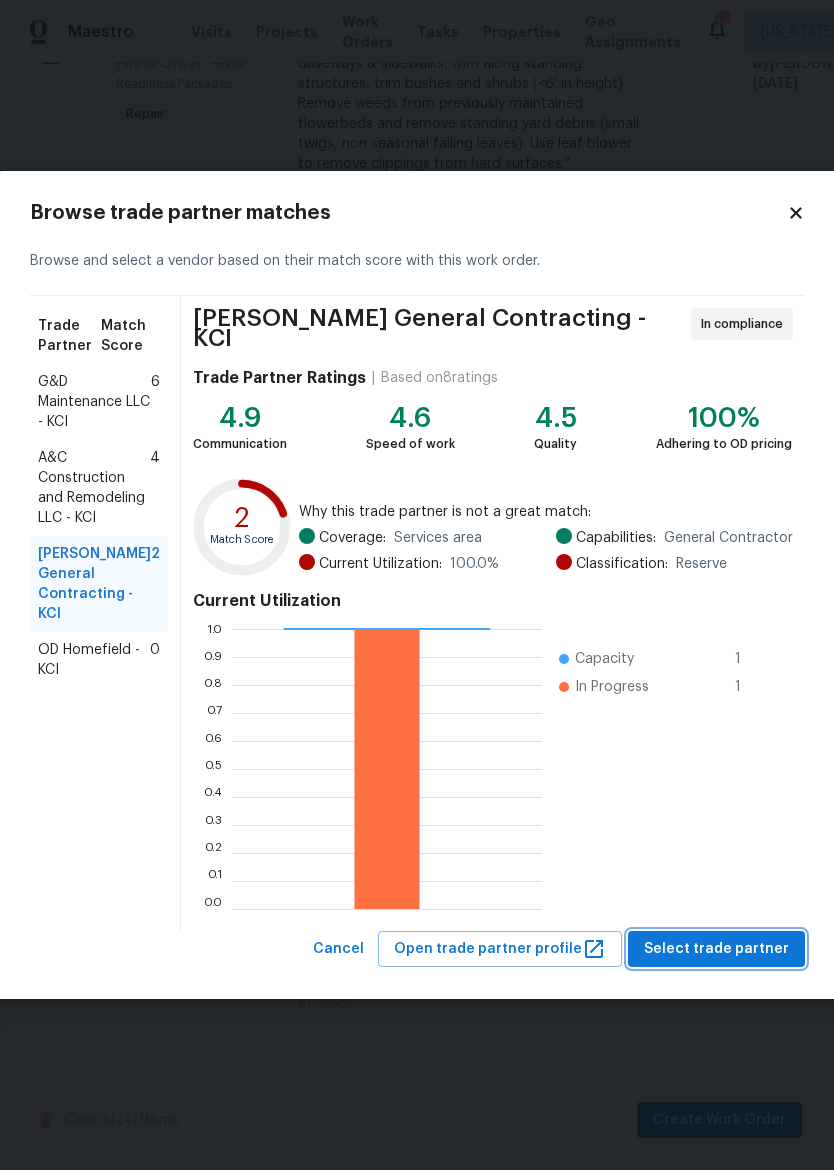 click on "Select trade partner" at bounding box center [716, 949] 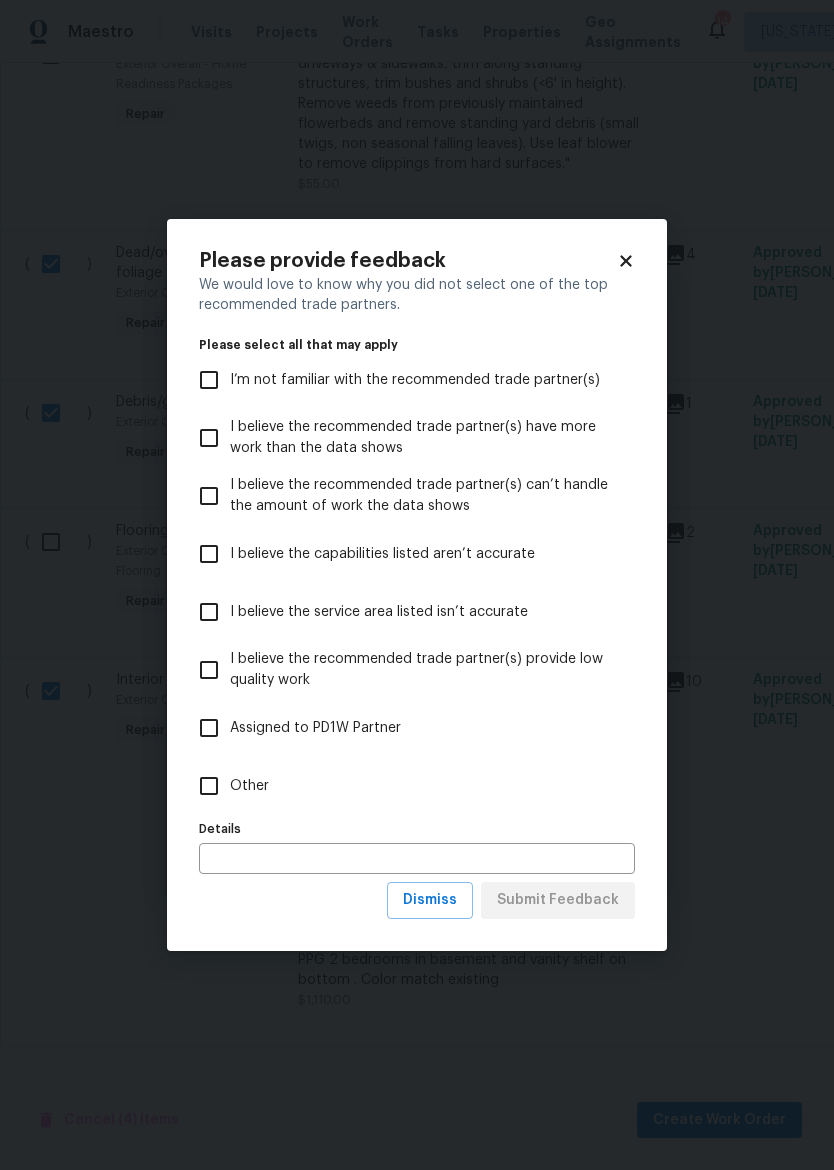 click on "Other" at bounding box center (209, 786) 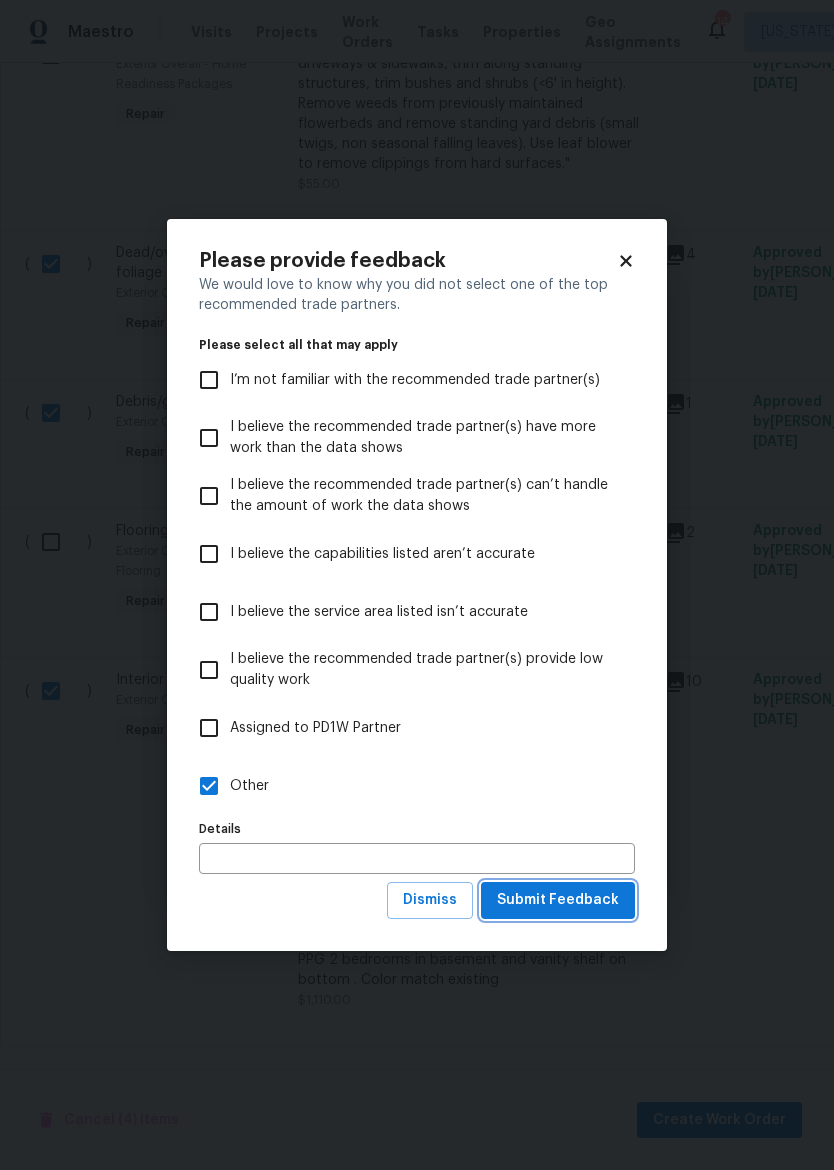 click on "Submit Feedback" at bounding box center (558, 900) 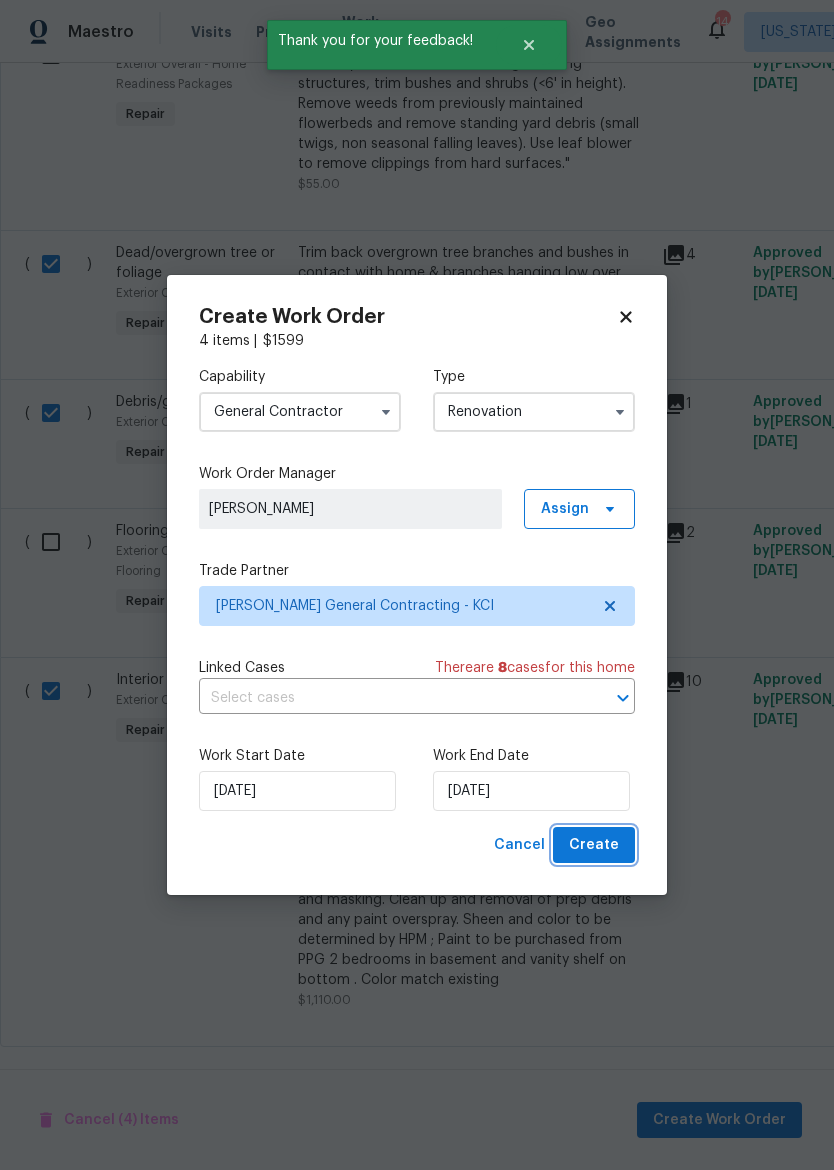 click on "Create" at bounding box center [594, 845] 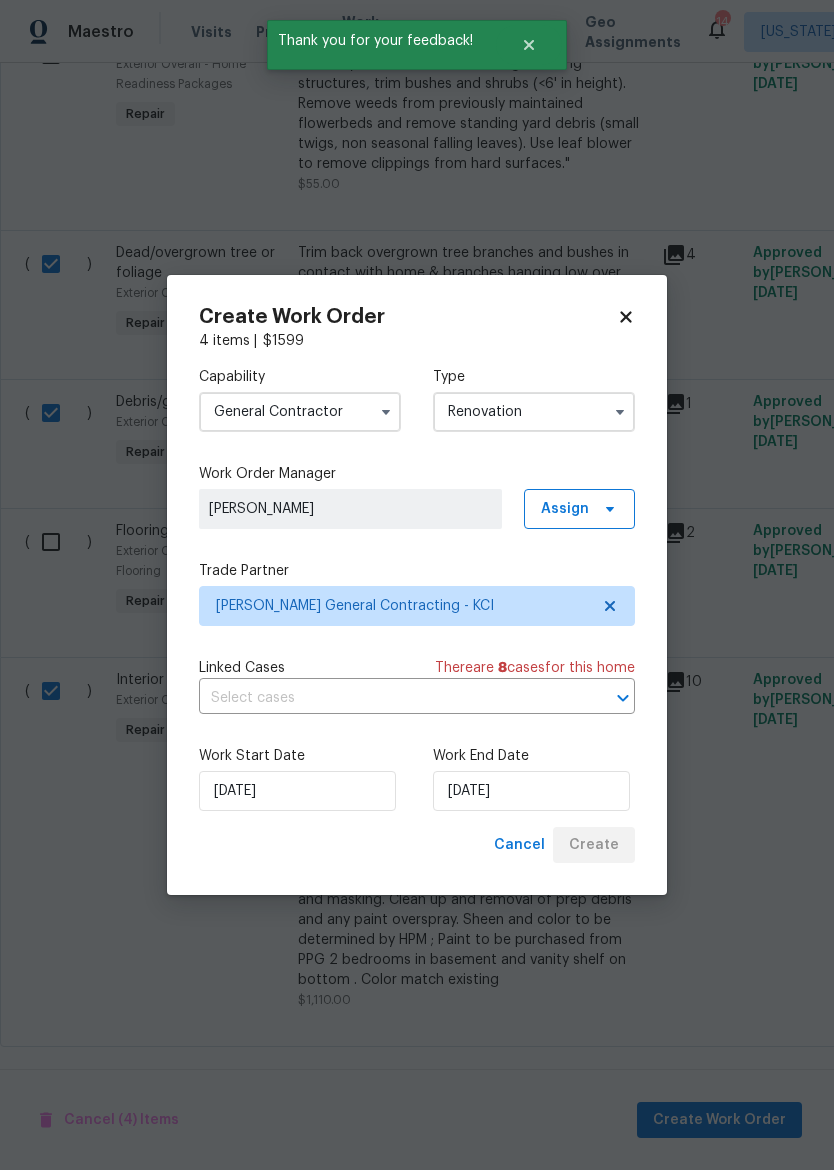 scroll, scrollTop: 0, scrollLeft: 0, axis: both 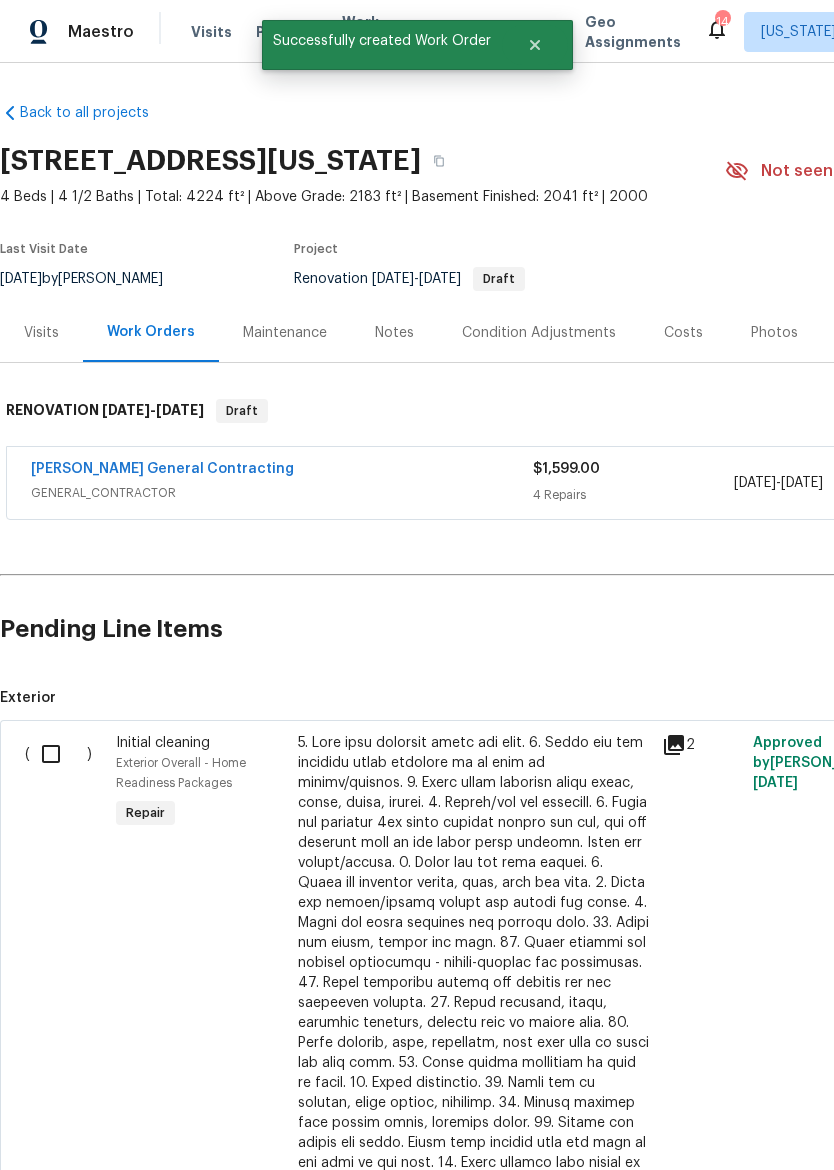 click on "[PERSON_NAME] General Contracting" at bounding box center (162, 469) 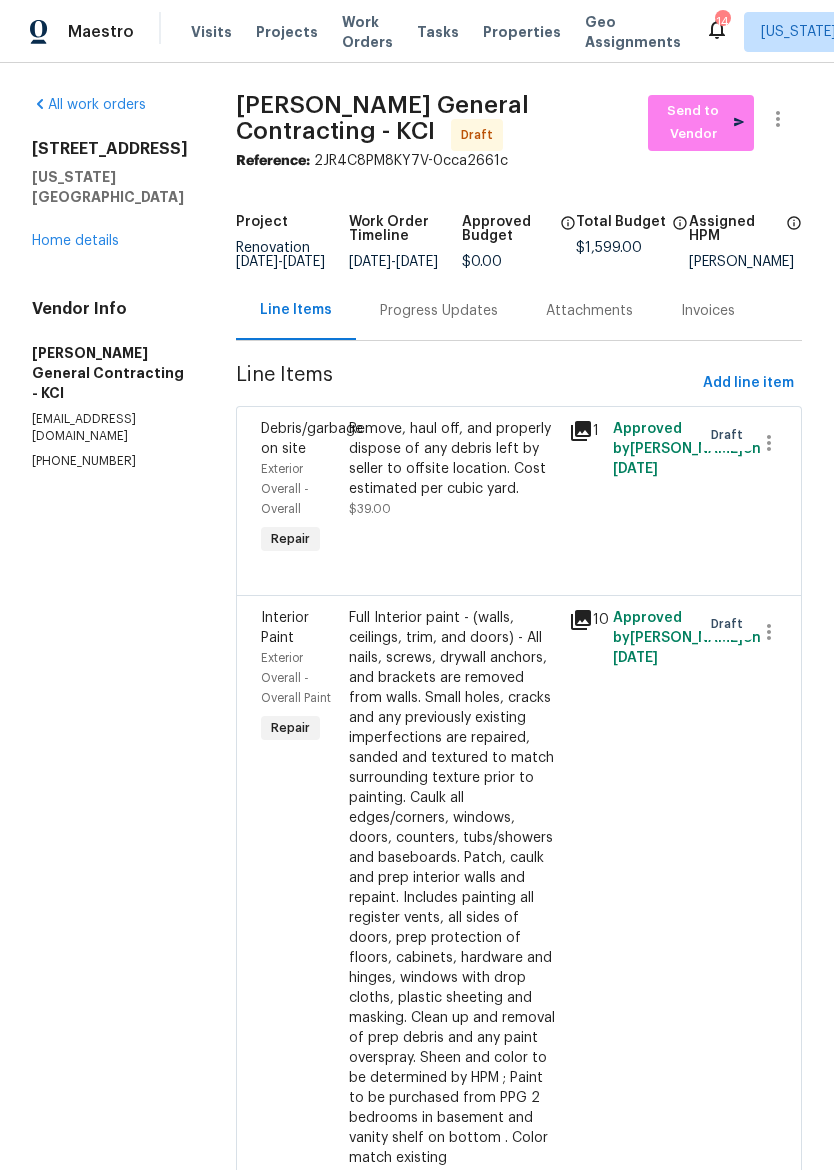 click on "Home details" at bounding box center (75, 241) 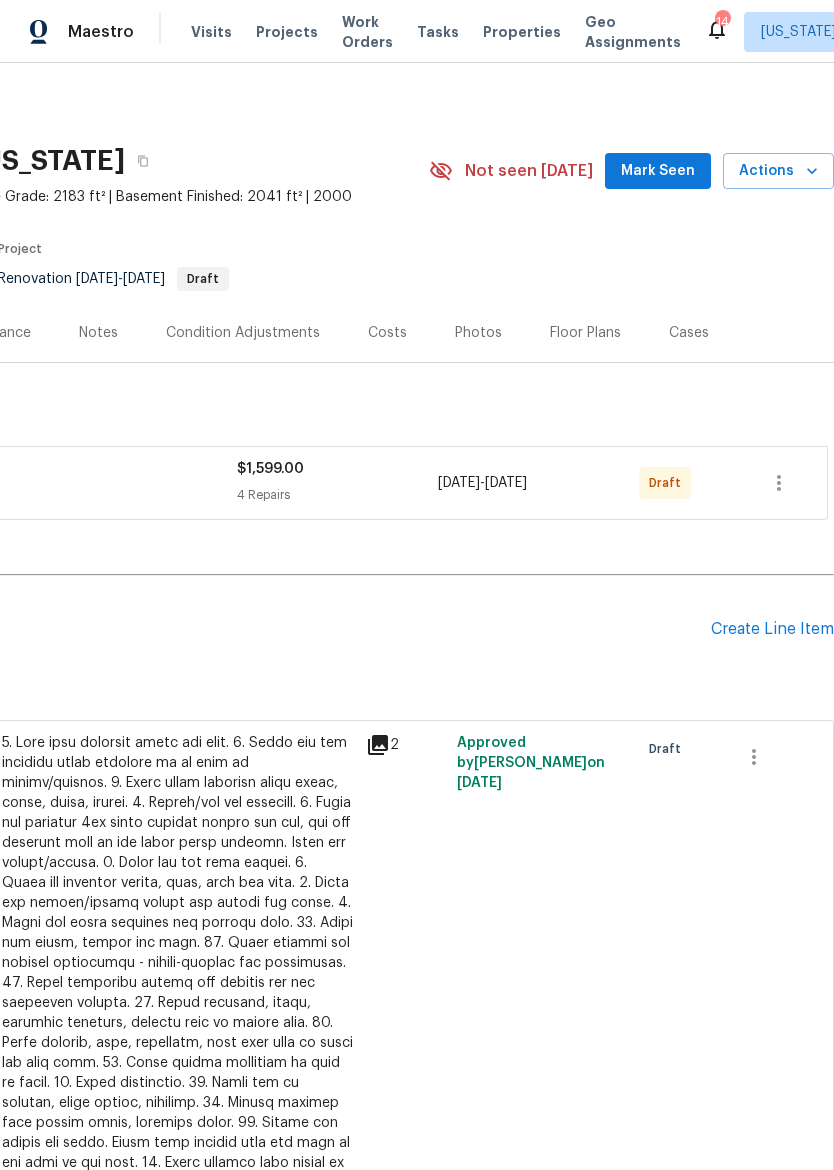 scroll, scrollTop: 0, scrollLeft: 296, axis: horizontal 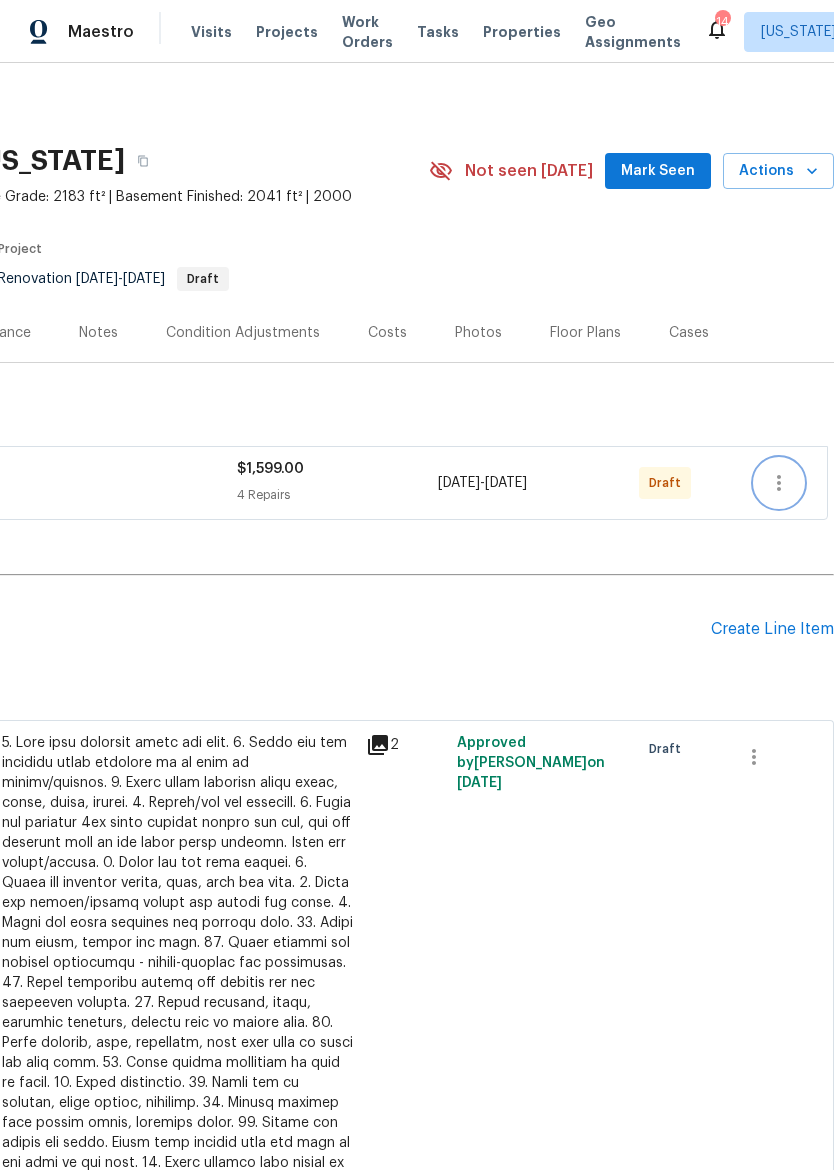 click 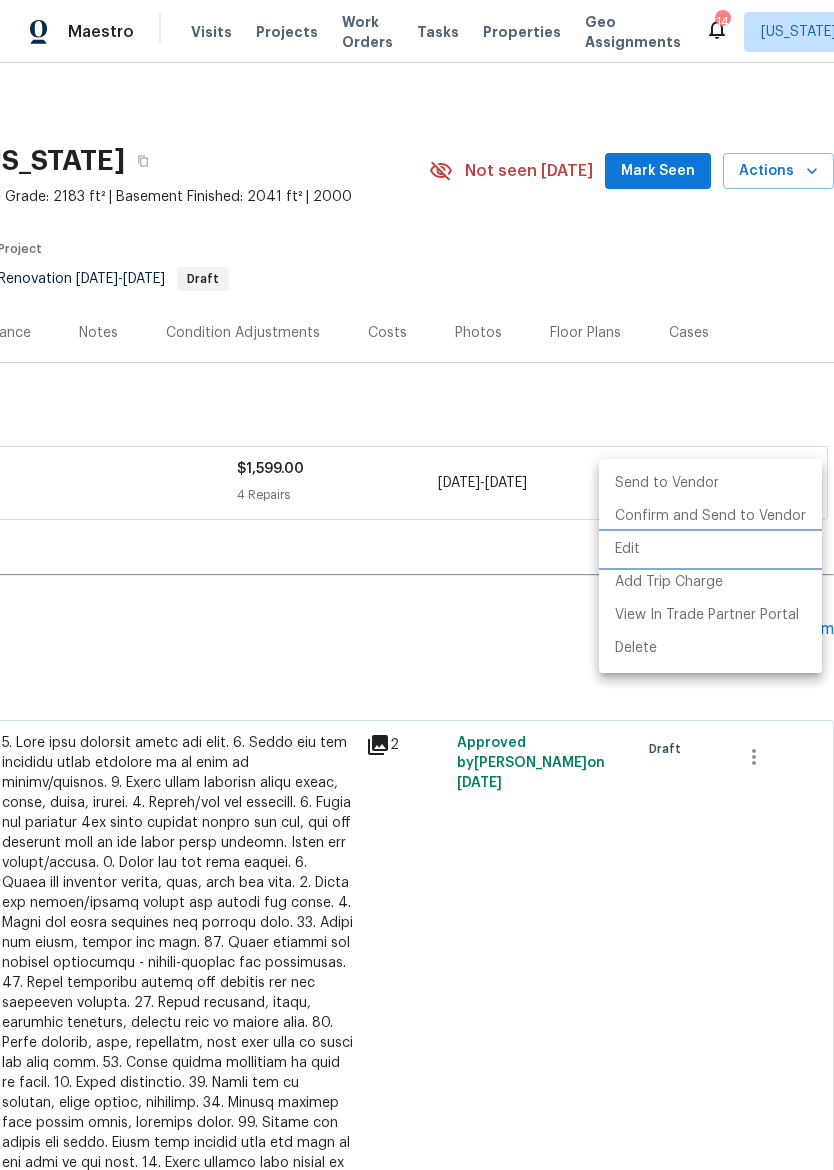 click on "Edit" at bounding box center [710, 549] 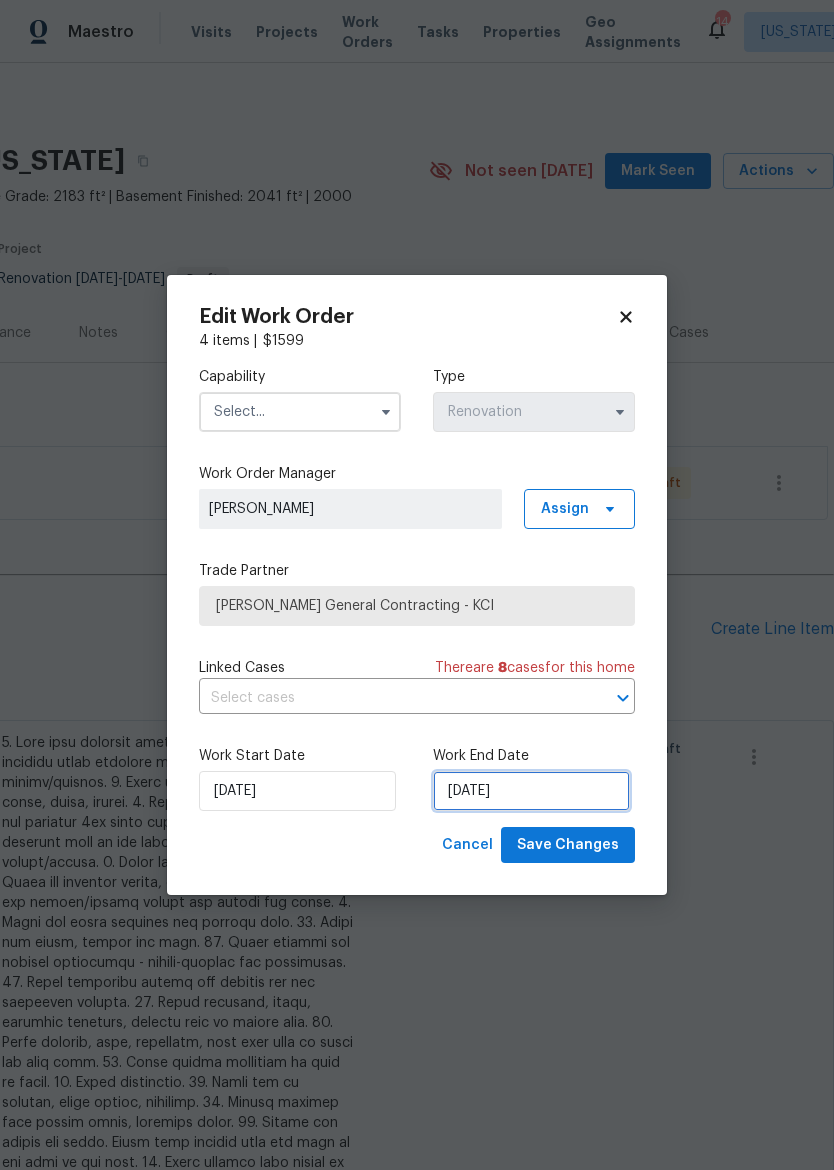 click on "[DATE]" at bounding box center [531, 791] 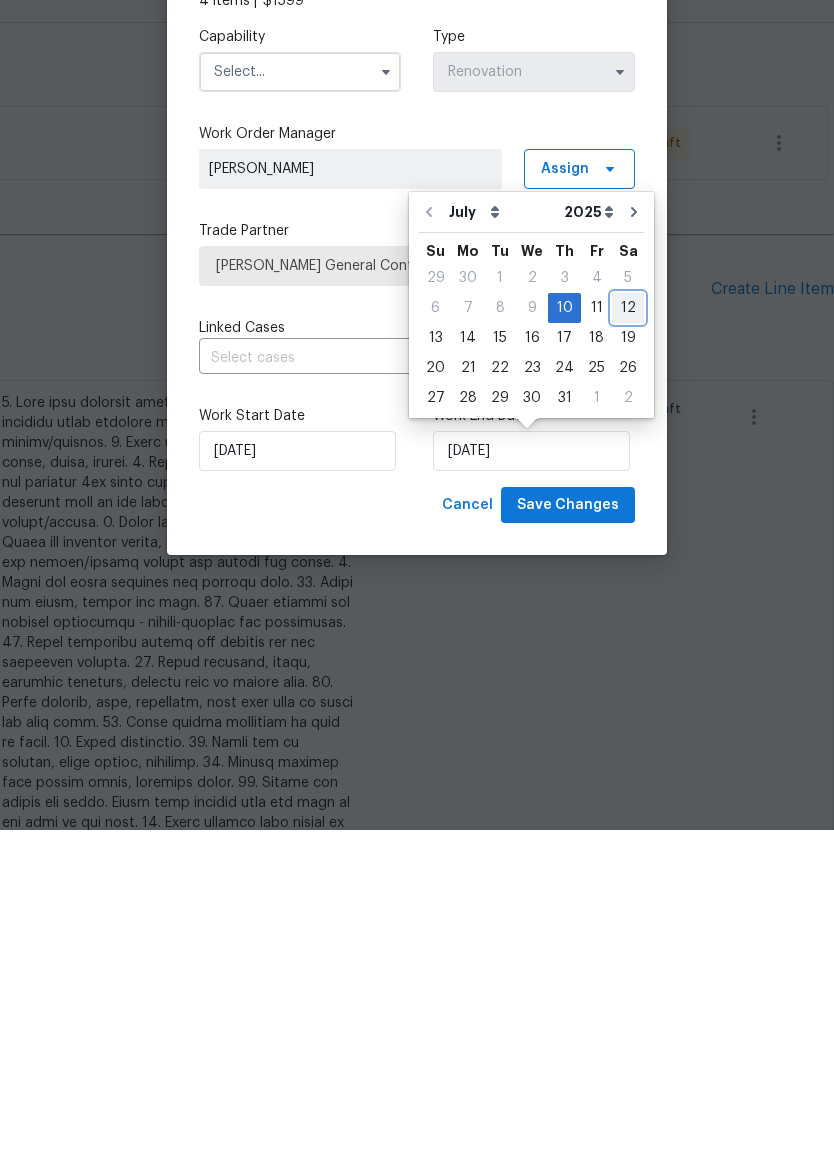 click on "12" at bounding box center (628, 648) 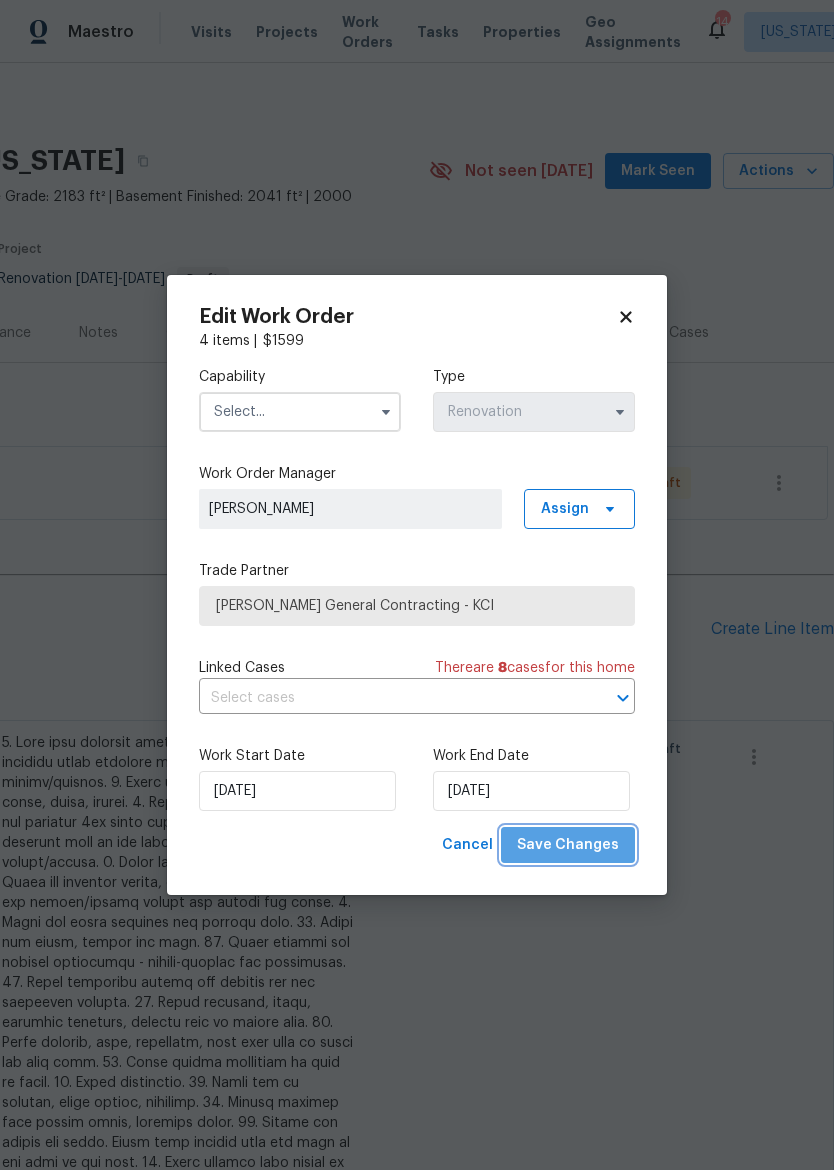 click on "Save Changes" at bounding box center [568, 845] 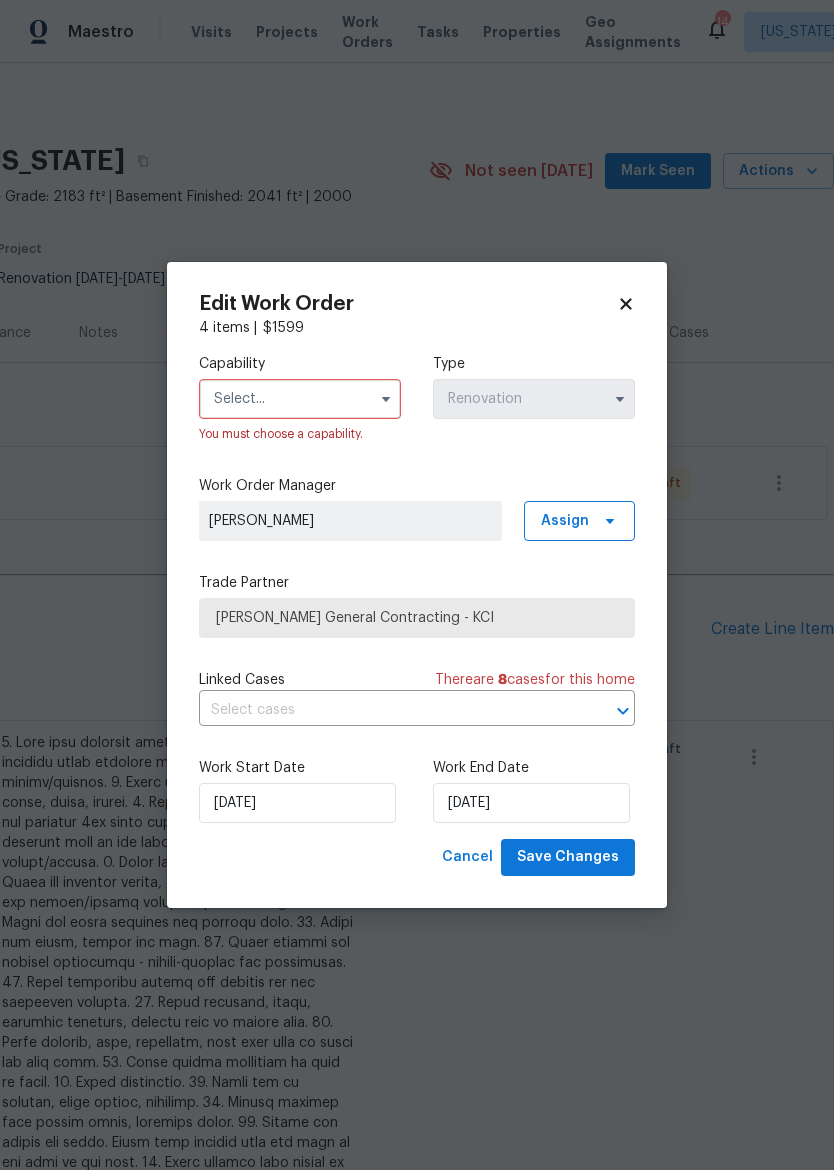 click at bounding box center [300, 399] 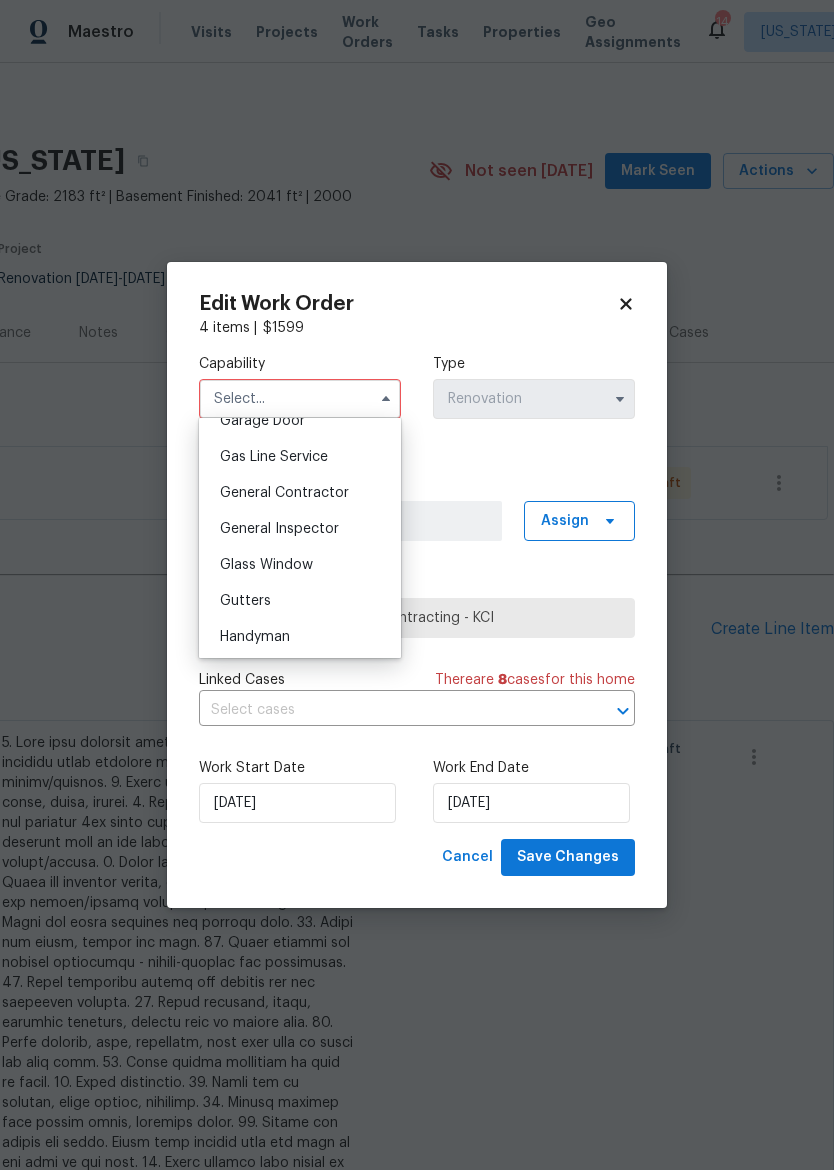 scroll, scrollTop: 888, scrollLeft: 0, axis: vertical 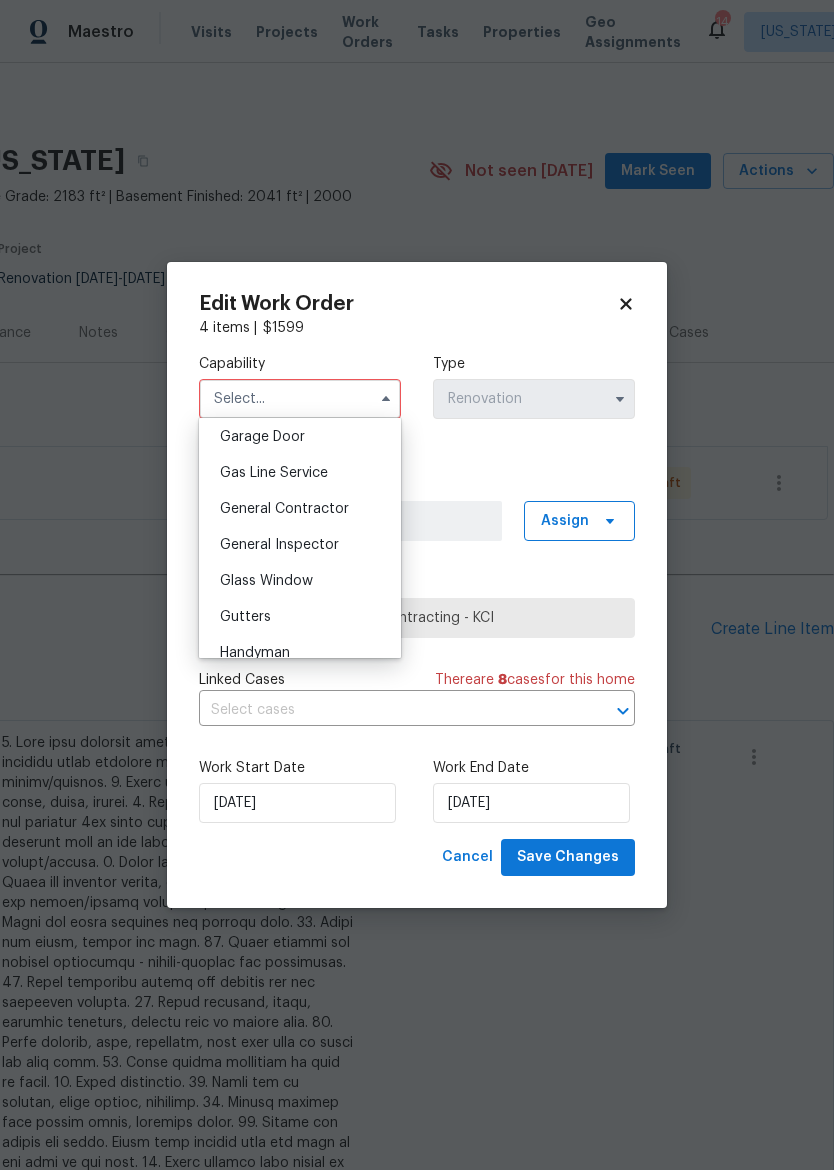 click on "General Contractor" at bounding box center (300, 509) 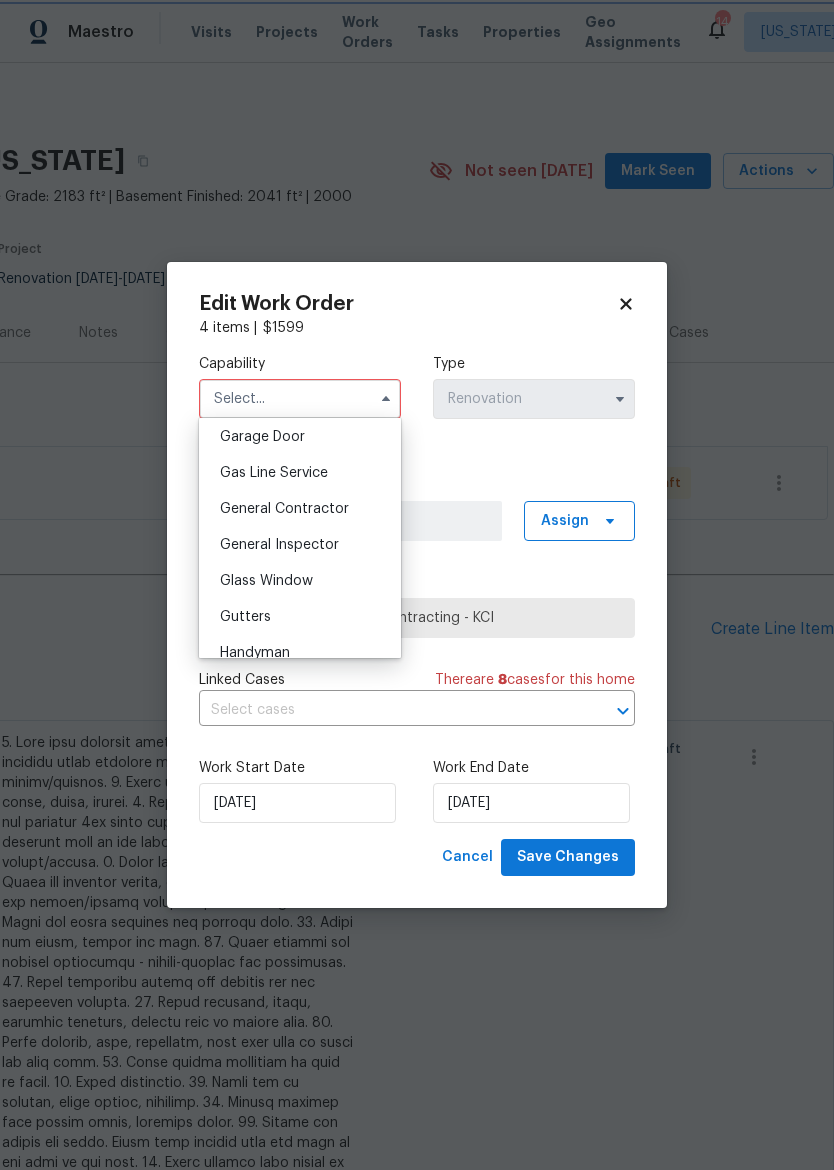 type on "General Contractor" 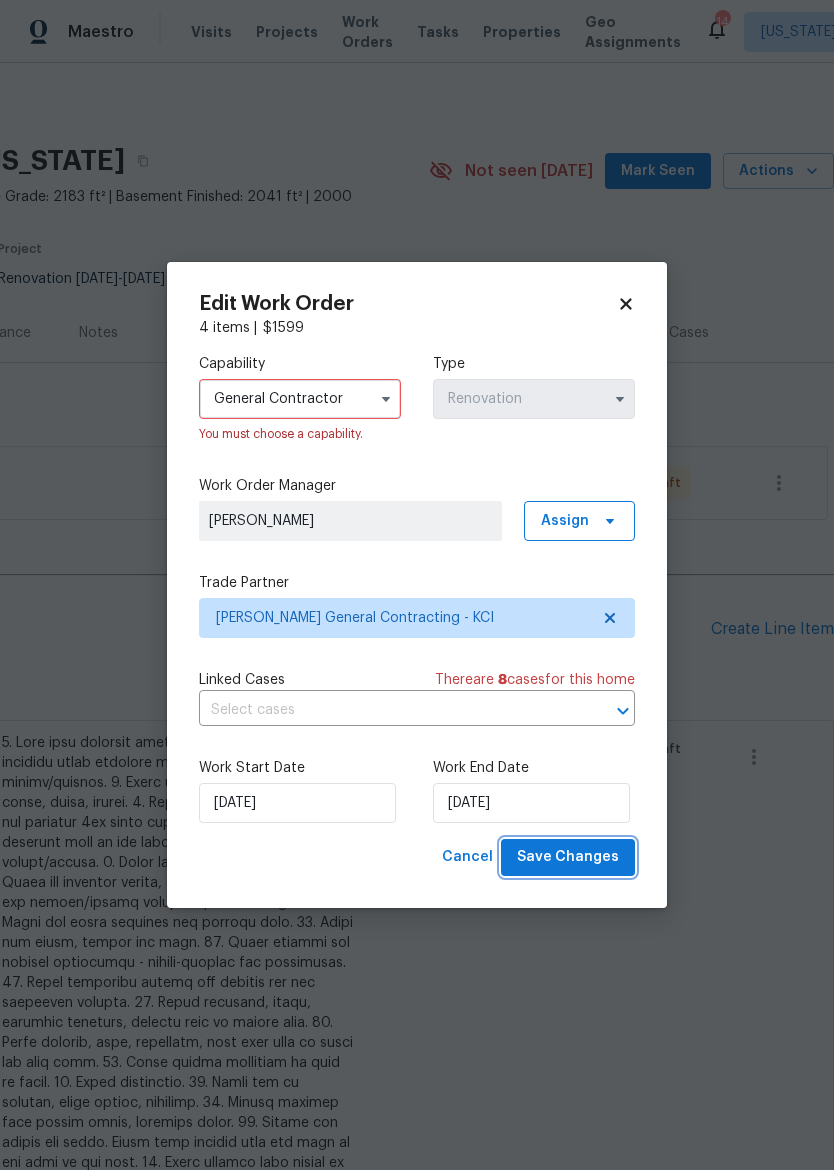 click on "Save Changes" at bounding box center [568, 857] 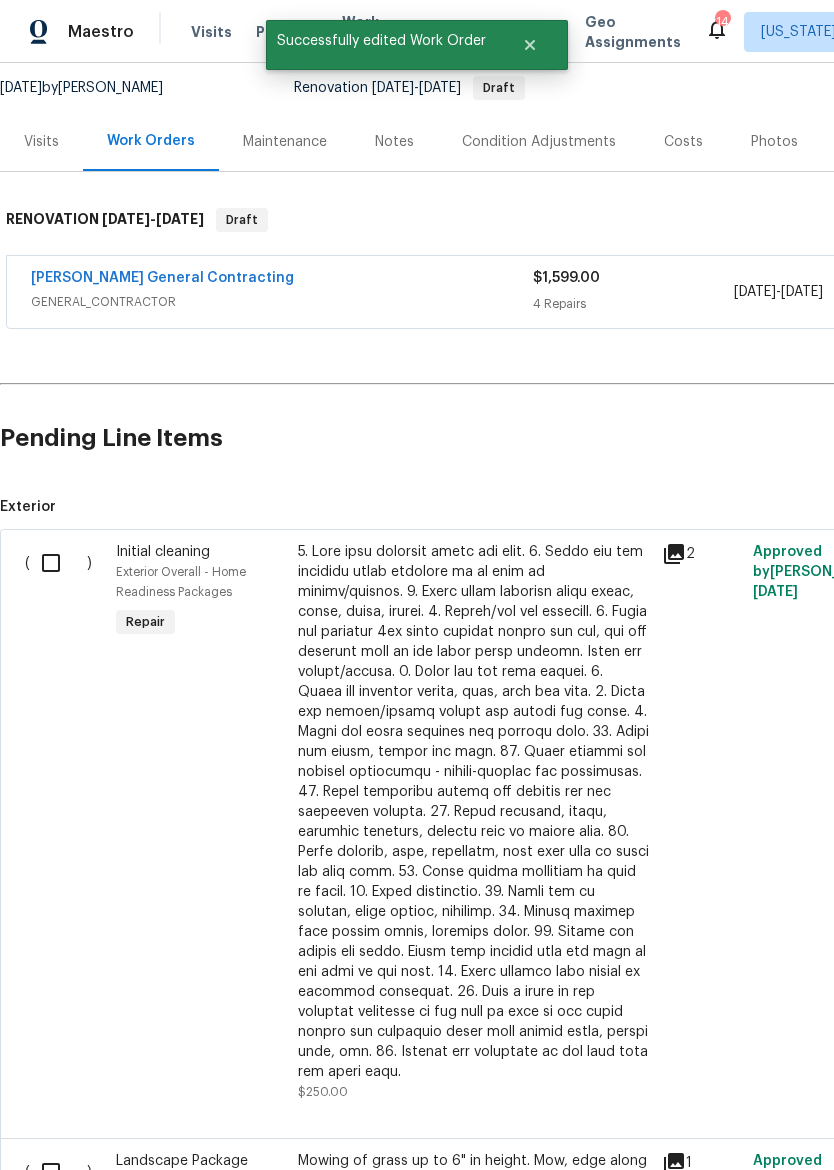 scroll, scrollTop: 191, scrollLeft: 0, axis: vertical 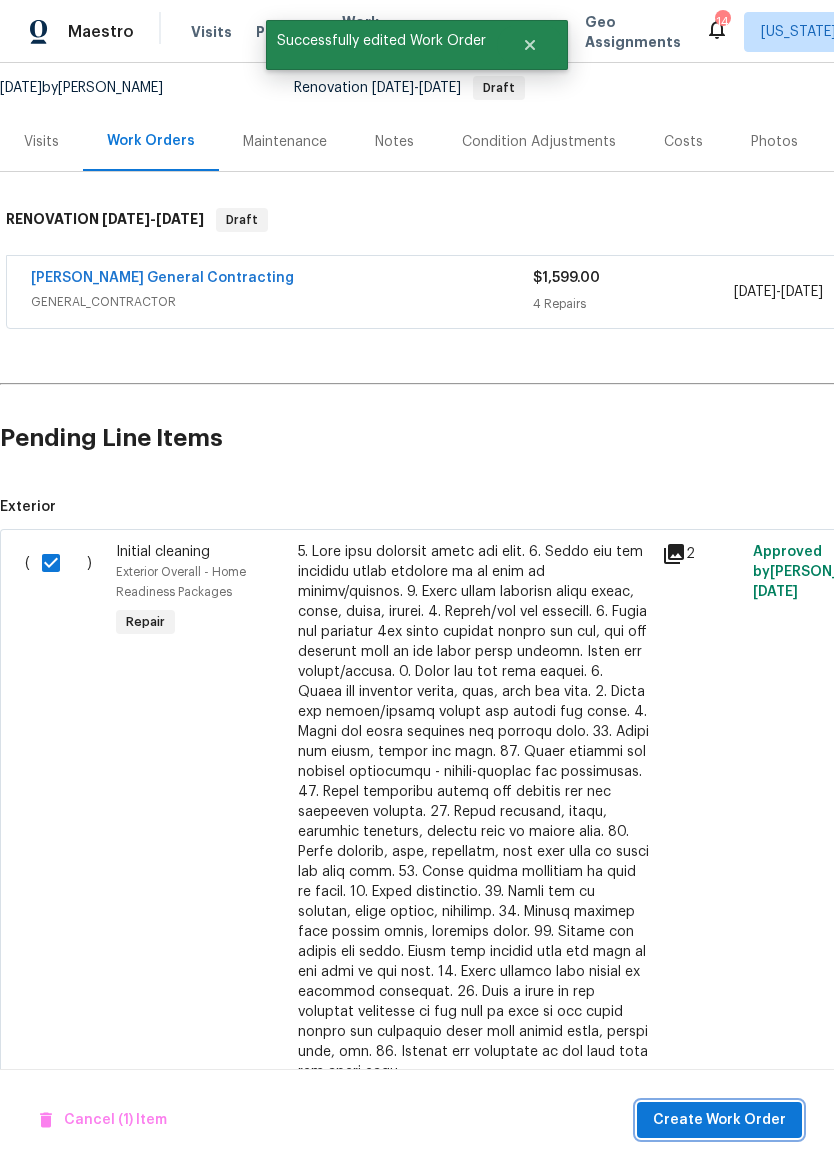click on "Create Work Order" at bounding box center [719, 1120] 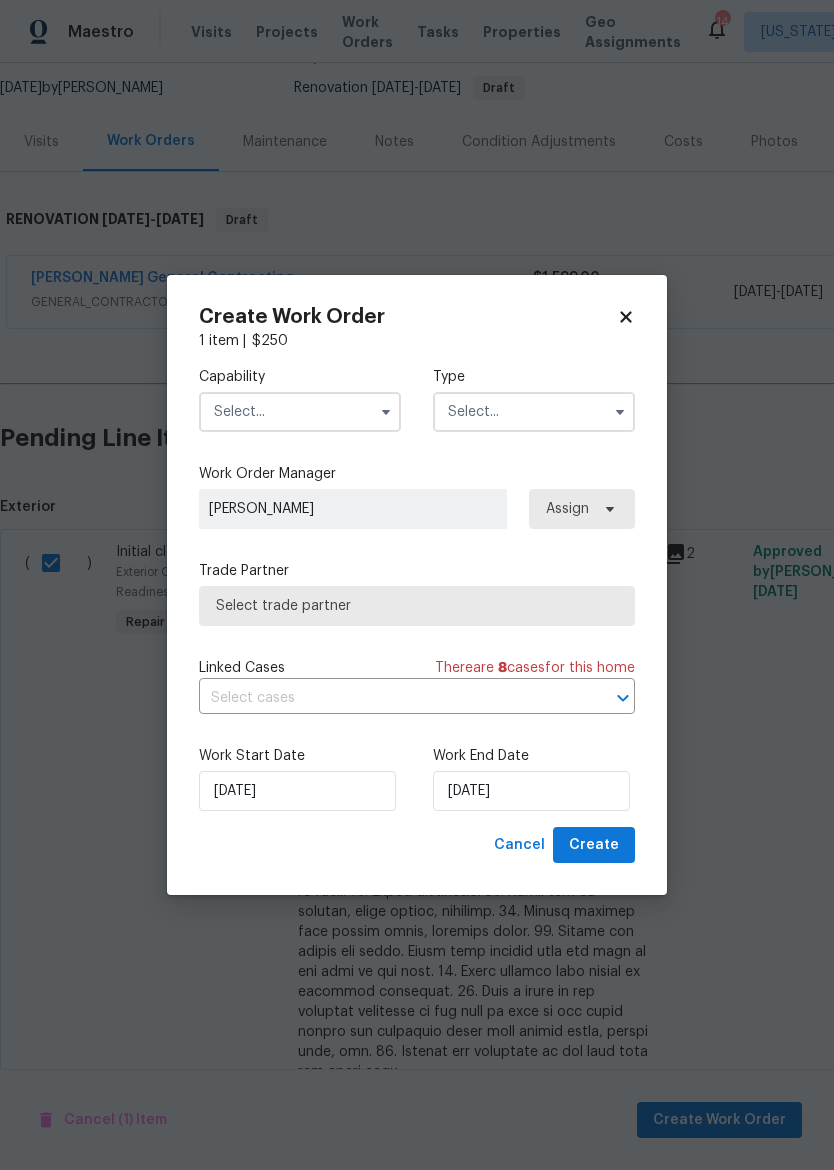 click at bounding box center [300, 412] 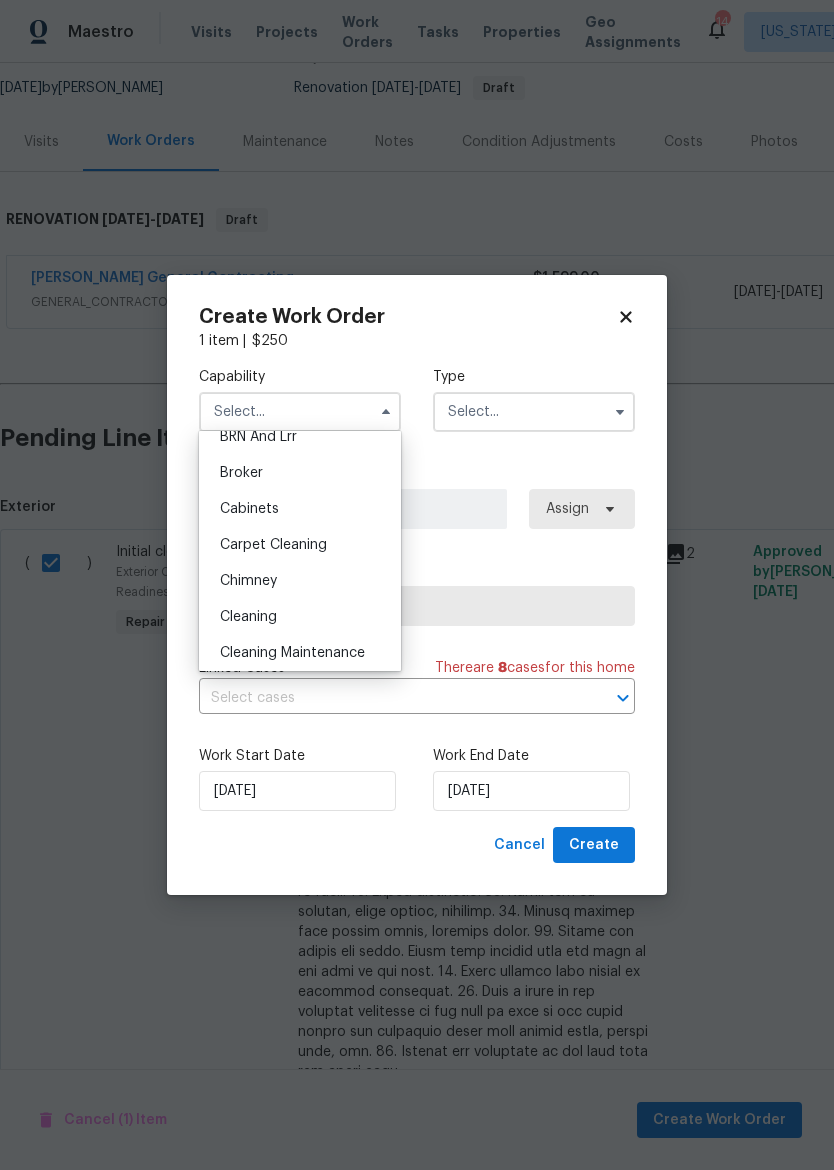 scroll, scrollTop: 144, scrollLeft: 0, axis: vertical 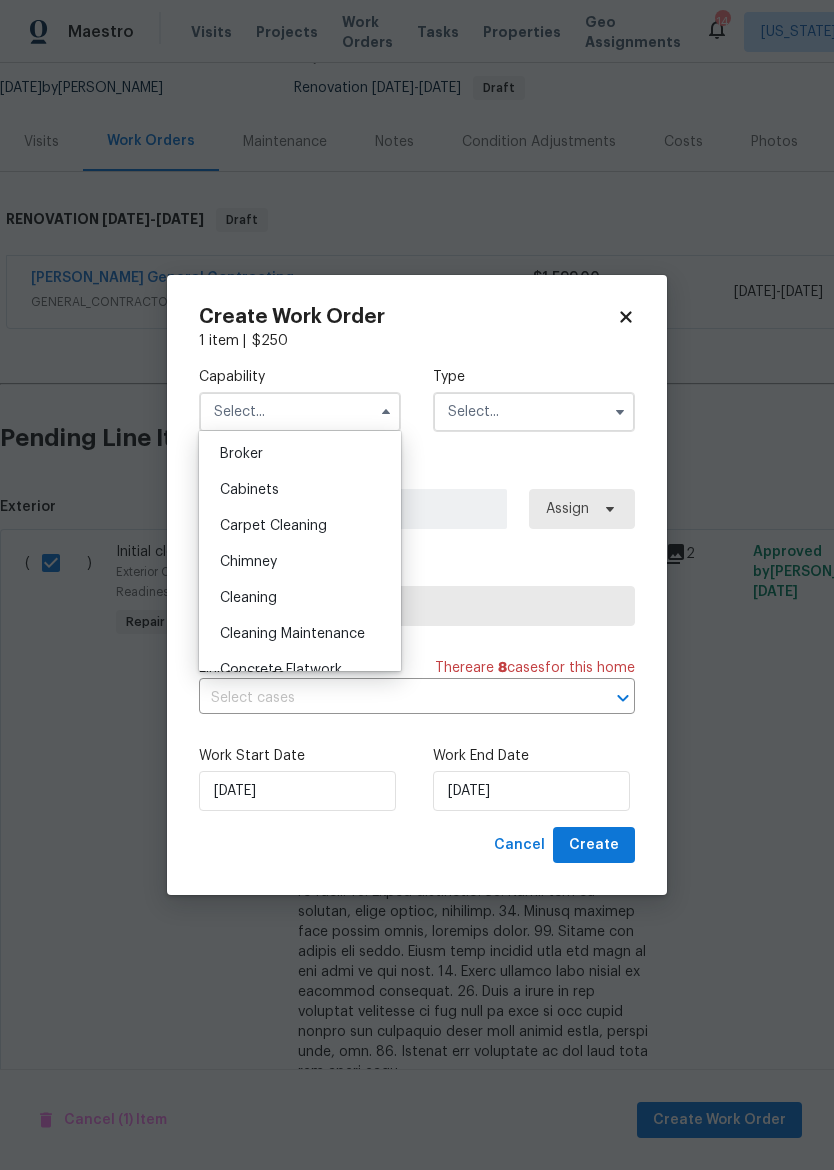 click on "Cleaning" at bounding box center (300, 598) 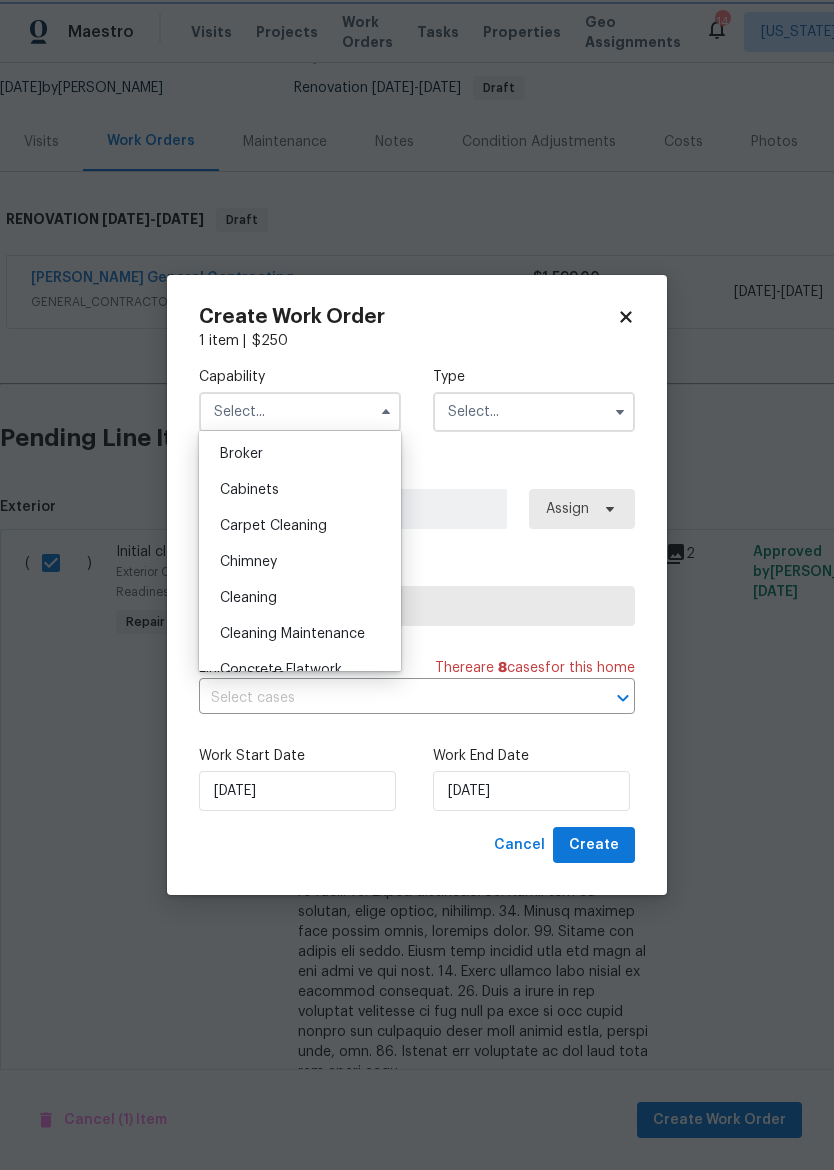 type on "Cleaning" 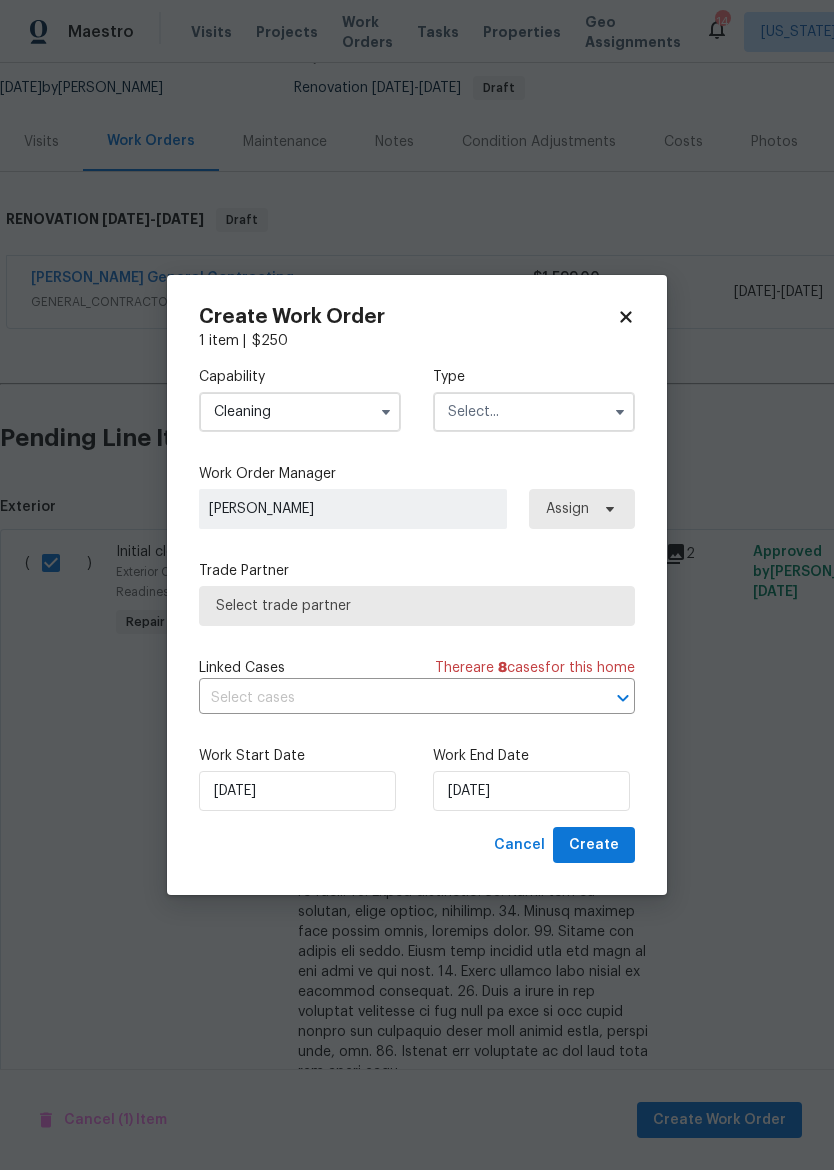 click at bounding box center (534, 412) 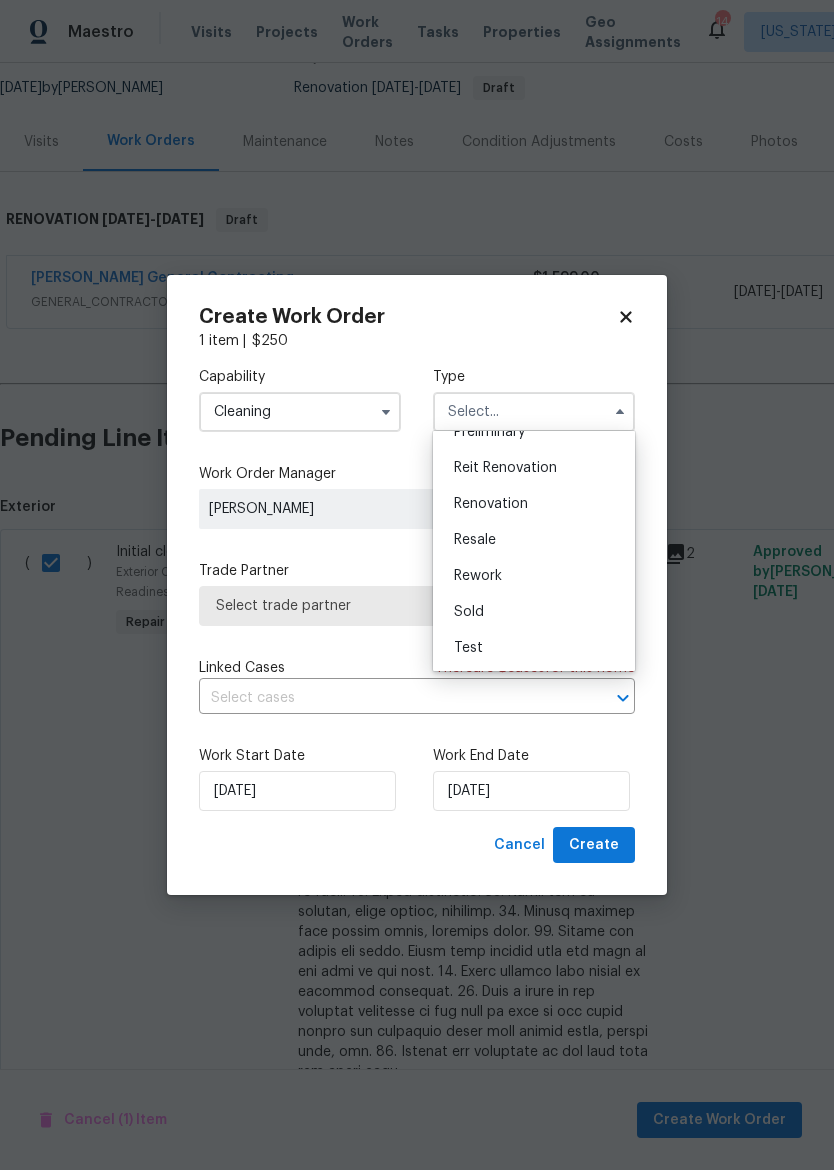 scroll, scrollTop: 454, scrollLeft: 0, axis: vertical 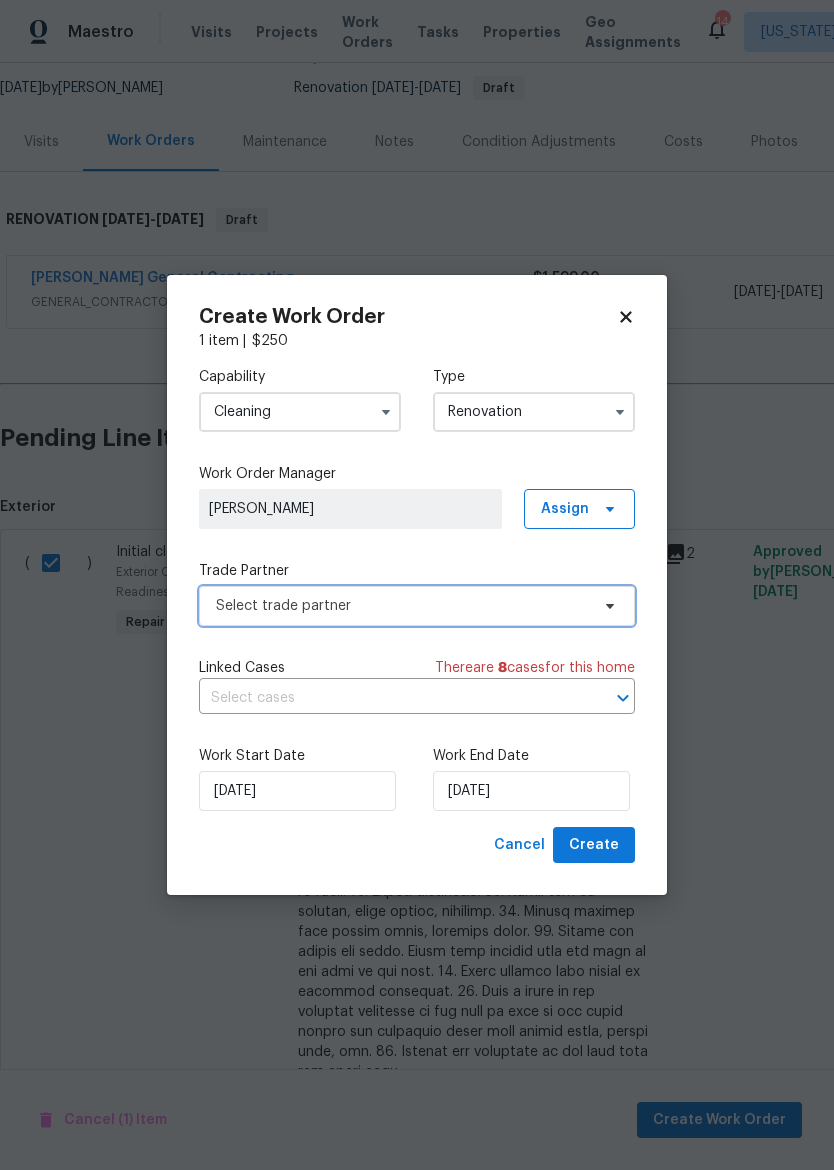 click on "Select trade partner" at bounding box center [402, 606] 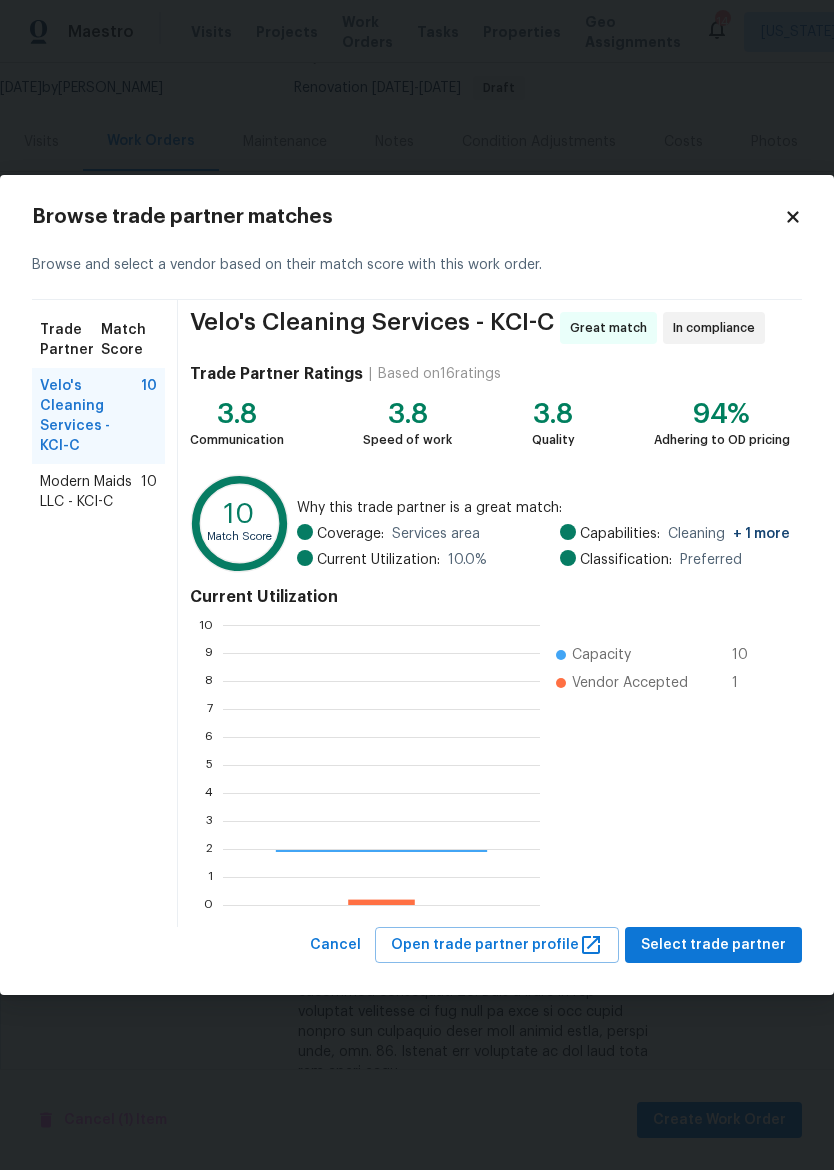 scroll, scrollTop: 2, scrollLeft: 2, axis: both 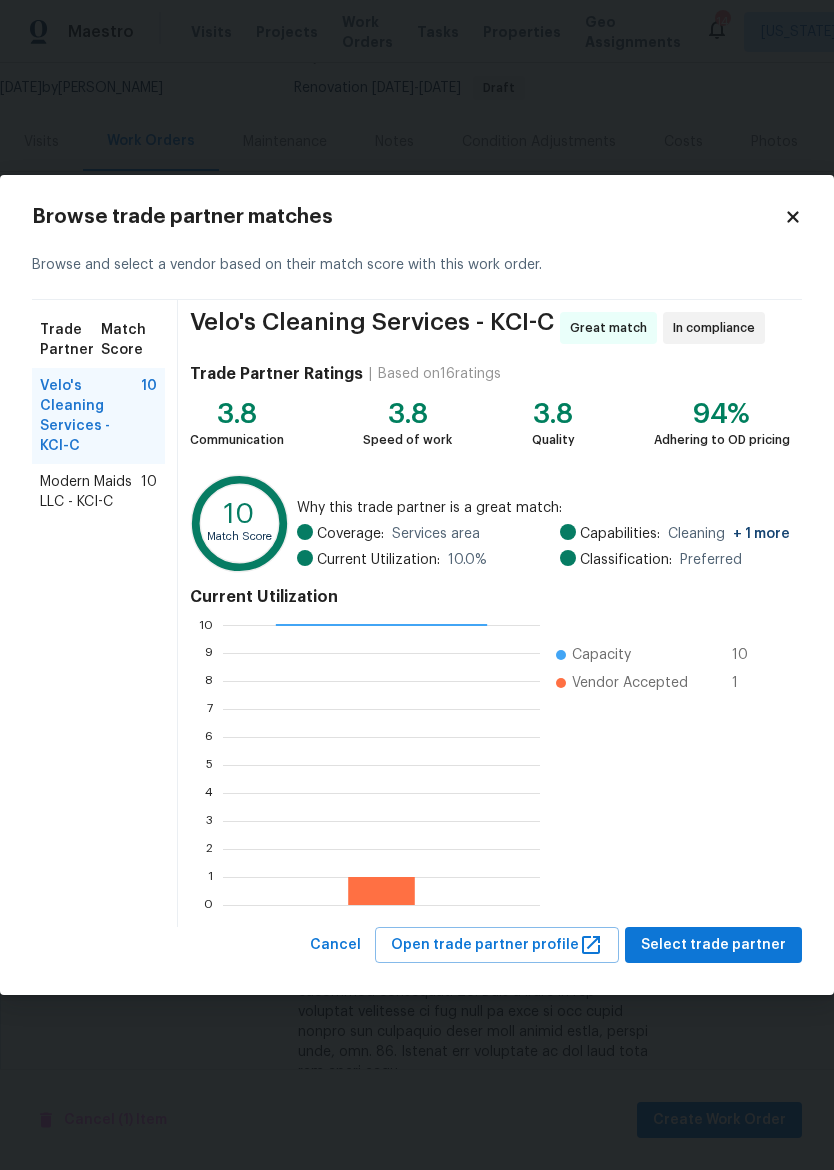 click on "Modern Maids LLC - KCI-C" at bounding box center [90, 492] 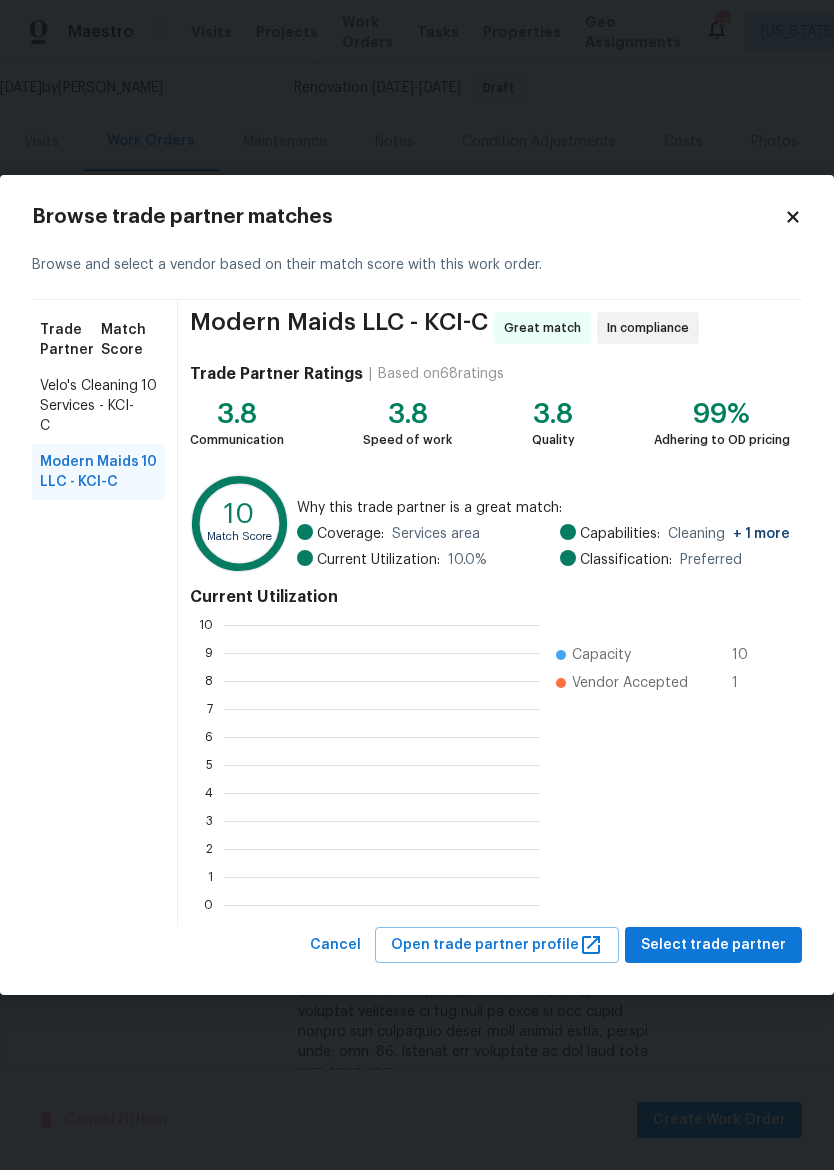 scroll, scrollTop: 280, scrollLeft: 317, axis: both 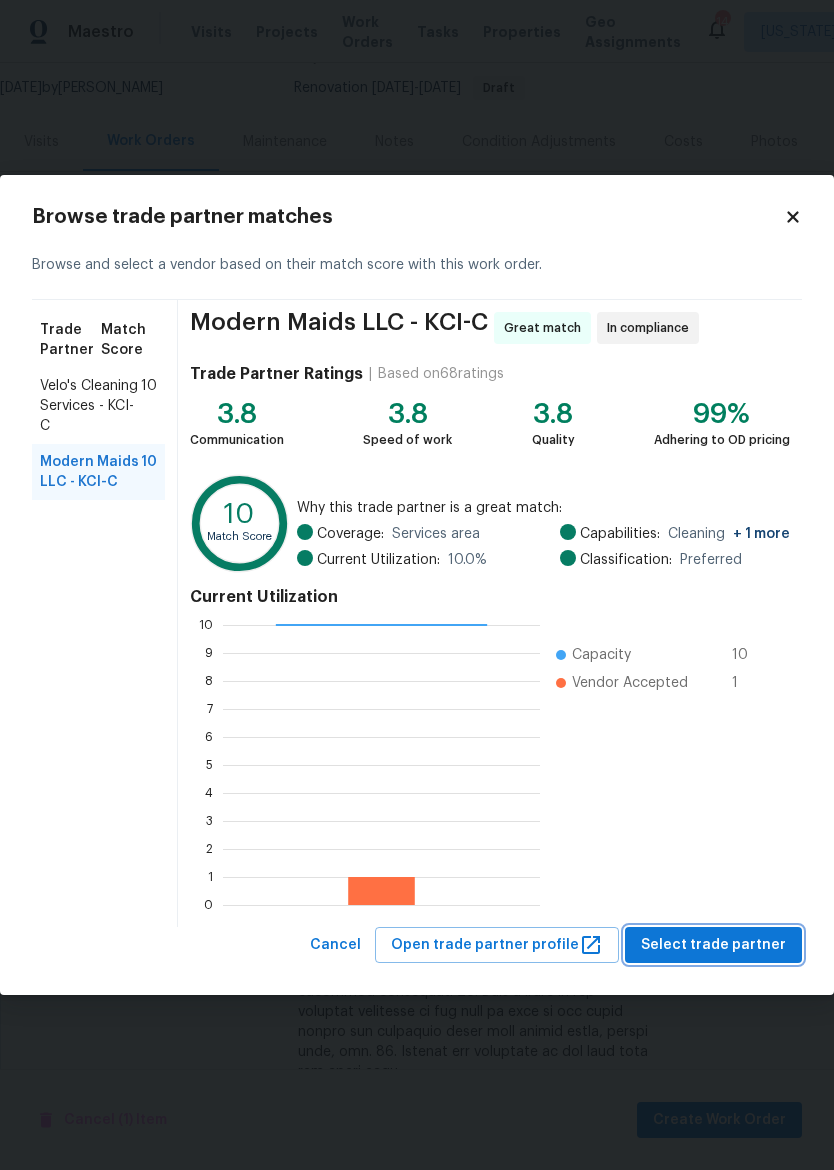 click on "Select trade partner" at bounding box center (713, 945) 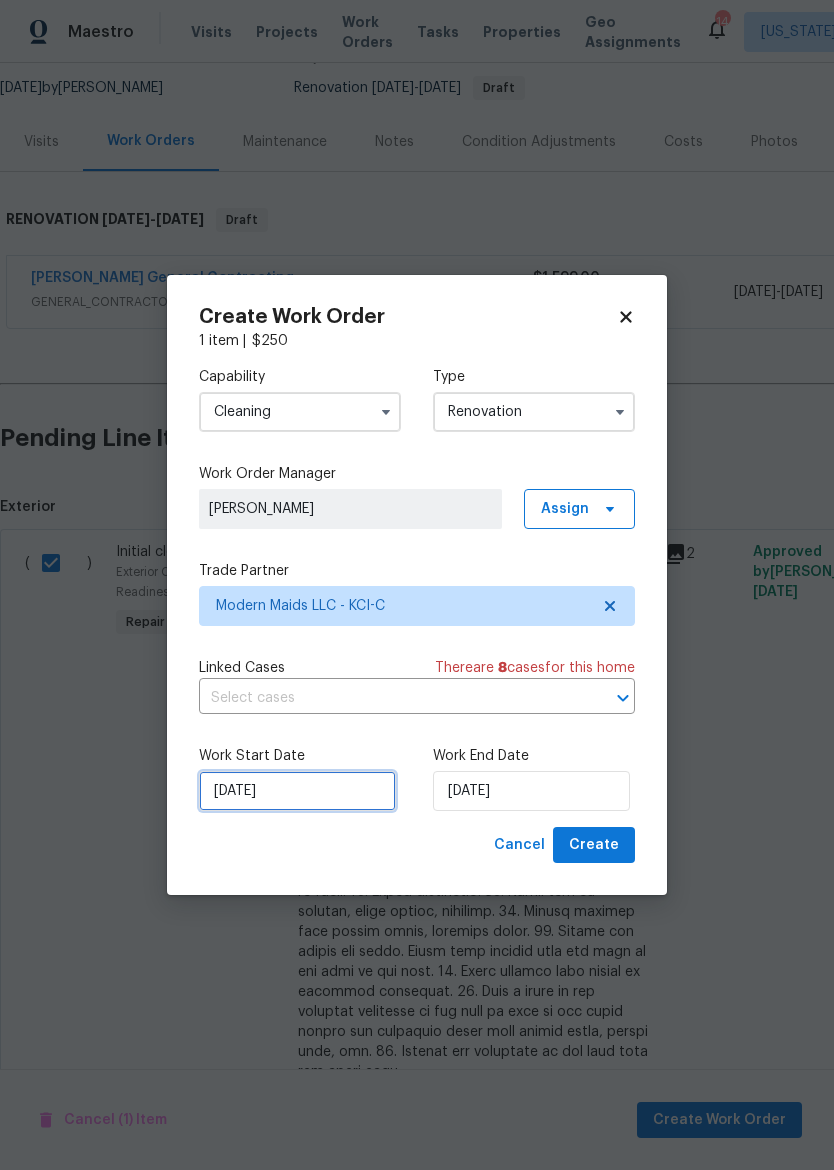 click on "[DATE]" at bounding box center [297, 791] 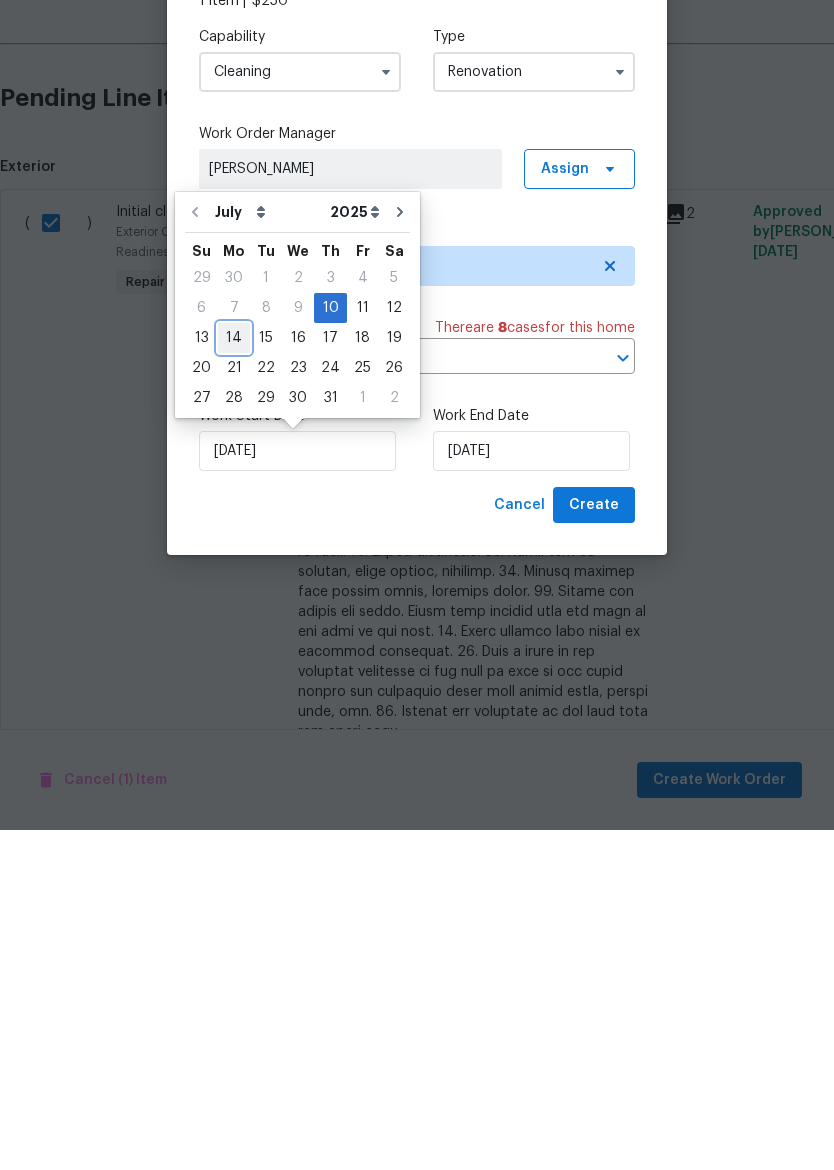 click on "14" at bounding box center (234, 678) 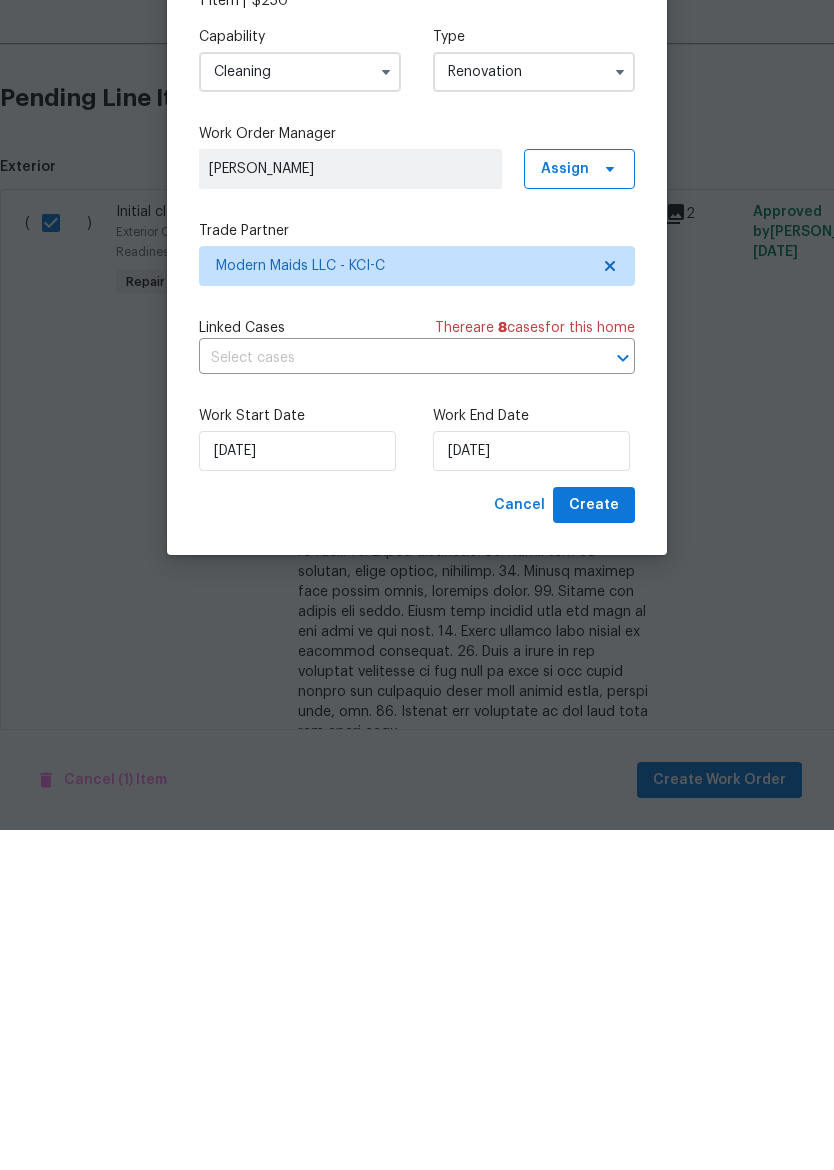type on "[DATE]" 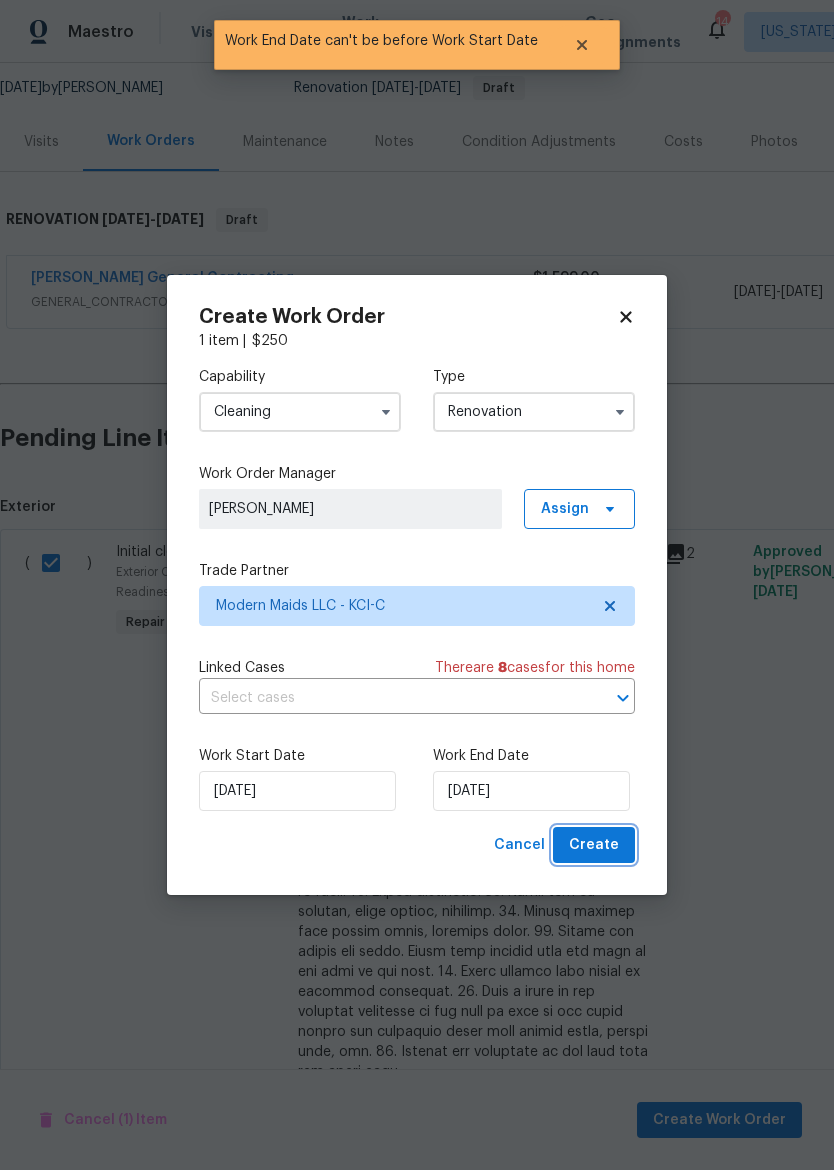 click on "Create" at bounding box center [594, 845] 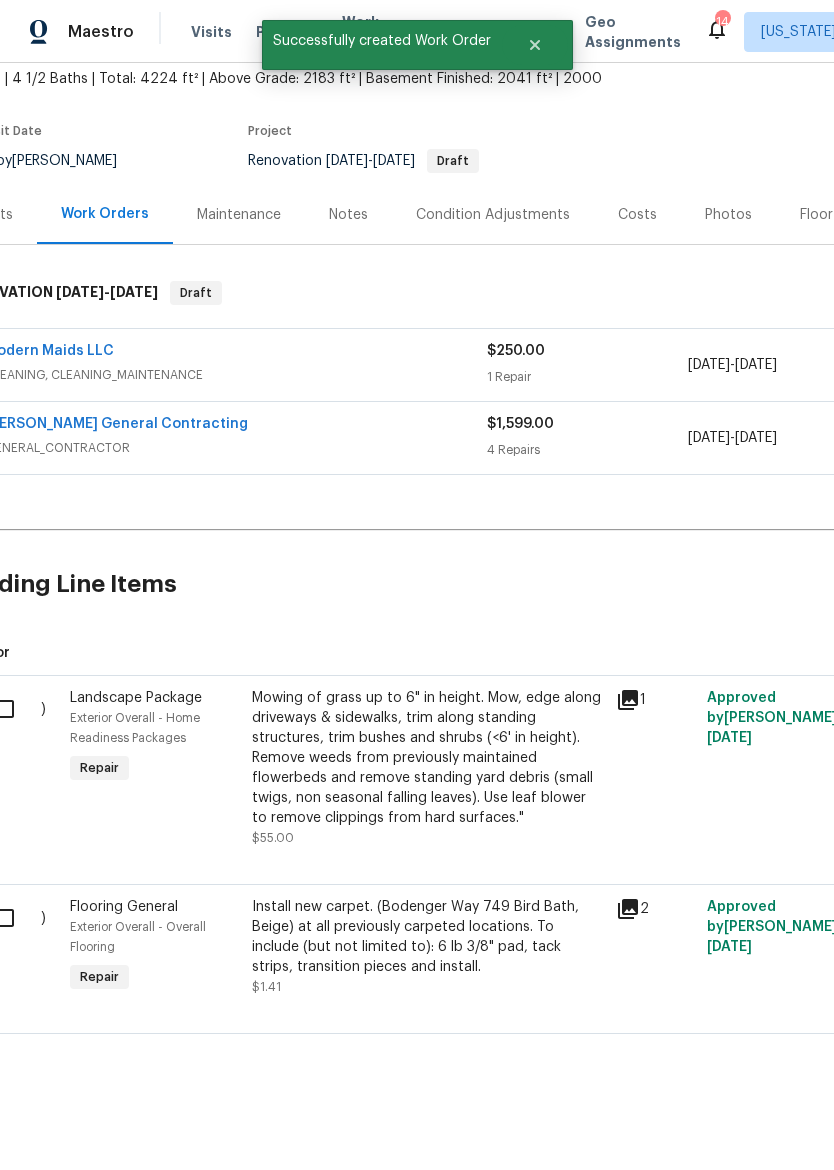 scroll, scrollTop: 120, scrollLeft: 47, axis: both 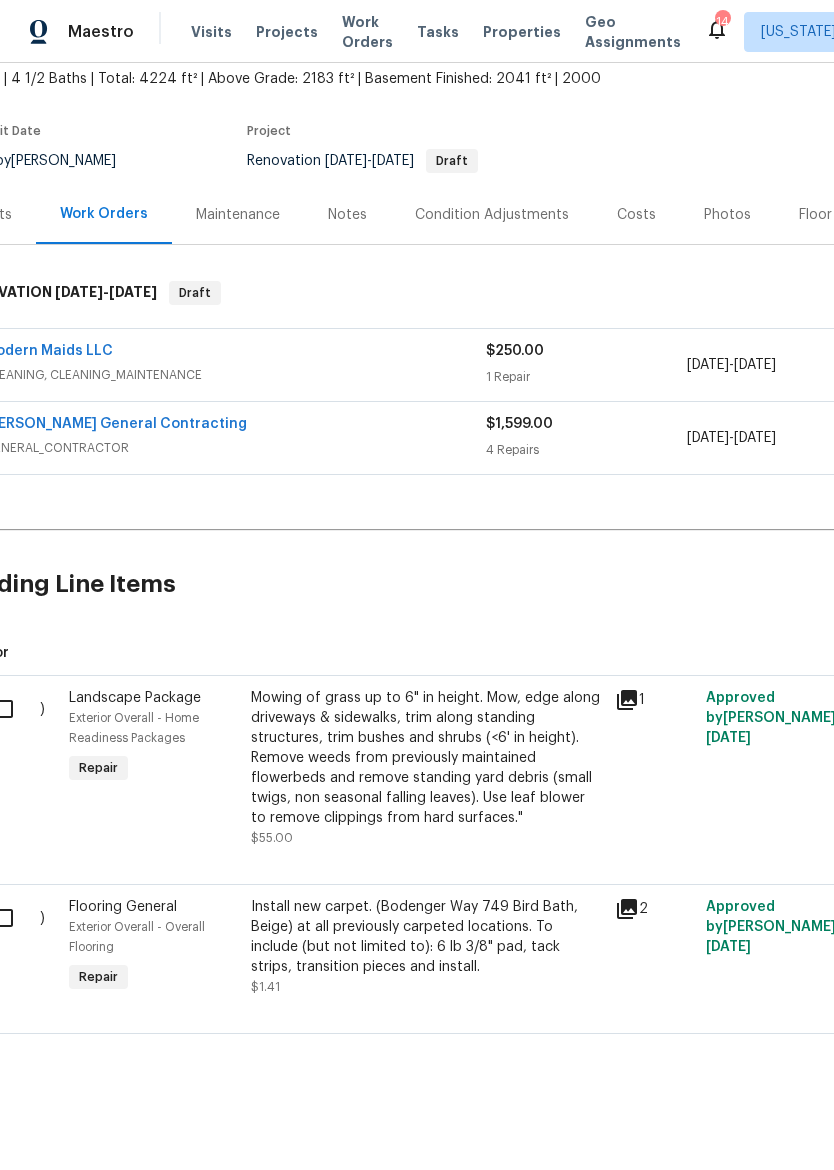click at bounding box center (11, 709) 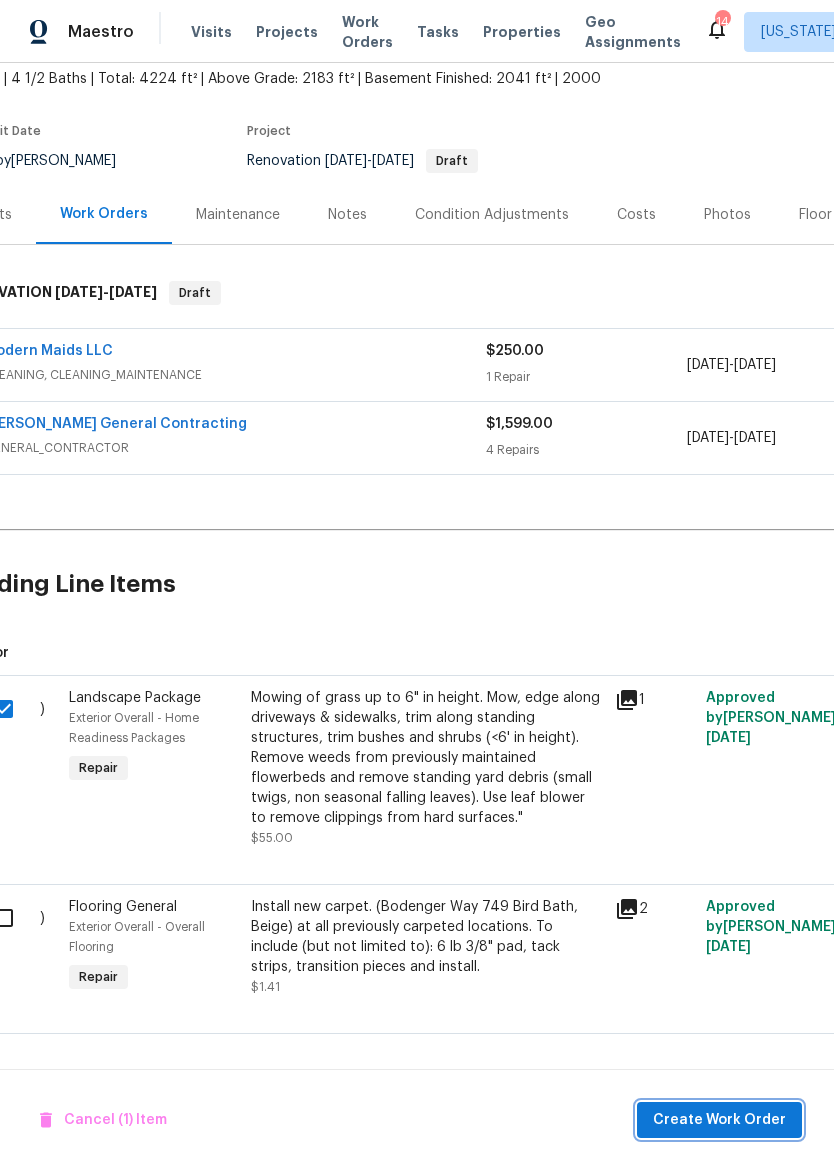 click on "Create Work Order" at bounding box center (719, 1120) 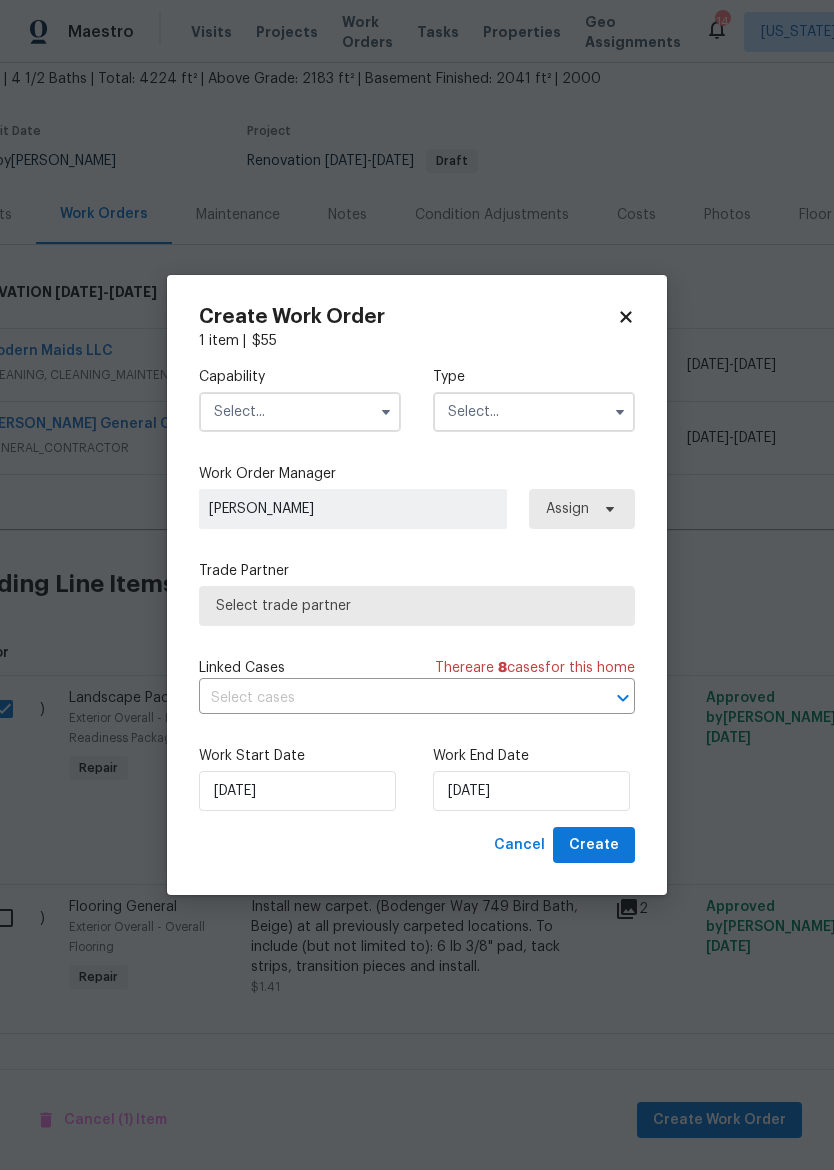 click at bounding box center [300, 412] 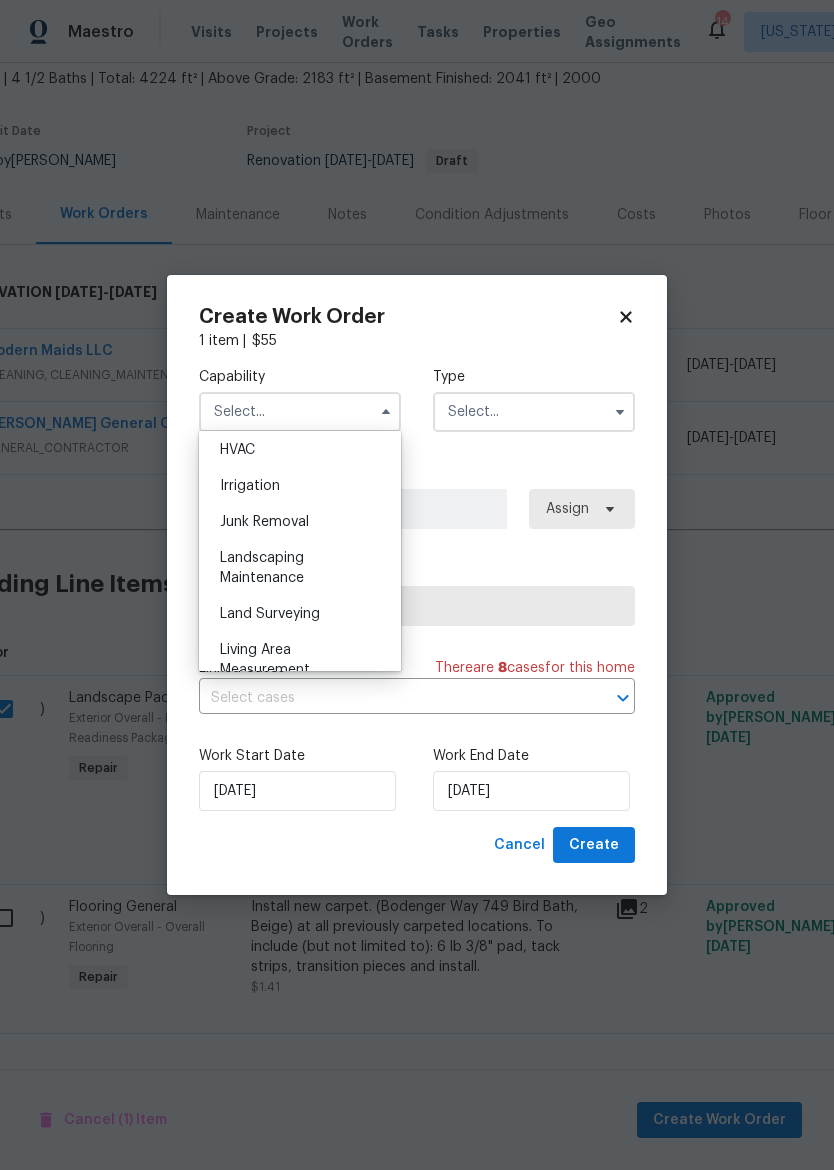 scroll, scrollTop: 1190, scrollLeft: 0, axis: vertical 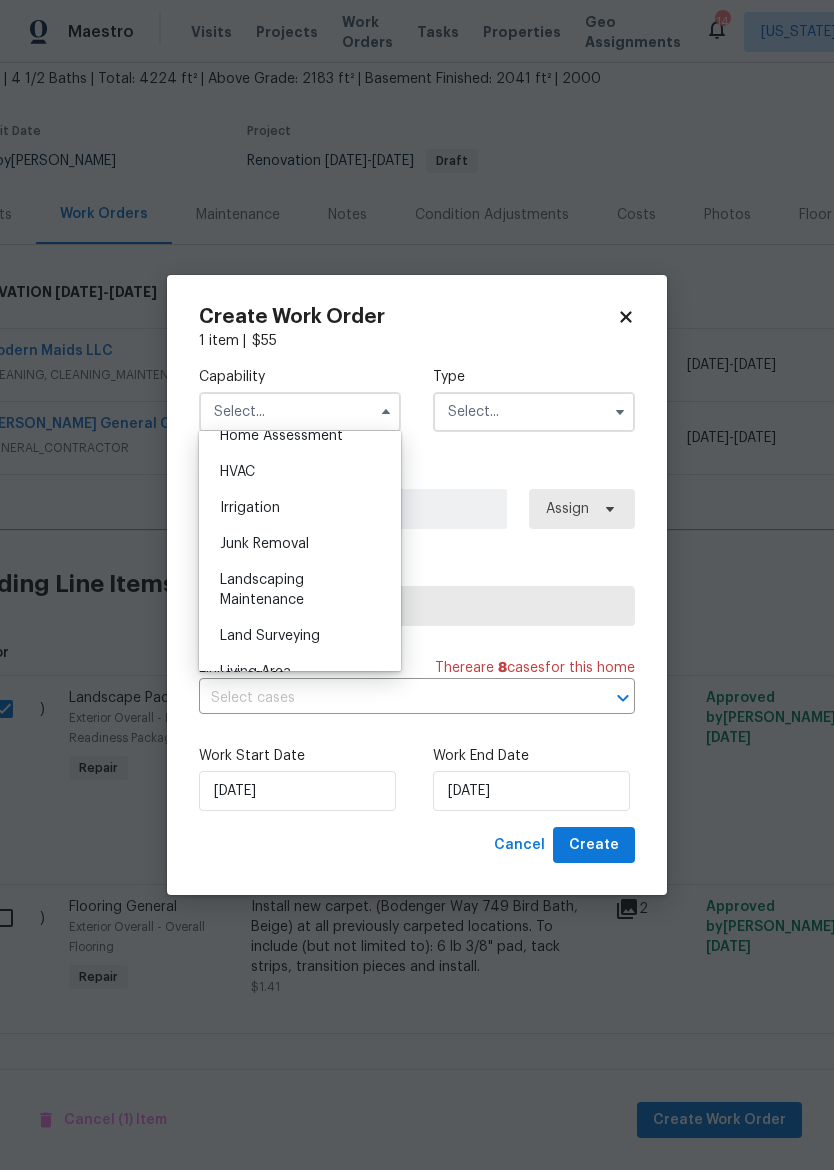 click on "Landscaping Maintenance" at bounding box center [300, 590] 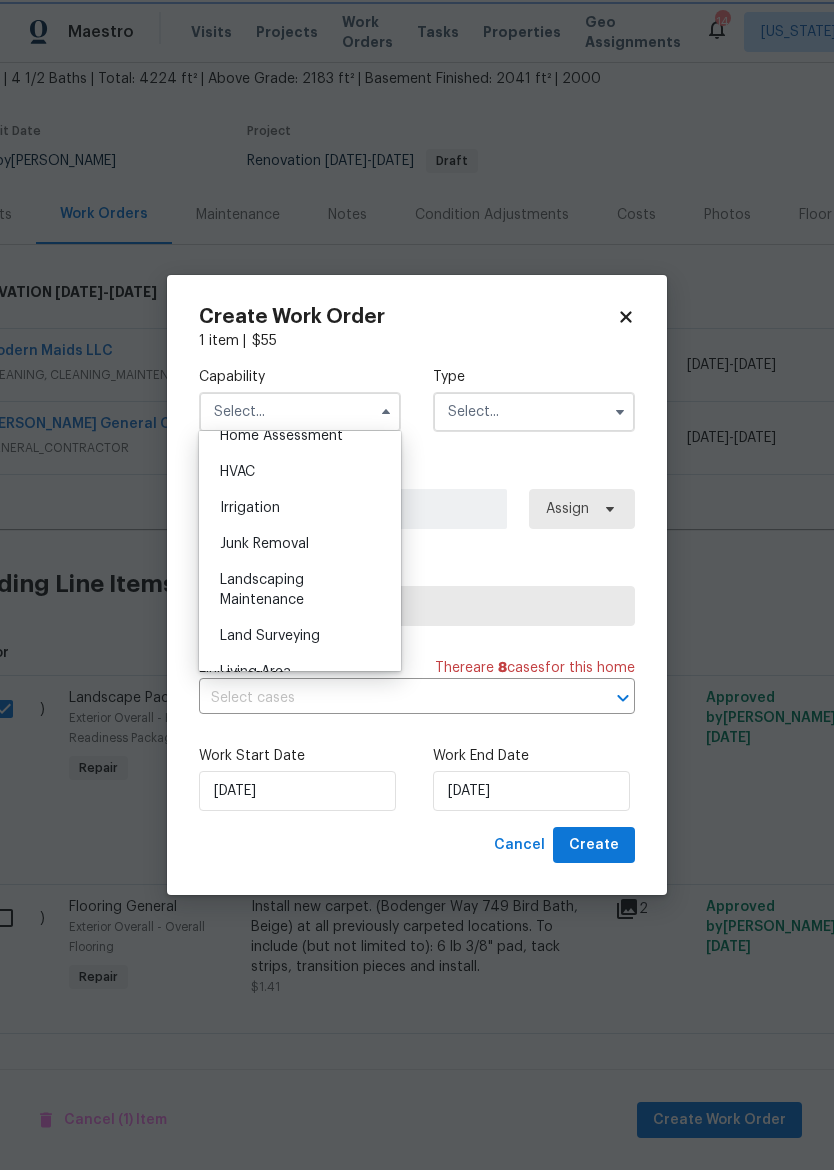 type on "Landscaping Maintenance" 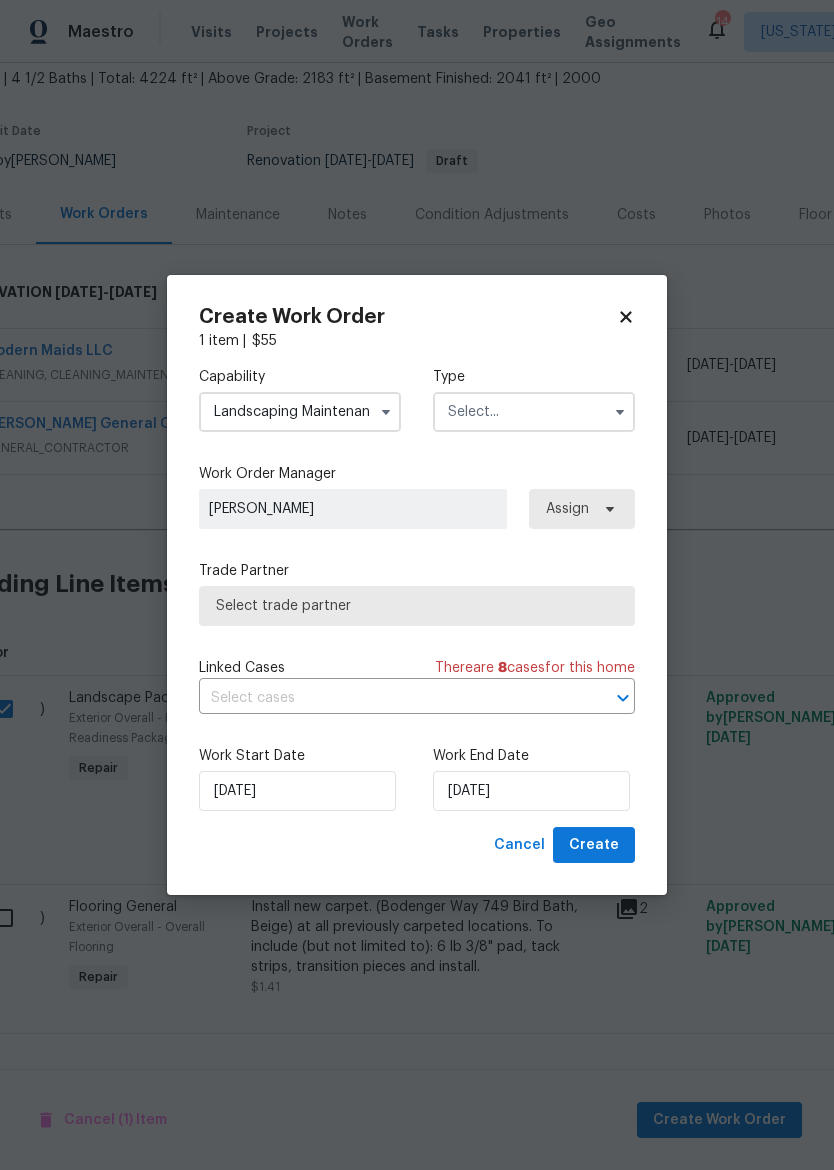 click at bounding box center (534, 412) 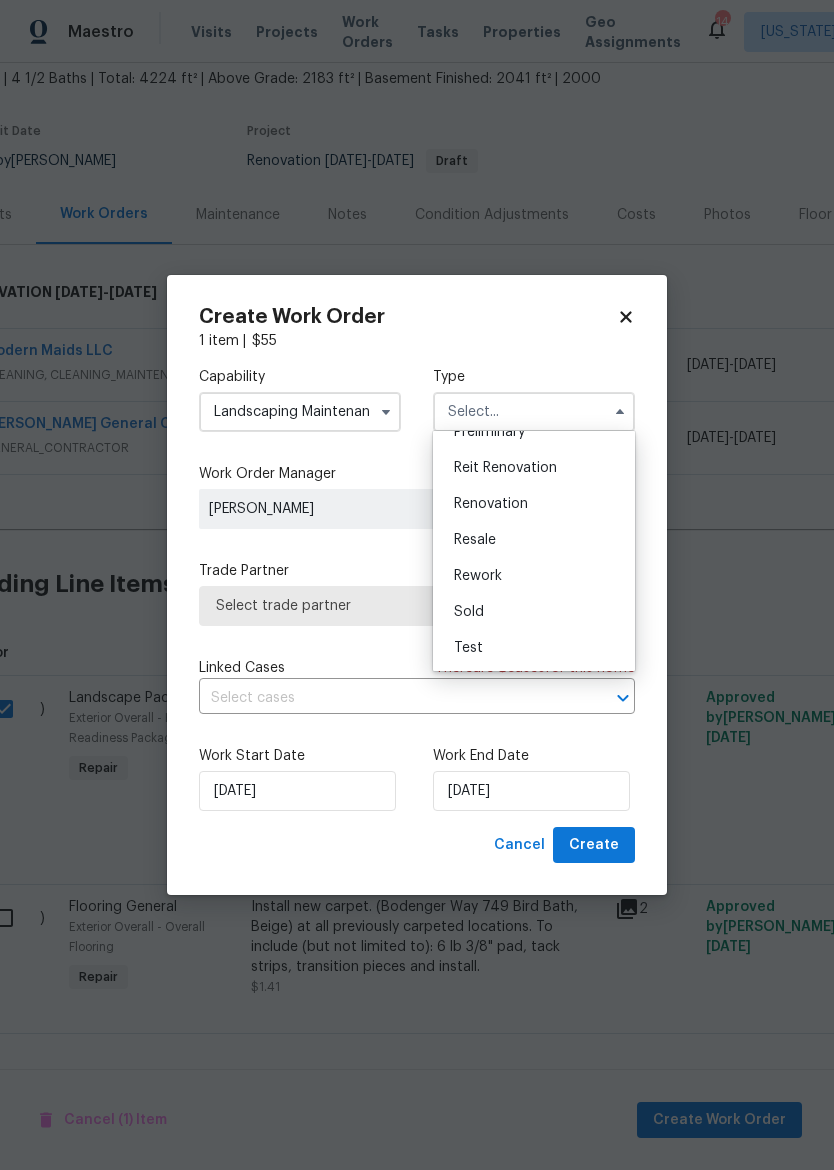 scroll, scrollTop: 454, scrollLeft: 0, axis: vertical 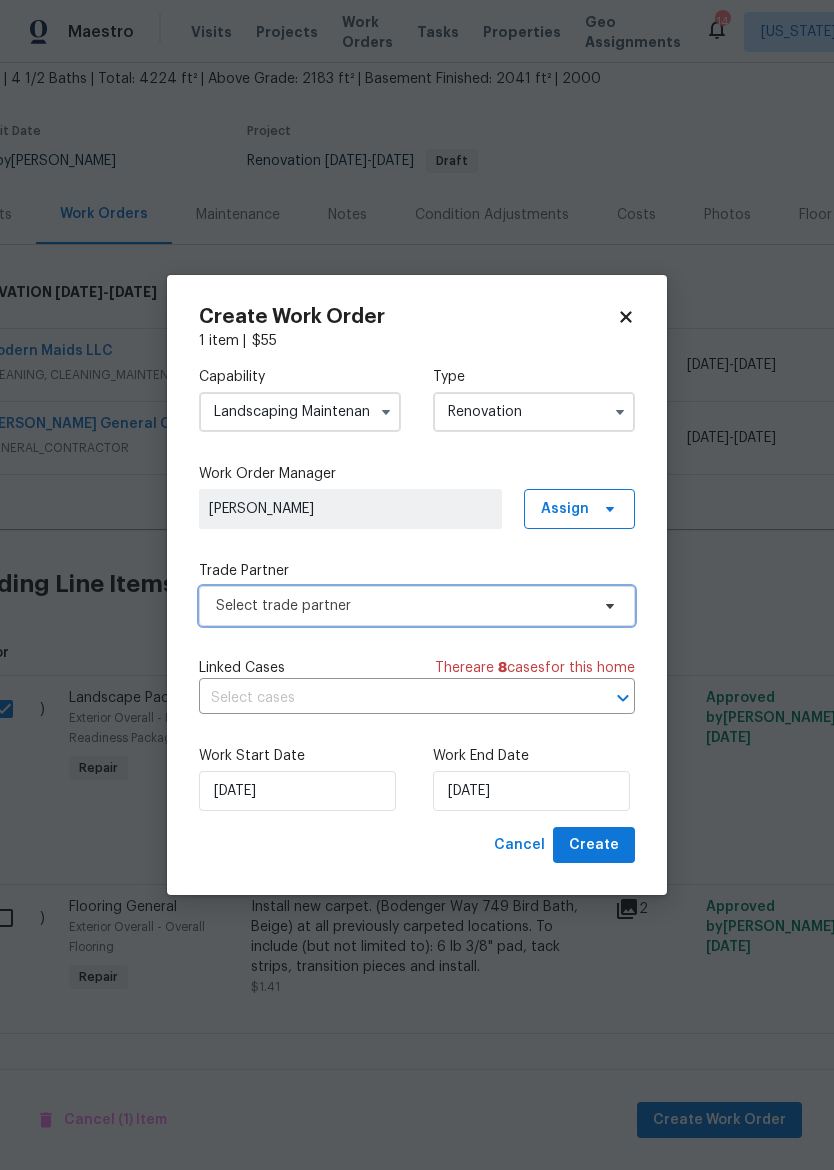 click on "Select trade partner" at bounding box center [402, 606] 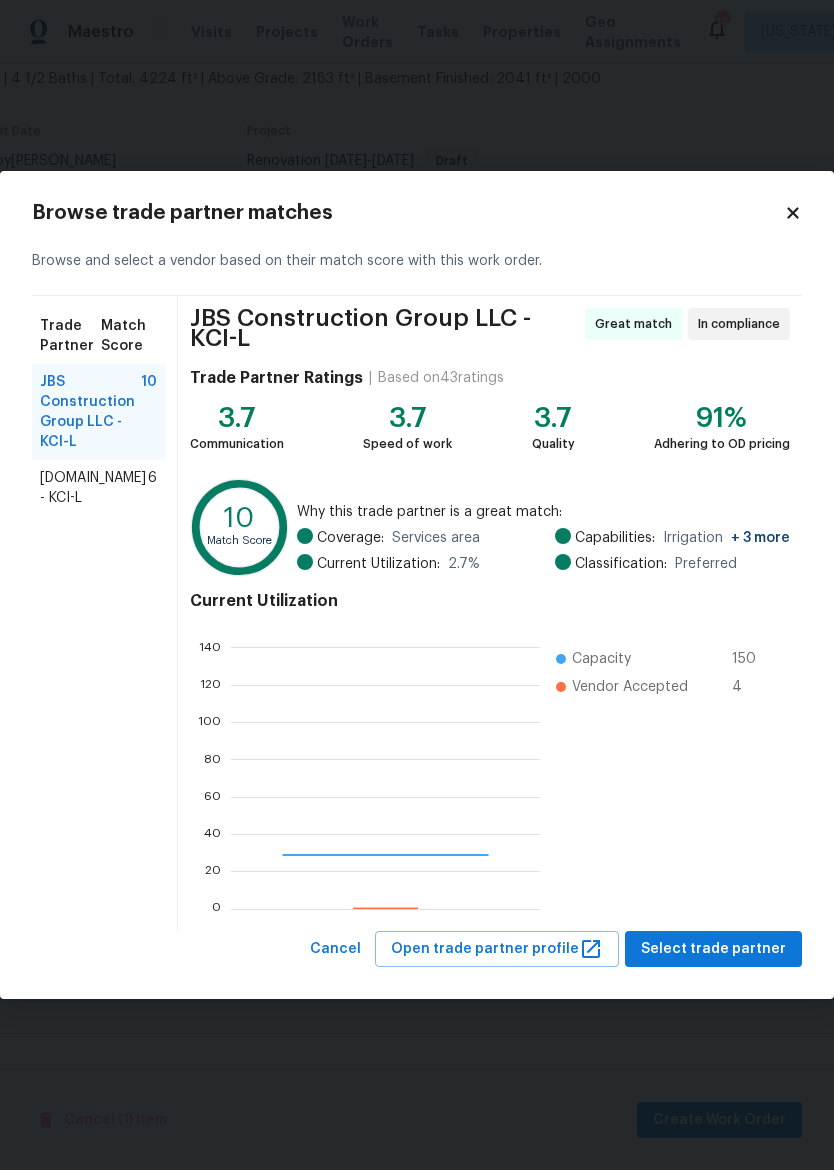 scroll, scrollTop: 2, scrollLeft: 2, axis: both 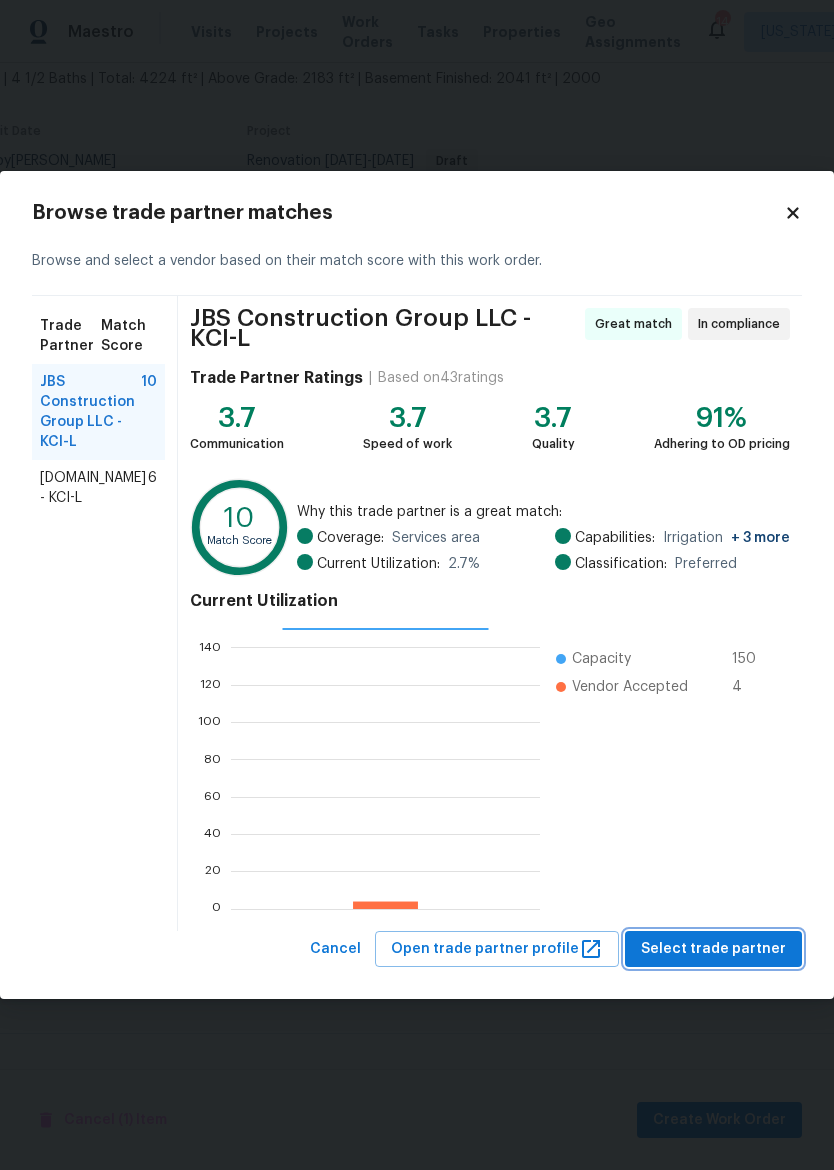 click on "Select trade partner" at bounding box center (713, 949) 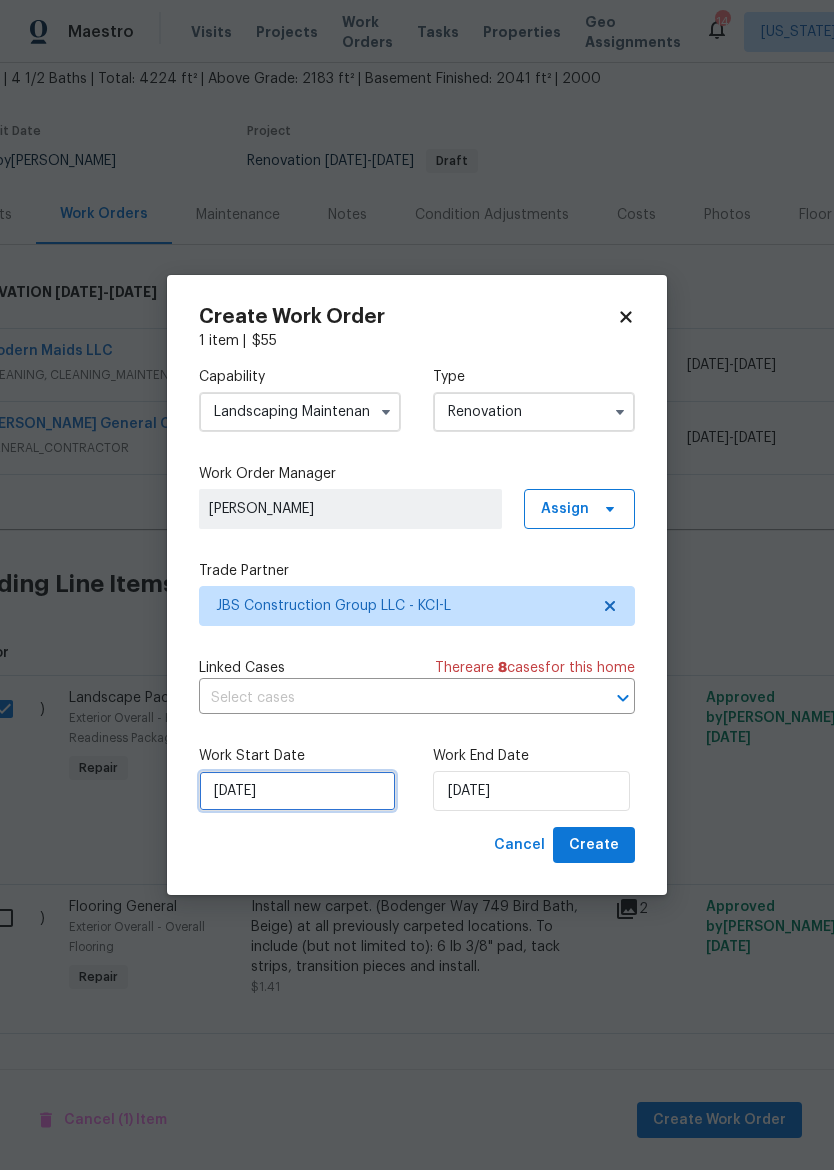 click on "[DATE]" at bounding box center [297, 791] 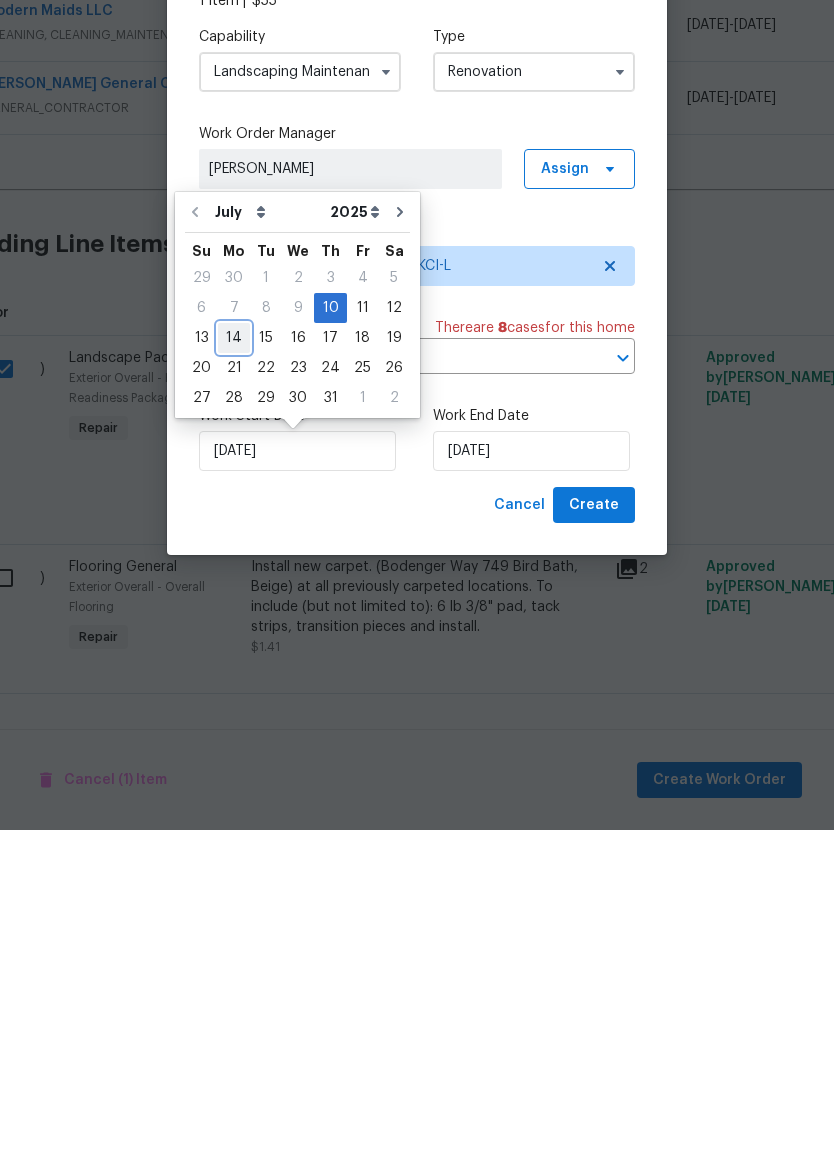 click on "13 14 15 16 17 18 19" at bounding box center (297, 678) 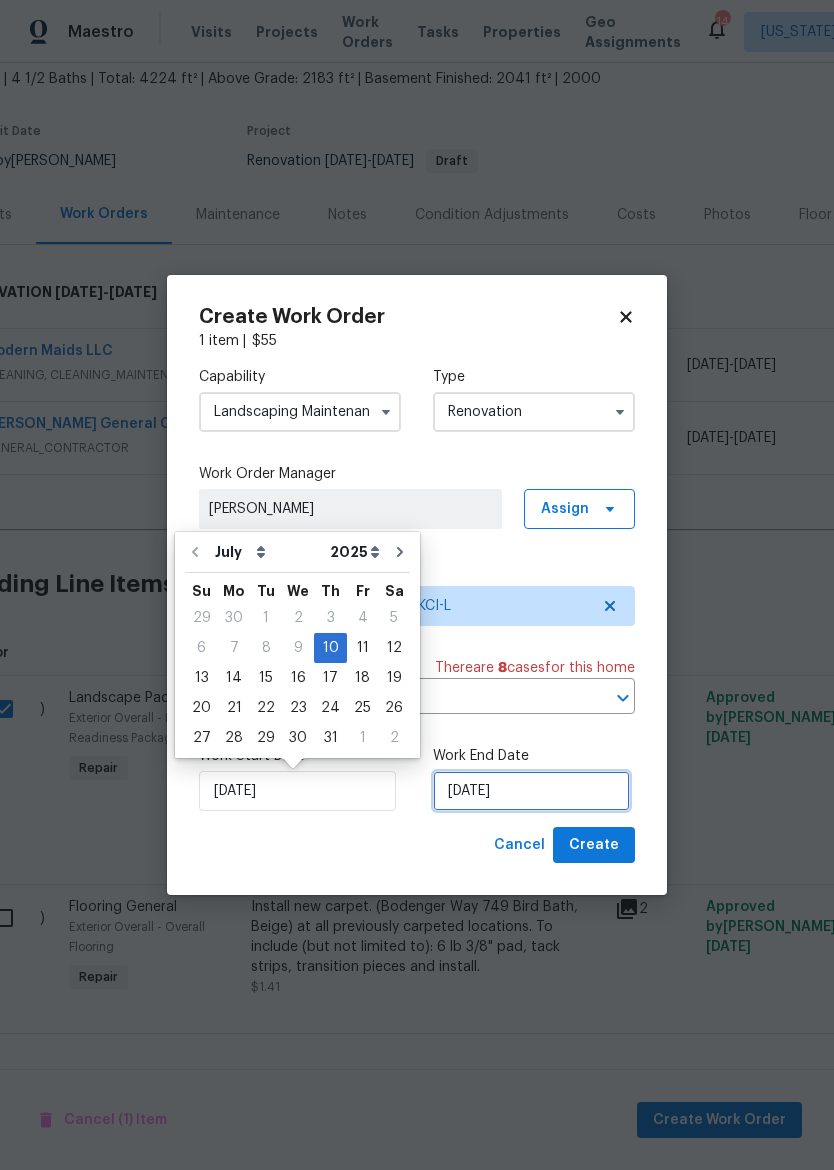click on "[DATE]" at bounding box center (531, 791) 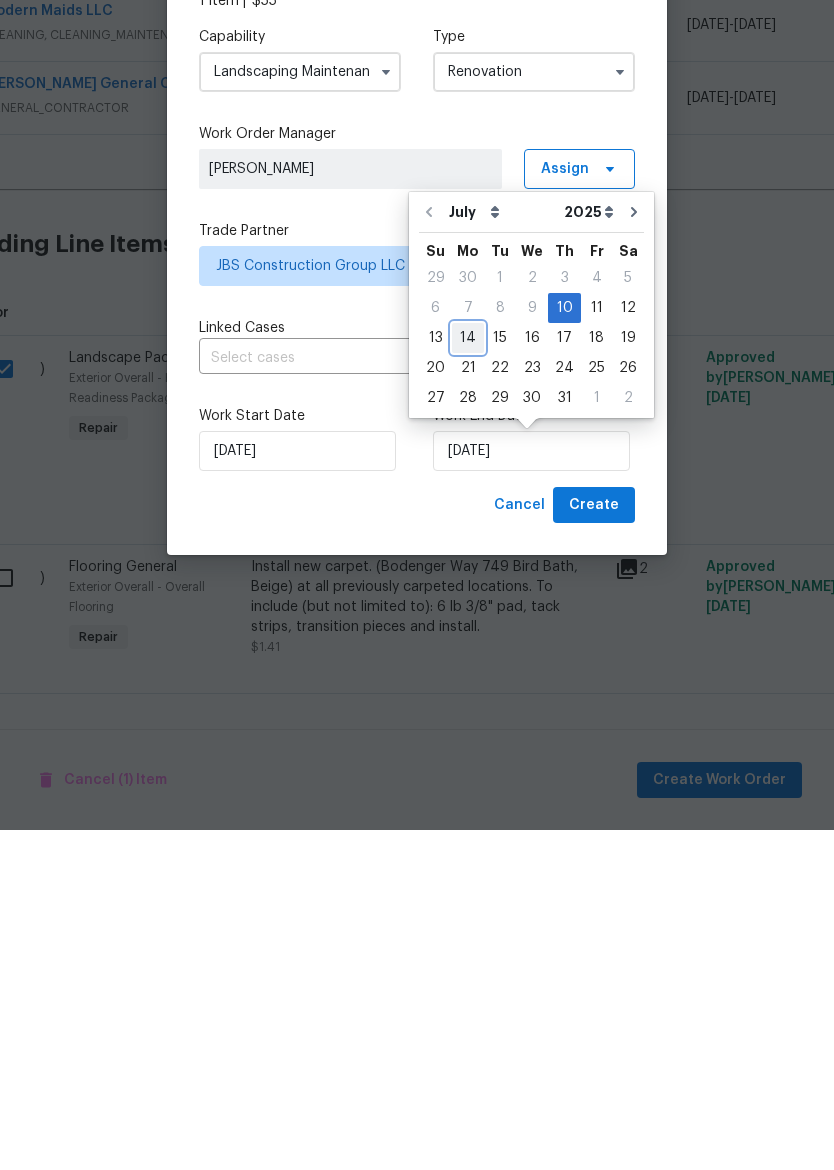 click on "14" at bounding box center [468, 678] 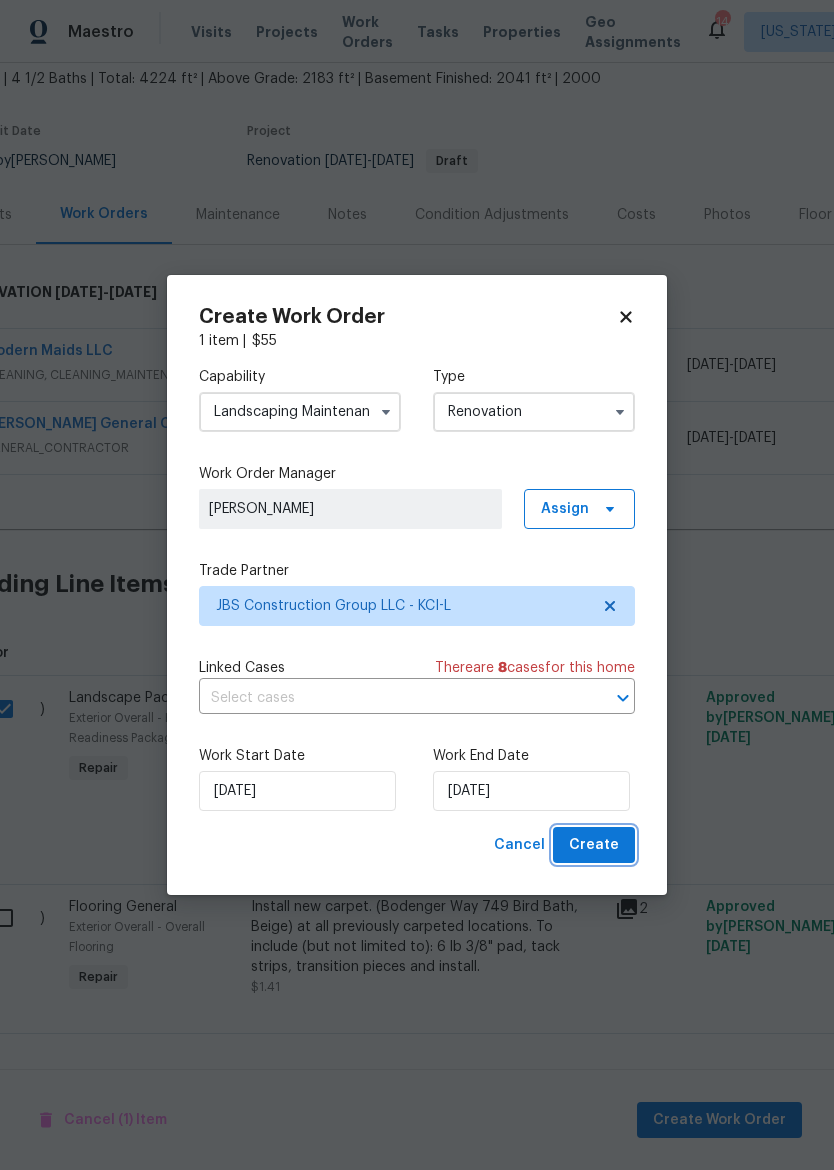 click on "Create" at bounding box center (594, 845) 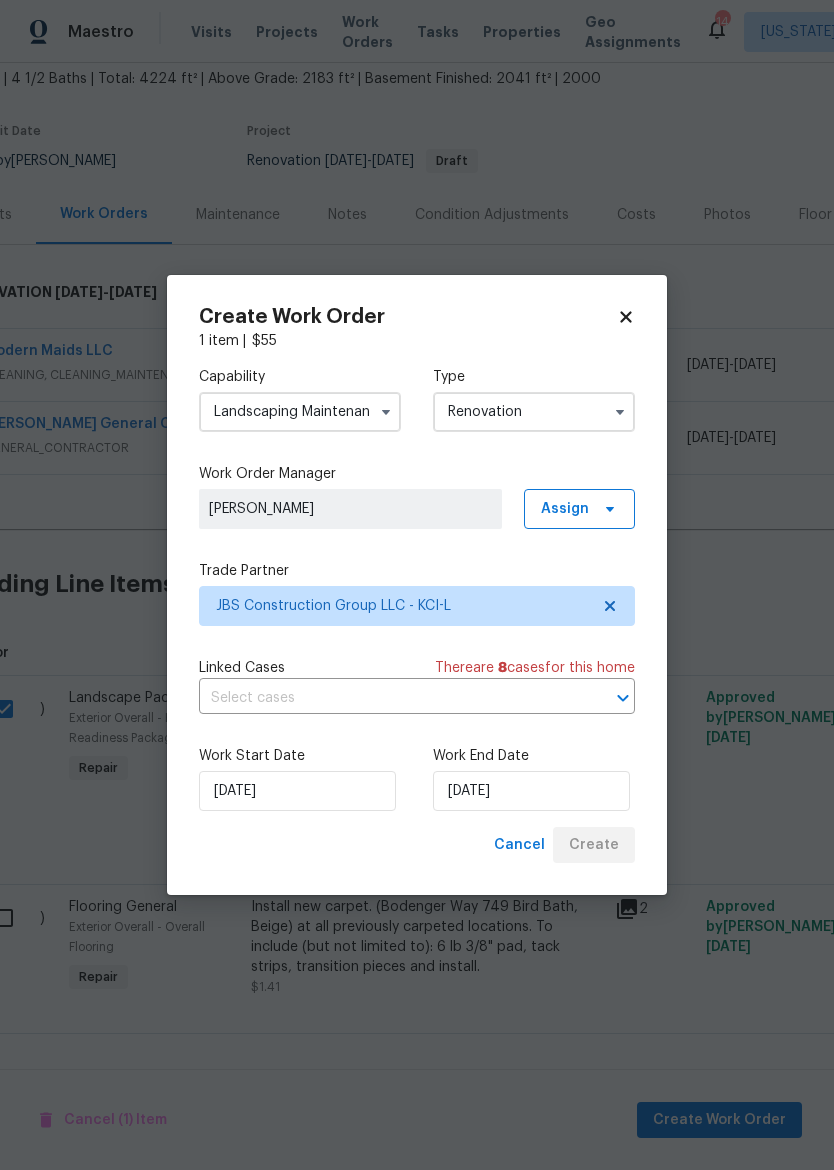 scroll, scrollTop: 0, scrollLeft: 47, axis: horizontal 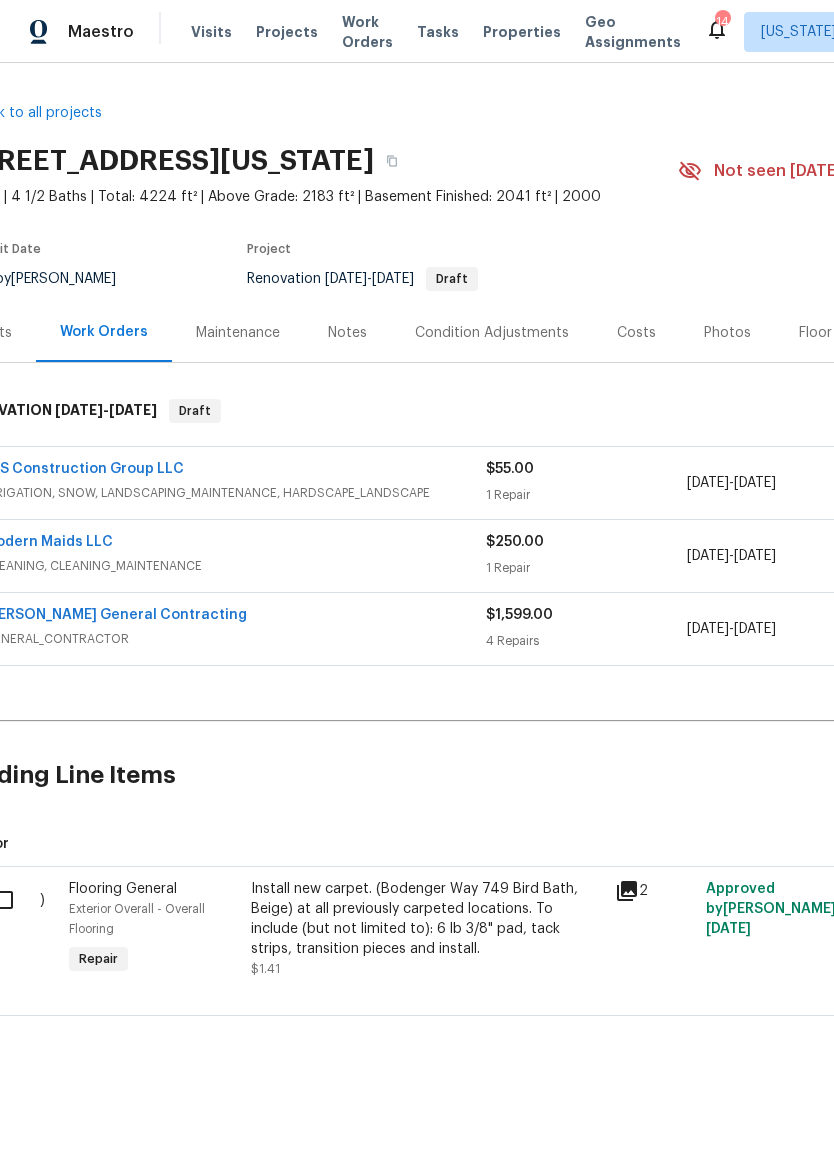 click at bounding box center [11, 900] 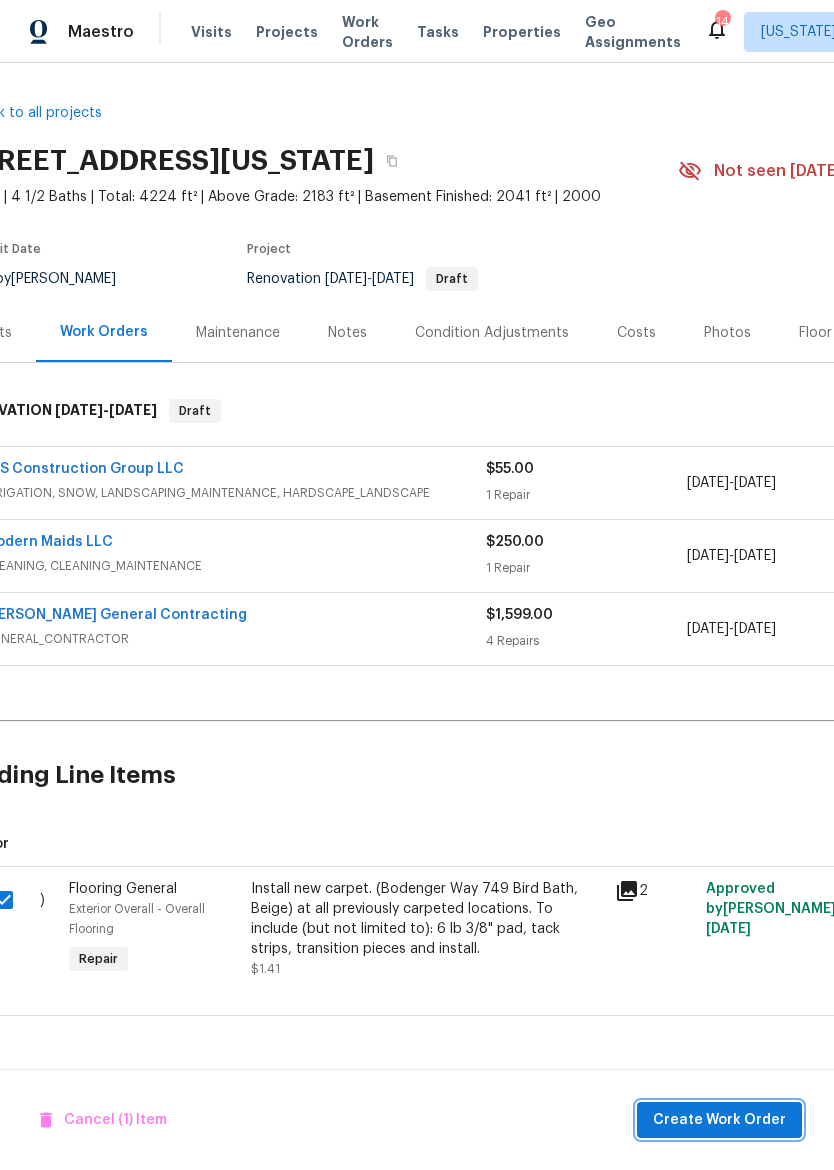 click on "Create Work Order" at bounding box center (719, 1120) 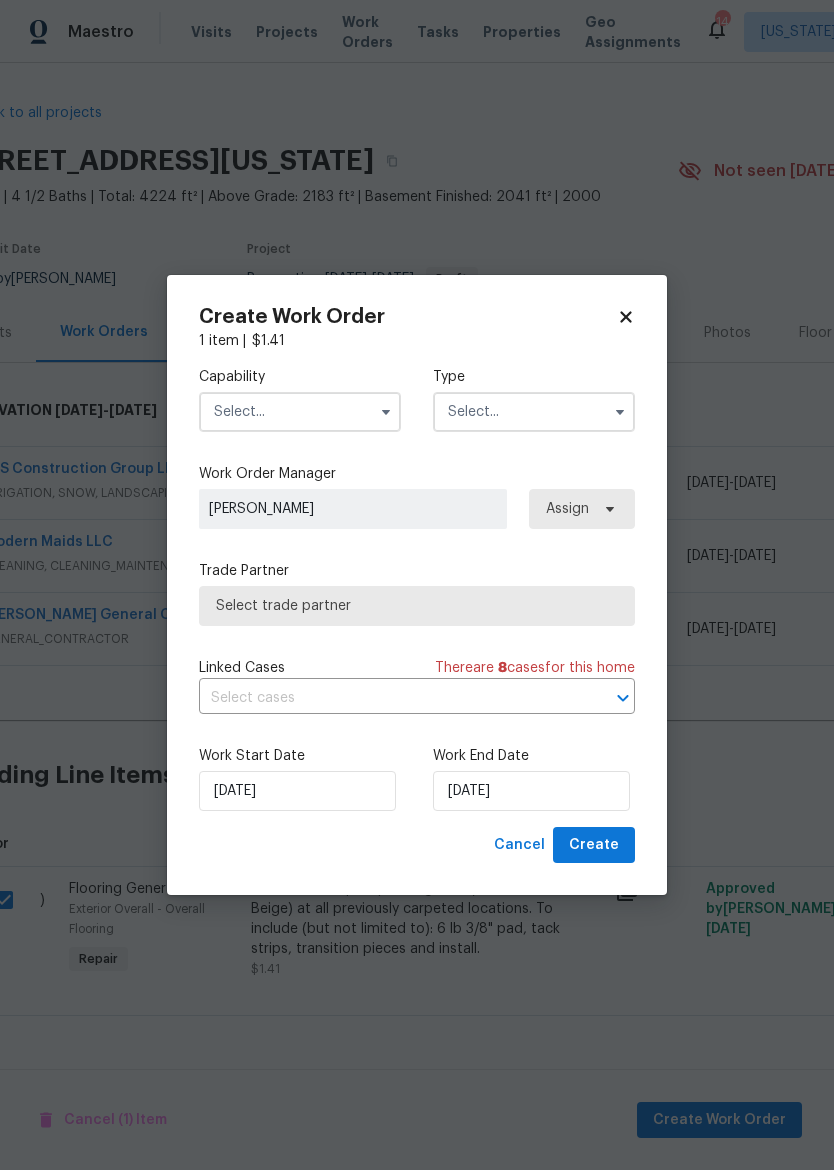 click at bounding box center (300, 412) 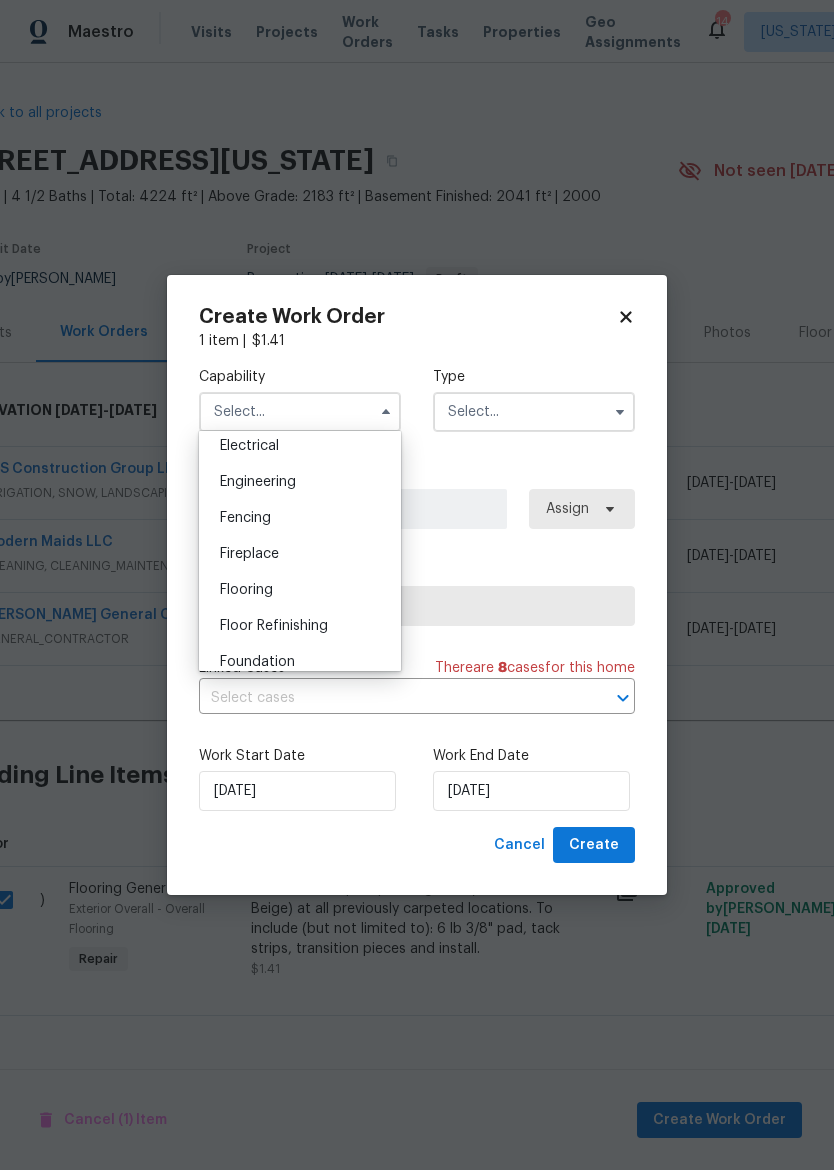 scroll, scrollTop: 641, scrollLeft: 0, axis: vertical 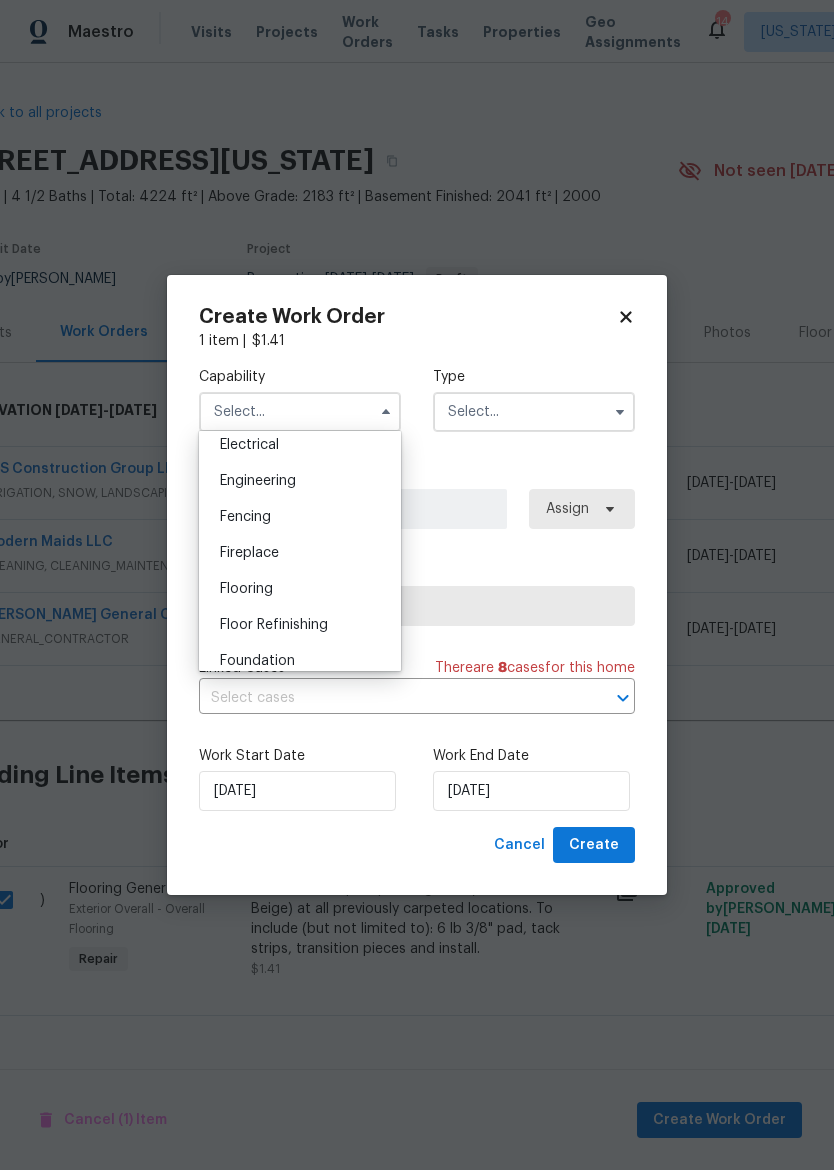 click on "Flooring" at bounding box center [300, 589] 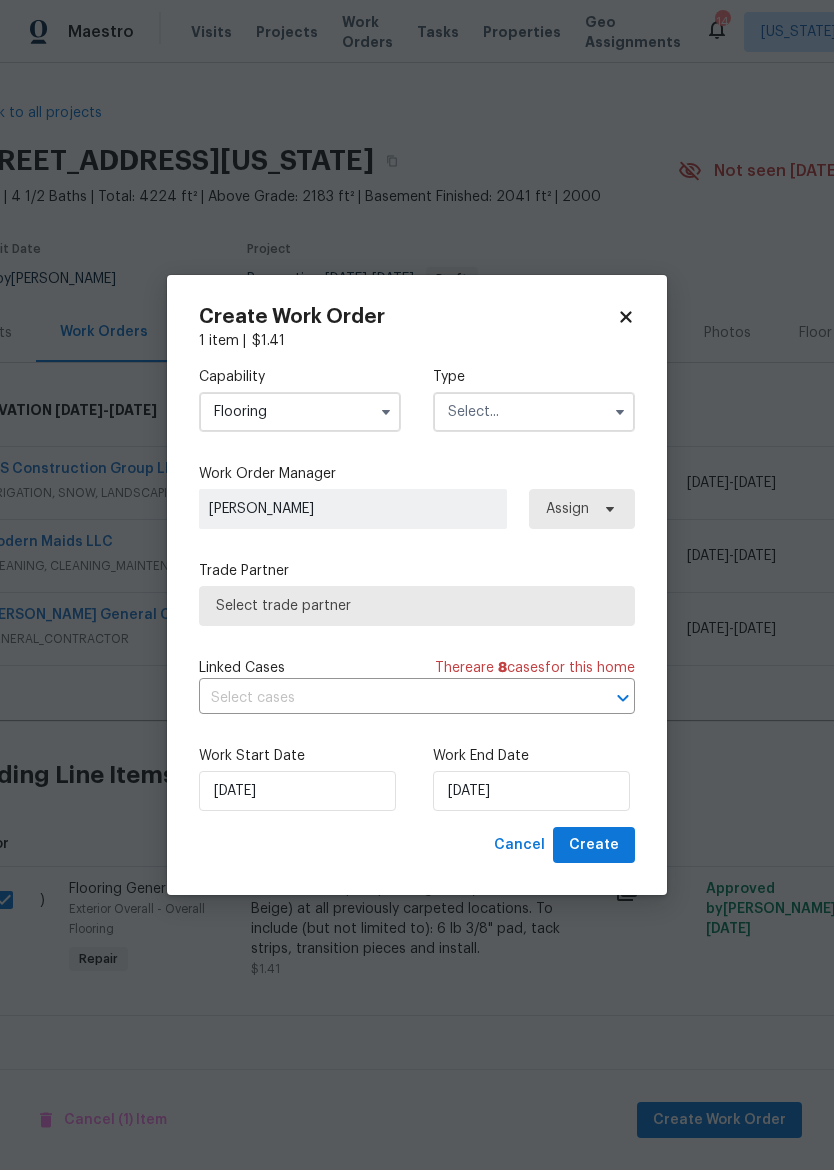 click at bounding box center (534, 412) 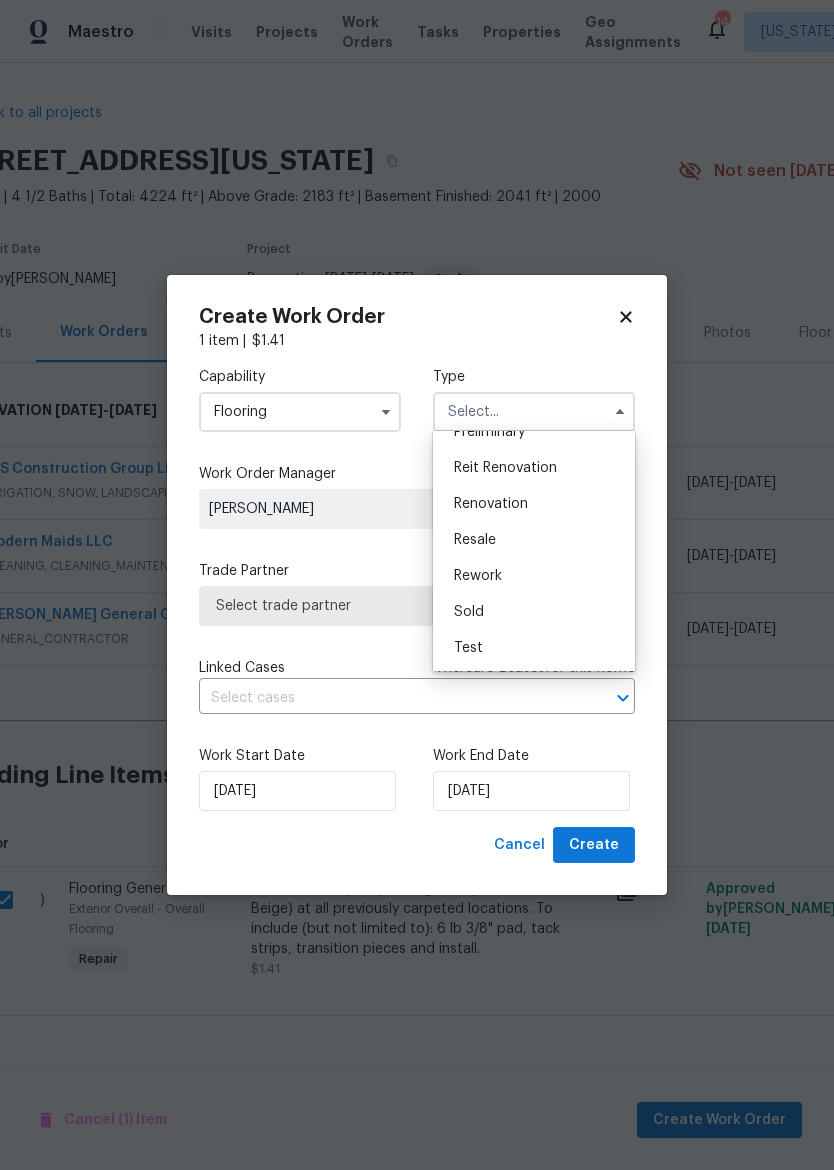 scroll, scrollTop: 454, scrollLeft: 0, axis: vertical 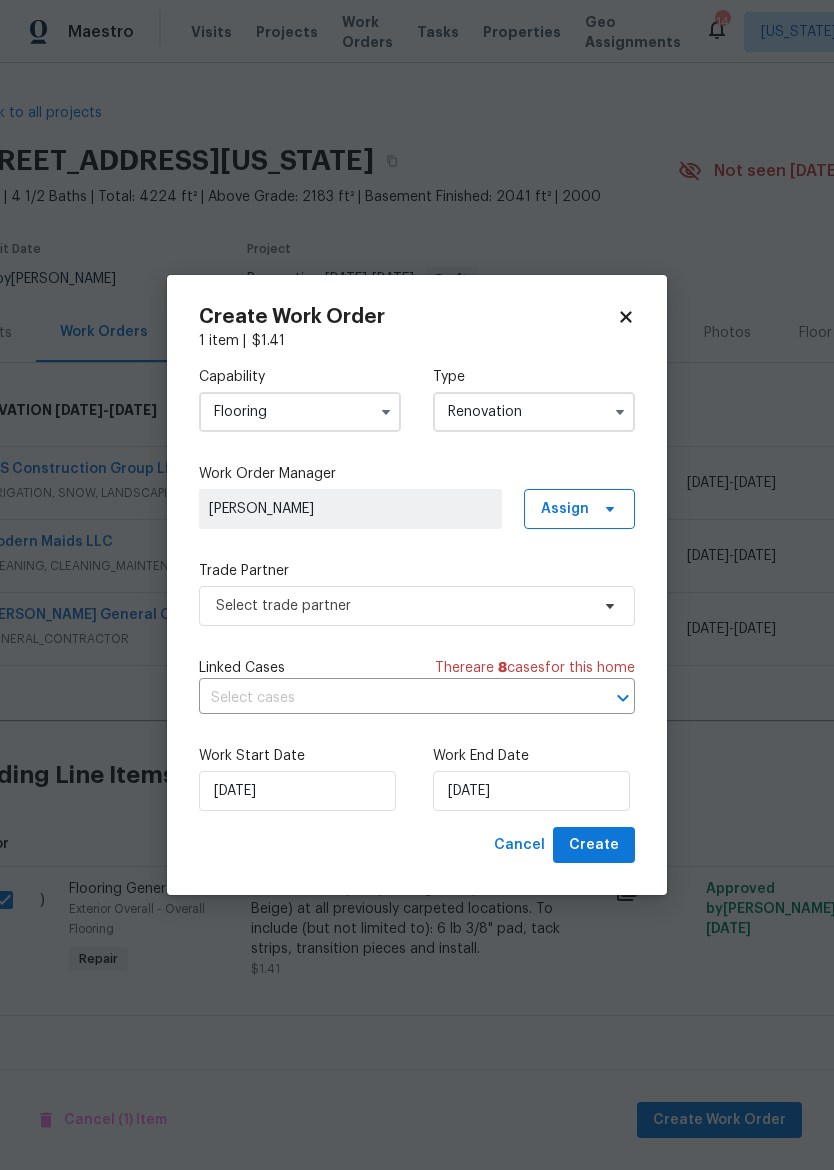 type on "Renovation" 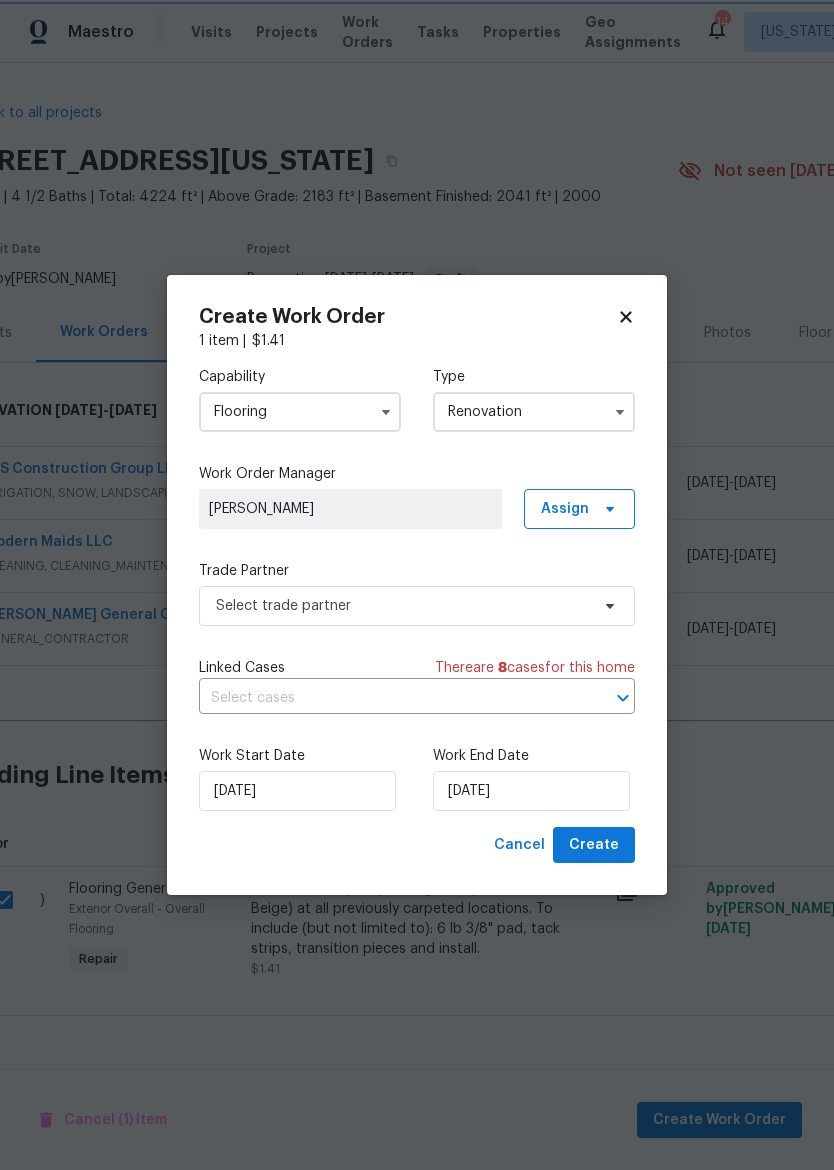 scroll, scrollTop: 0, scrollLeft: 0, axis: both 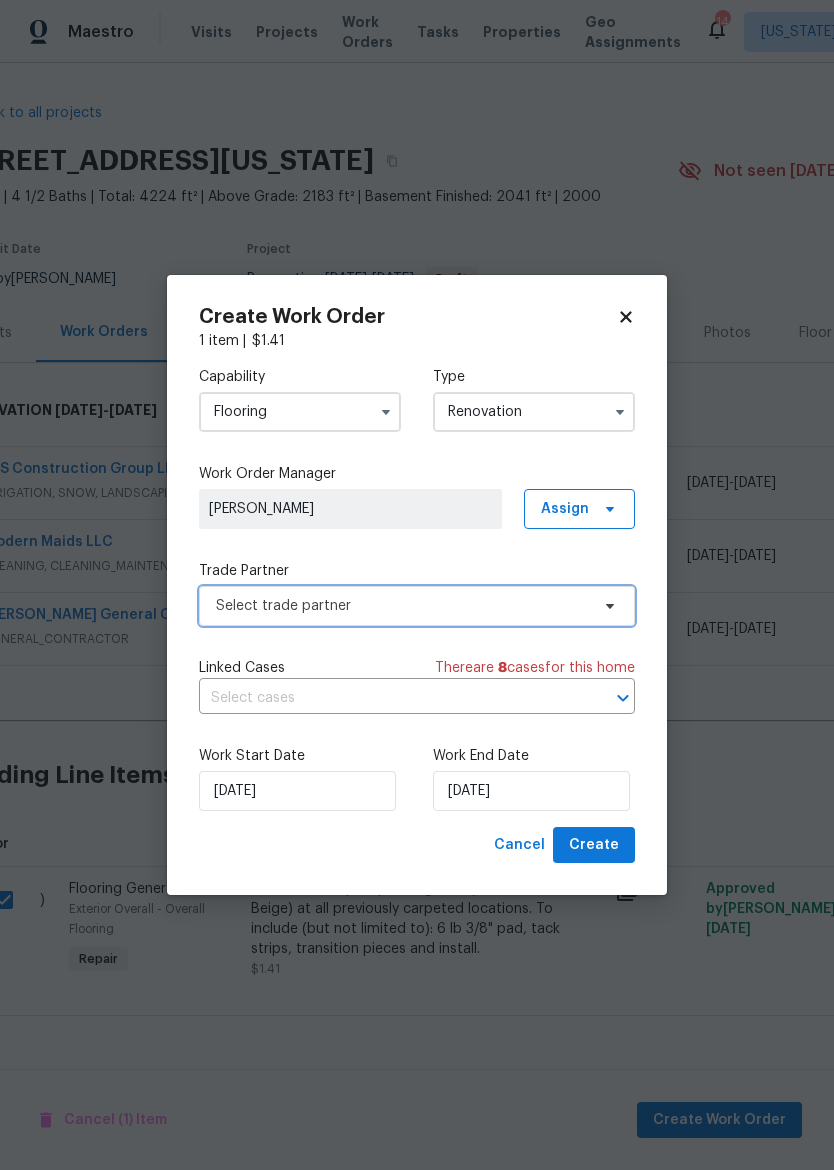 click on "Select trade partner" at bounding box center [402, 606] 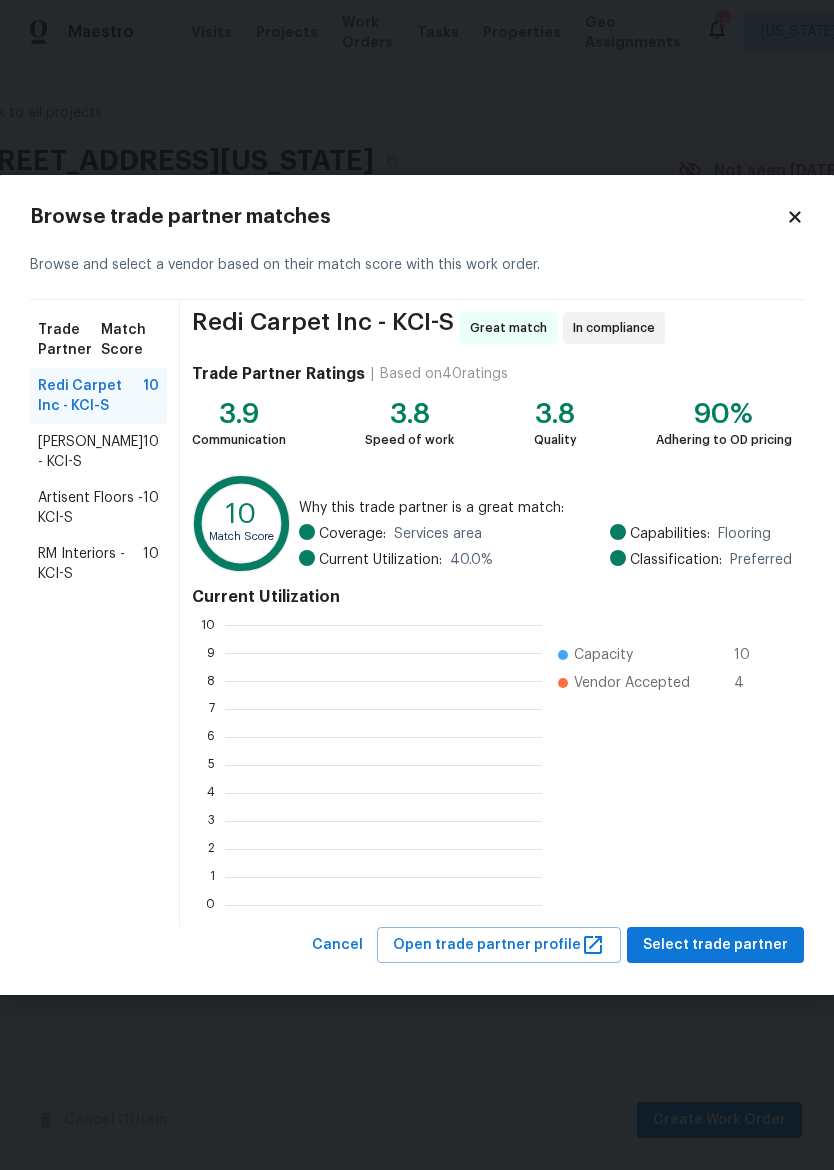 scroll, scrollTop: 280, scrollLeft: 317, axis: both 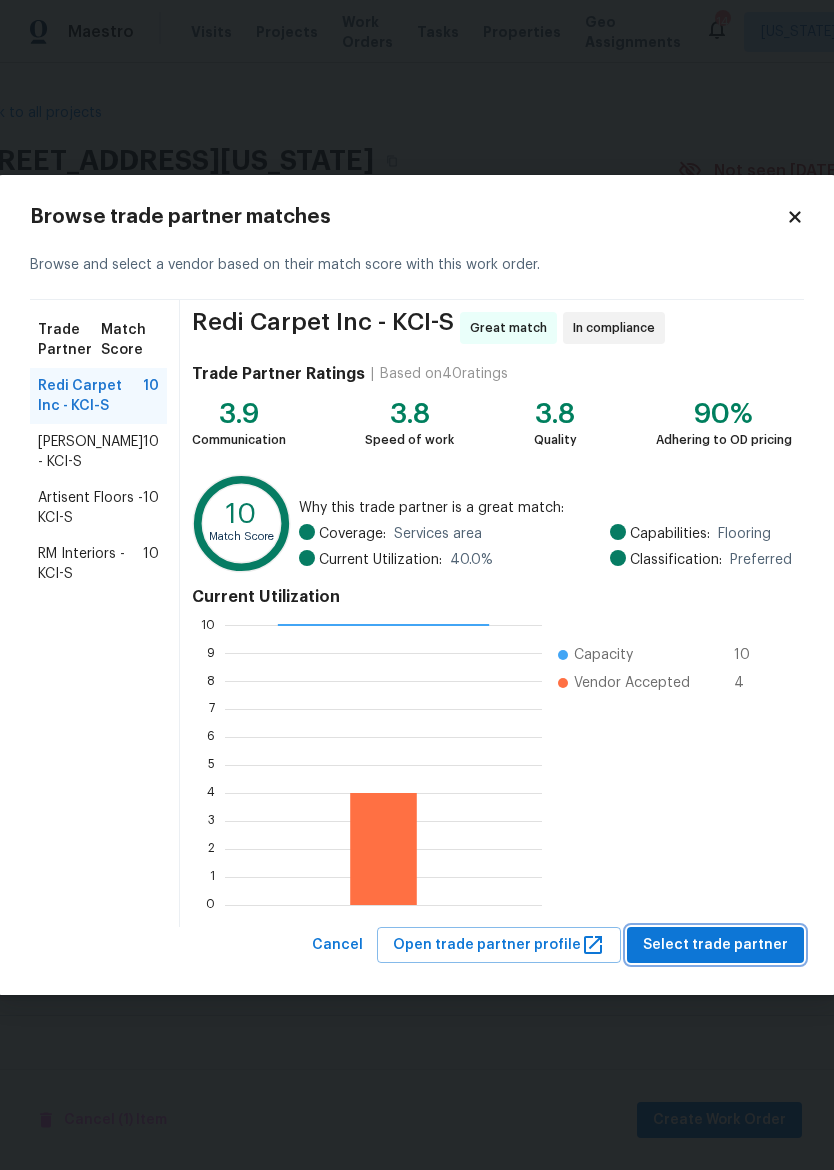 click on "Select trade partner" at bounding box center (715, 945) 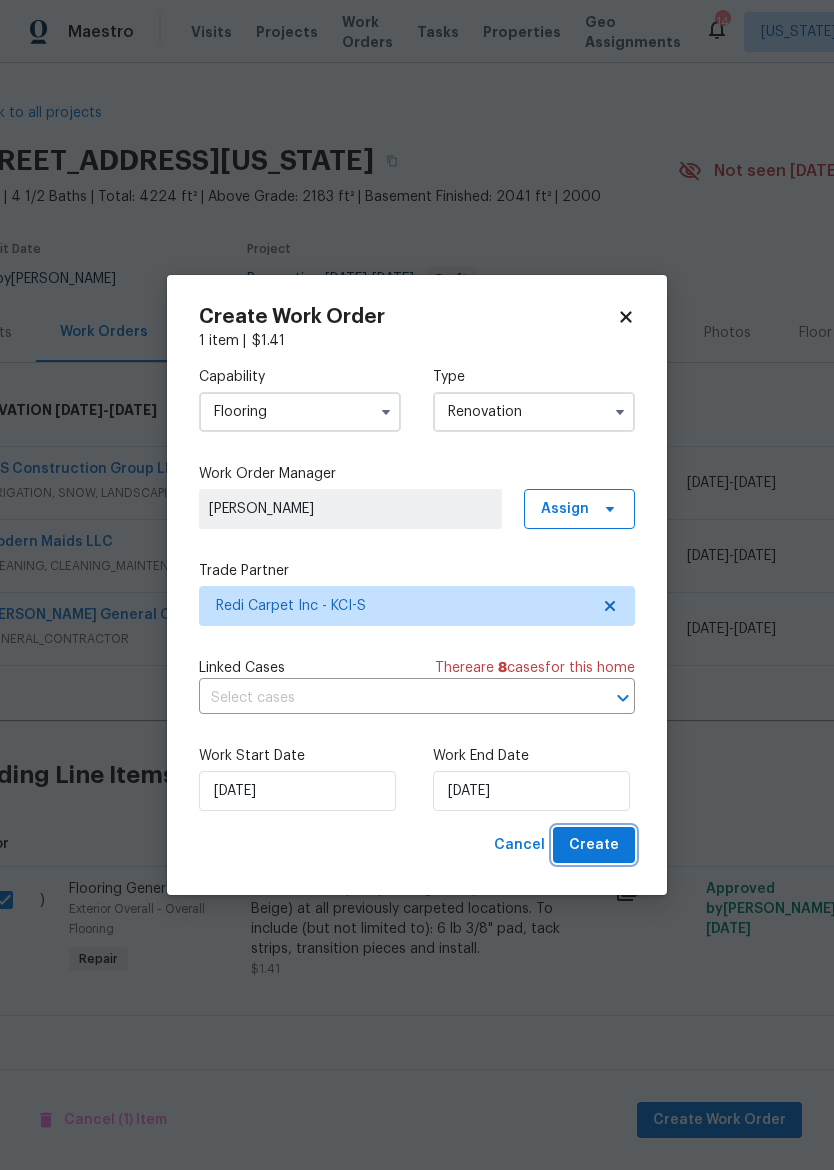 click on "Create" at bounding box center [594, 845] 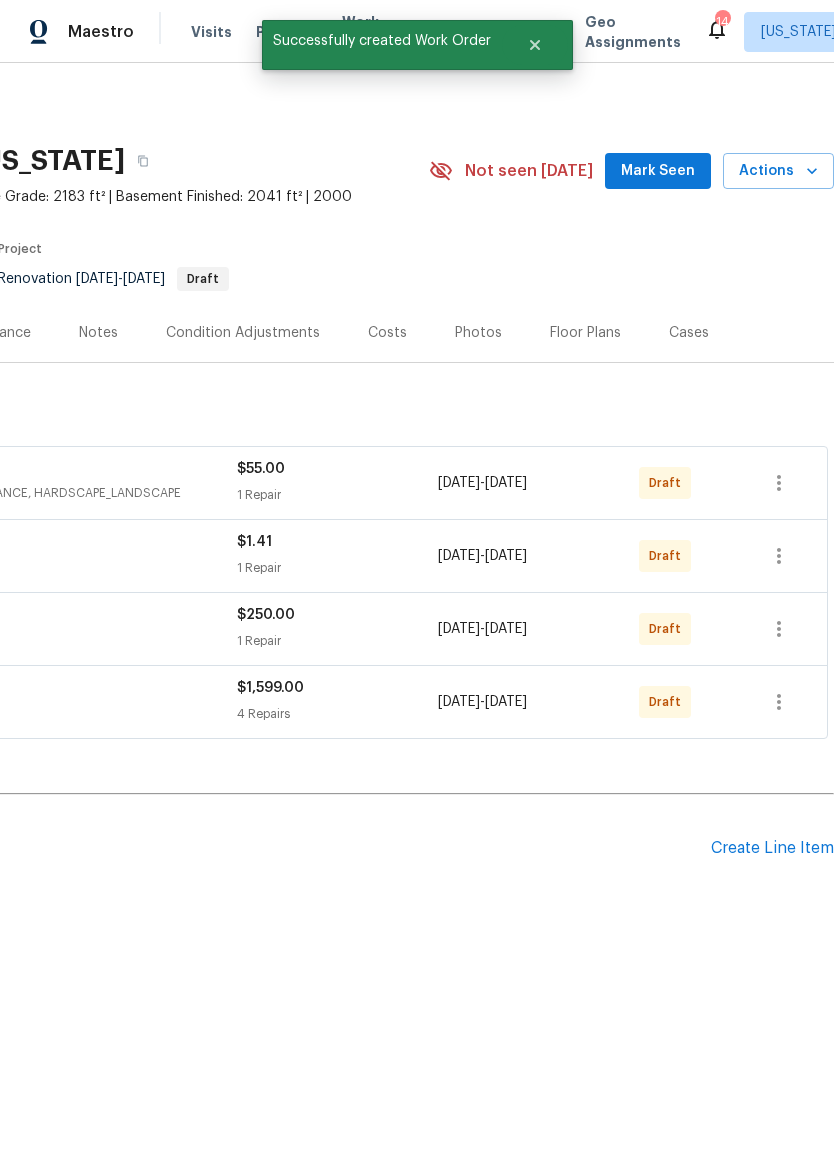 scroll, scrollTop: 0, scrollLeft: 296, axis: horizontal 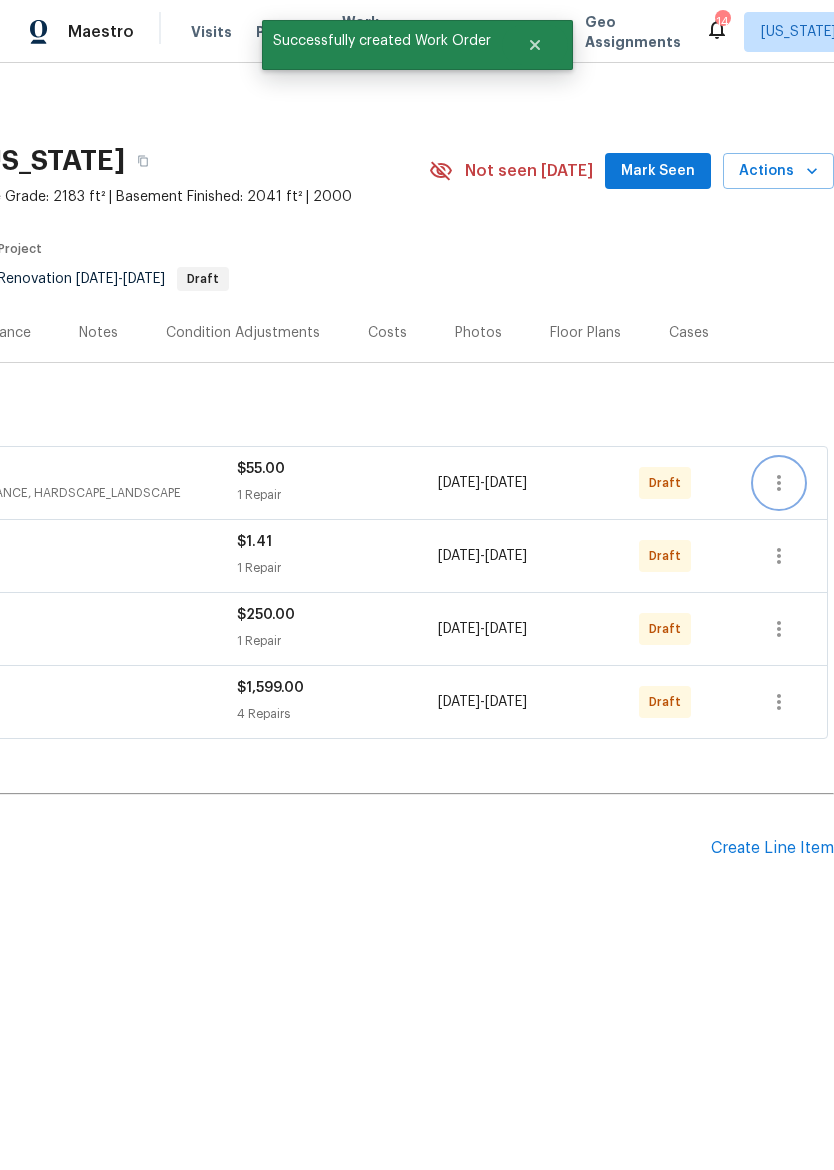 click at bounding box center [779, 483] 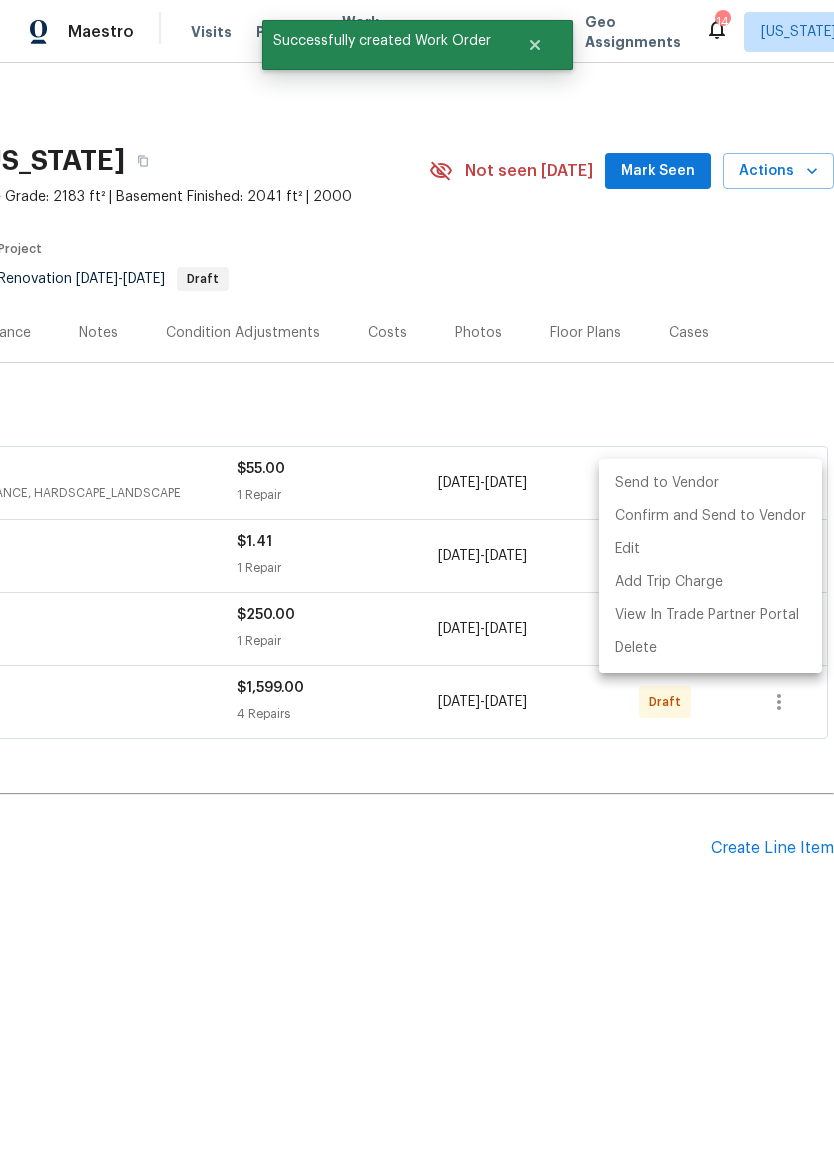 click on "Send to Vendor" at bounding box center (710, 483) 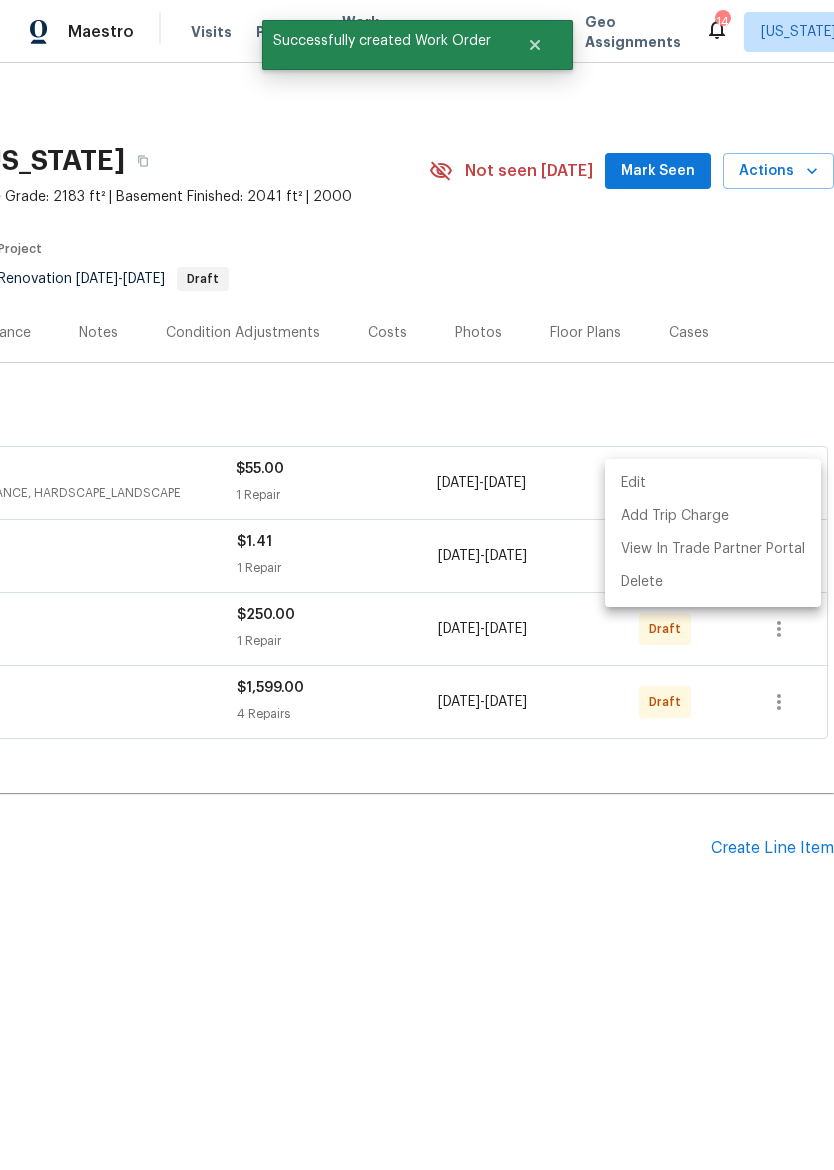 click at bounding box center (417, 585) 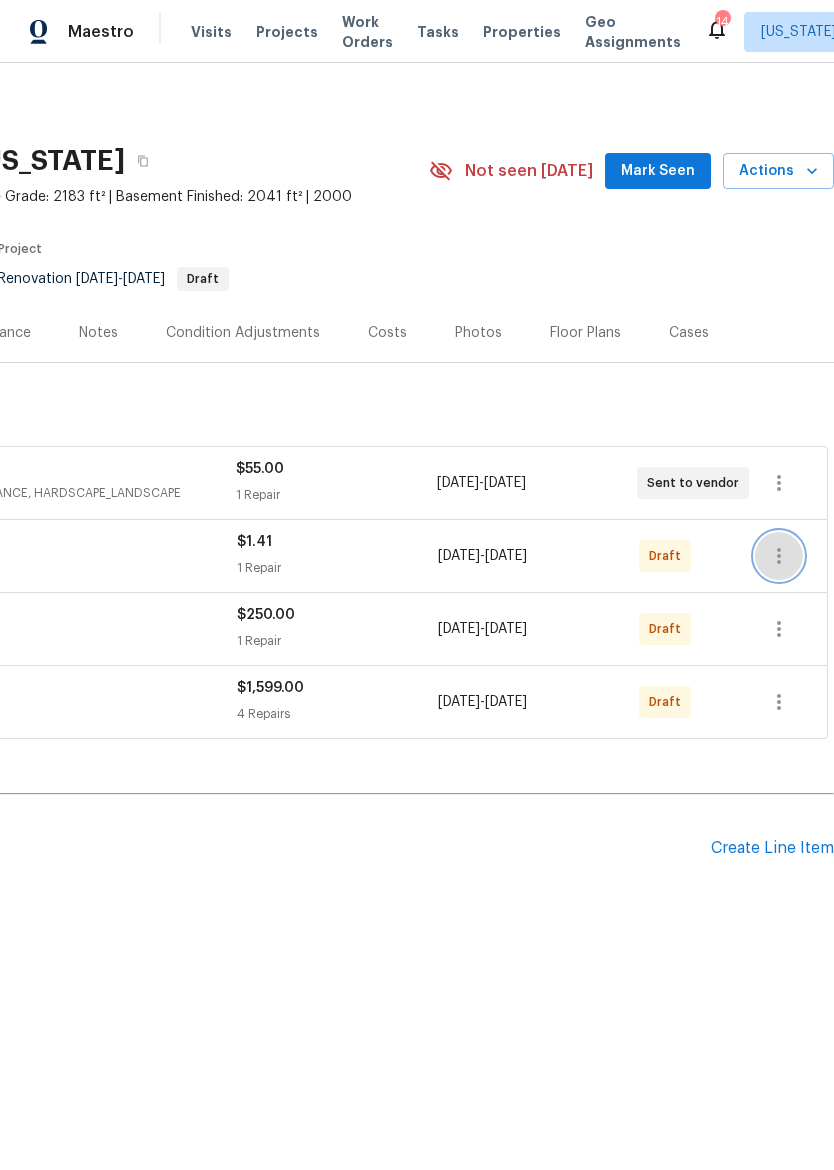click 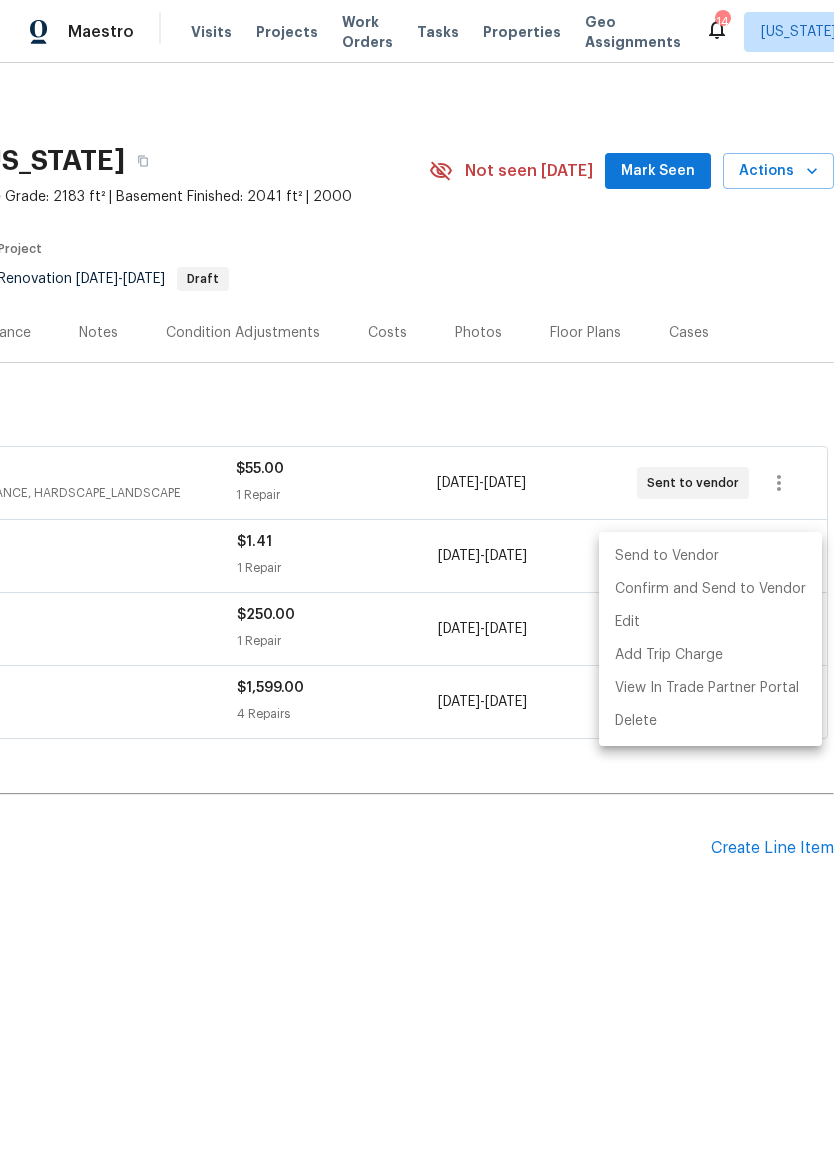 click on "Send to Vendor" at bounding box center [710, 556] 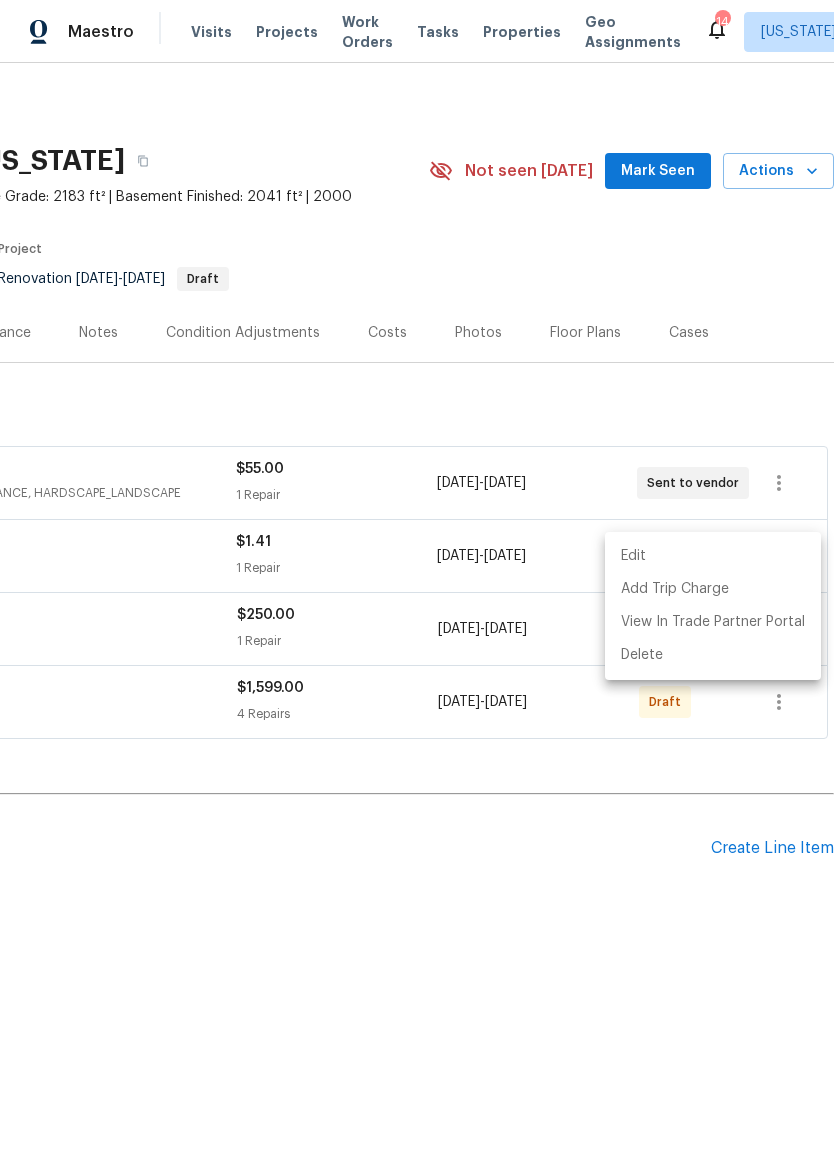 click at bounding box center [417, 585] 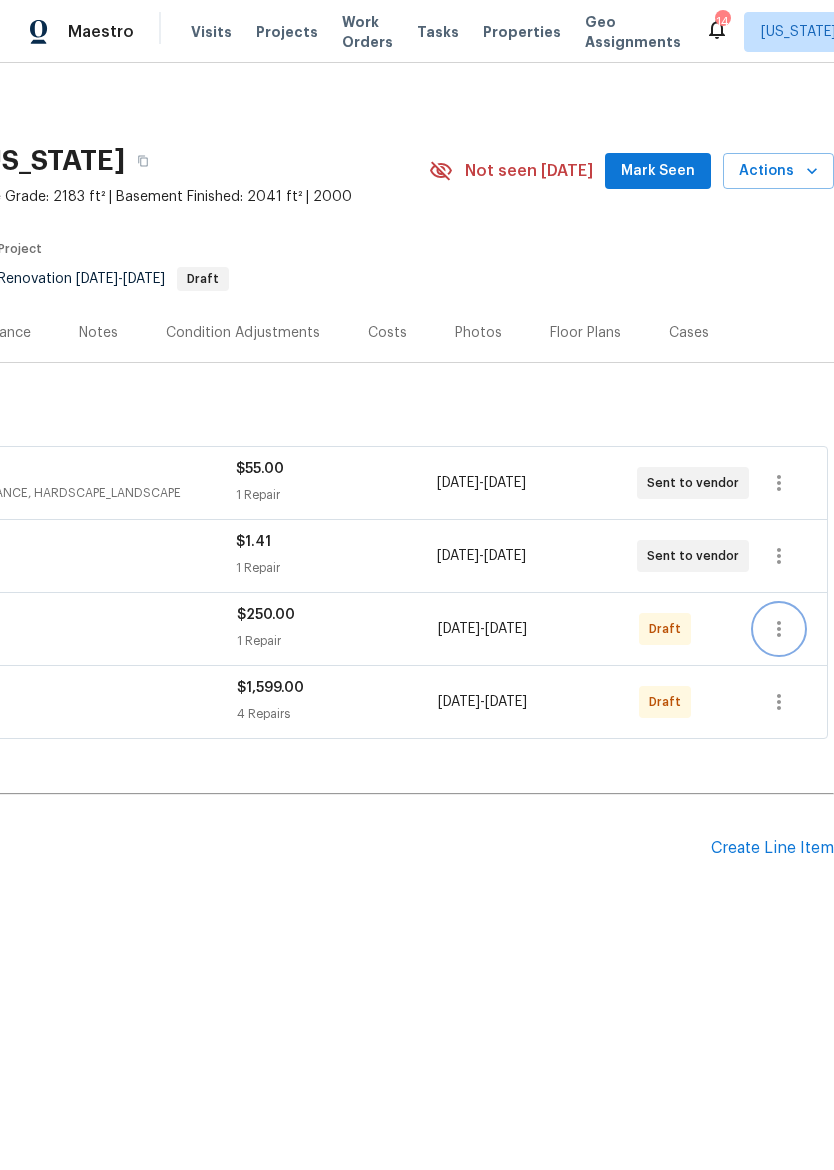 click 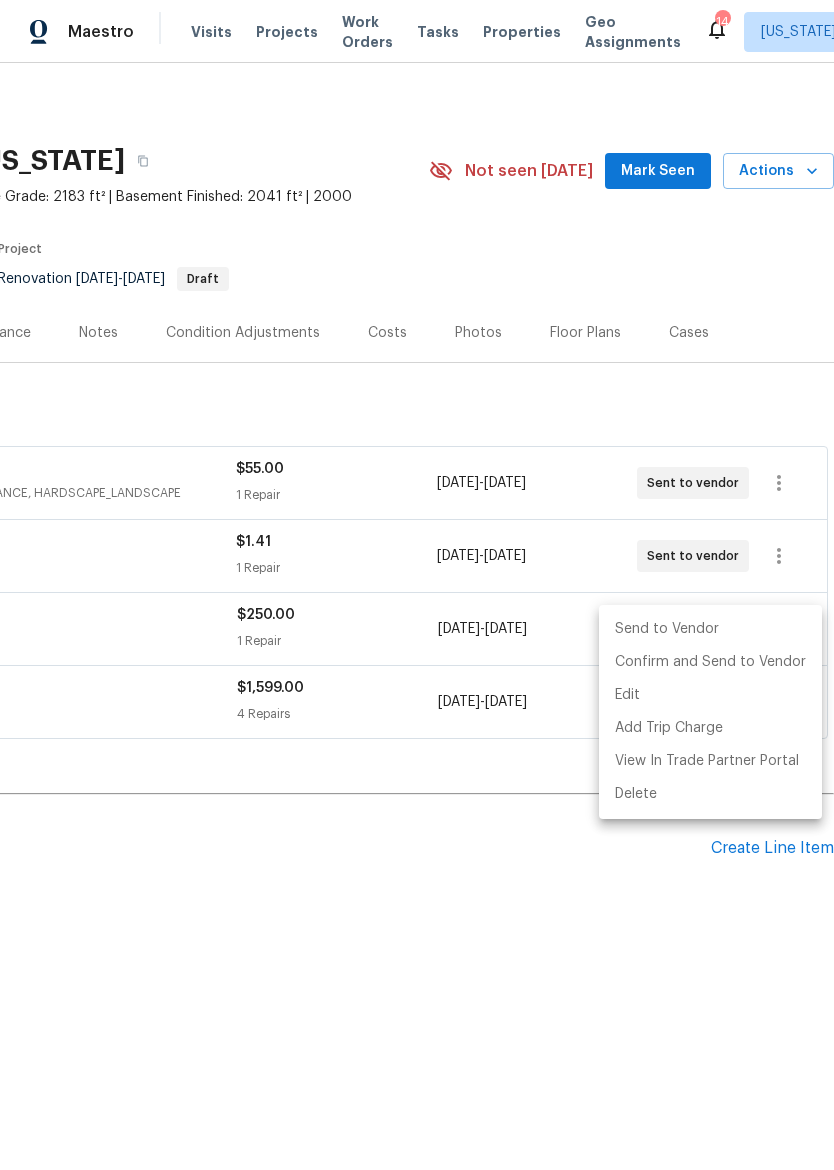 click on "Send to Vendor" at bounding box center (710, 629) 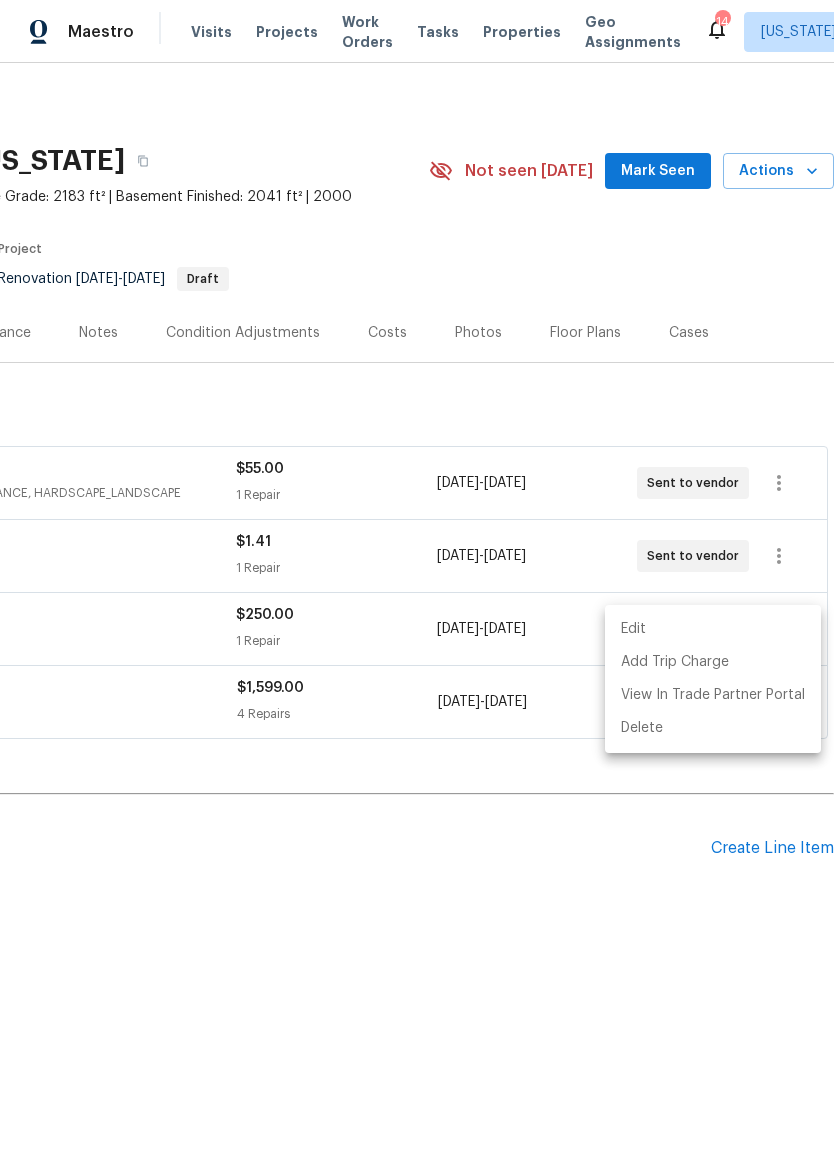 click at bounding box center (417, 585) 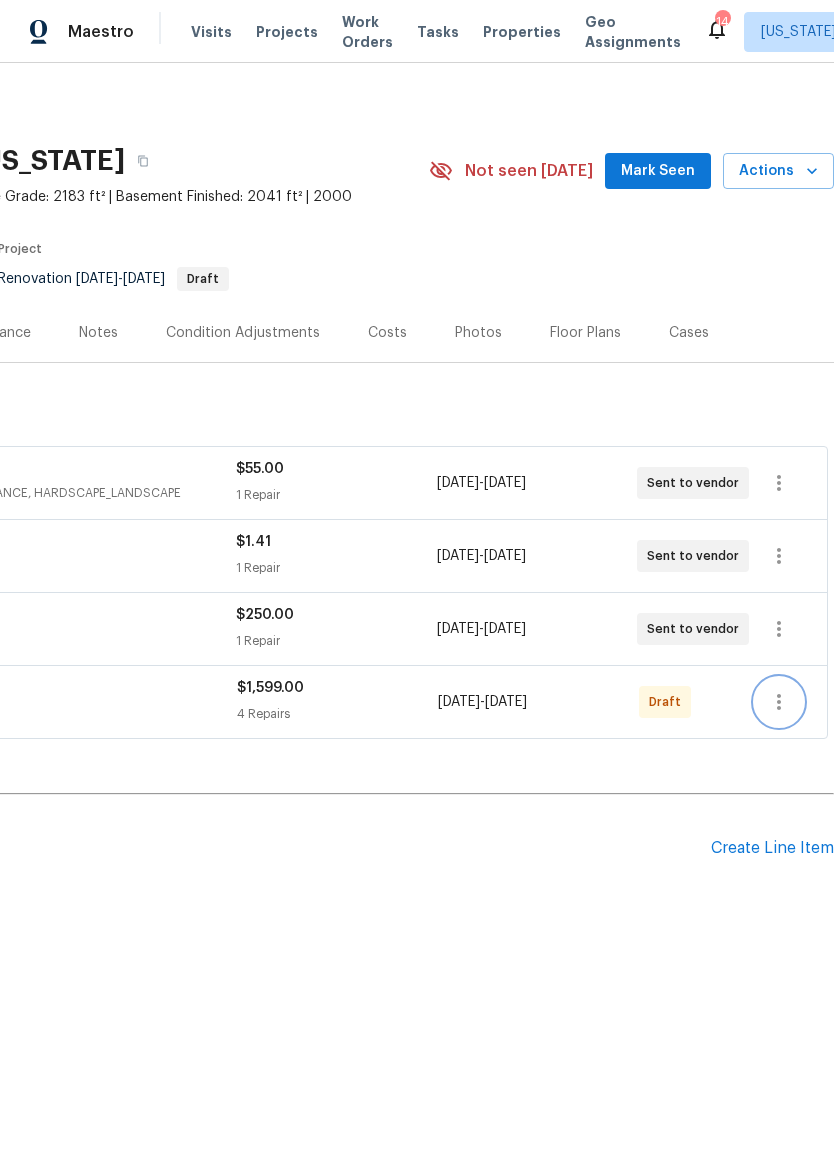 click at bounding box center [779, 702] 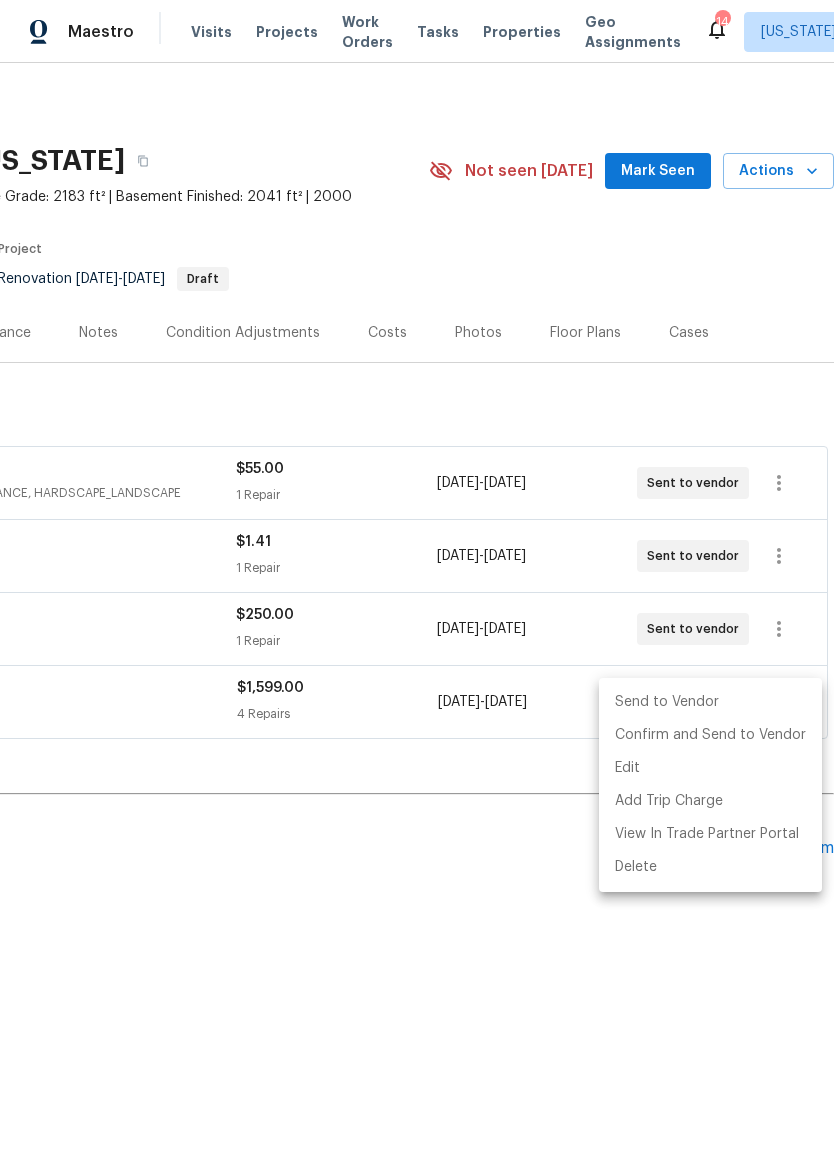 click on "Send to Vendor" at bounding box center (710, 702) 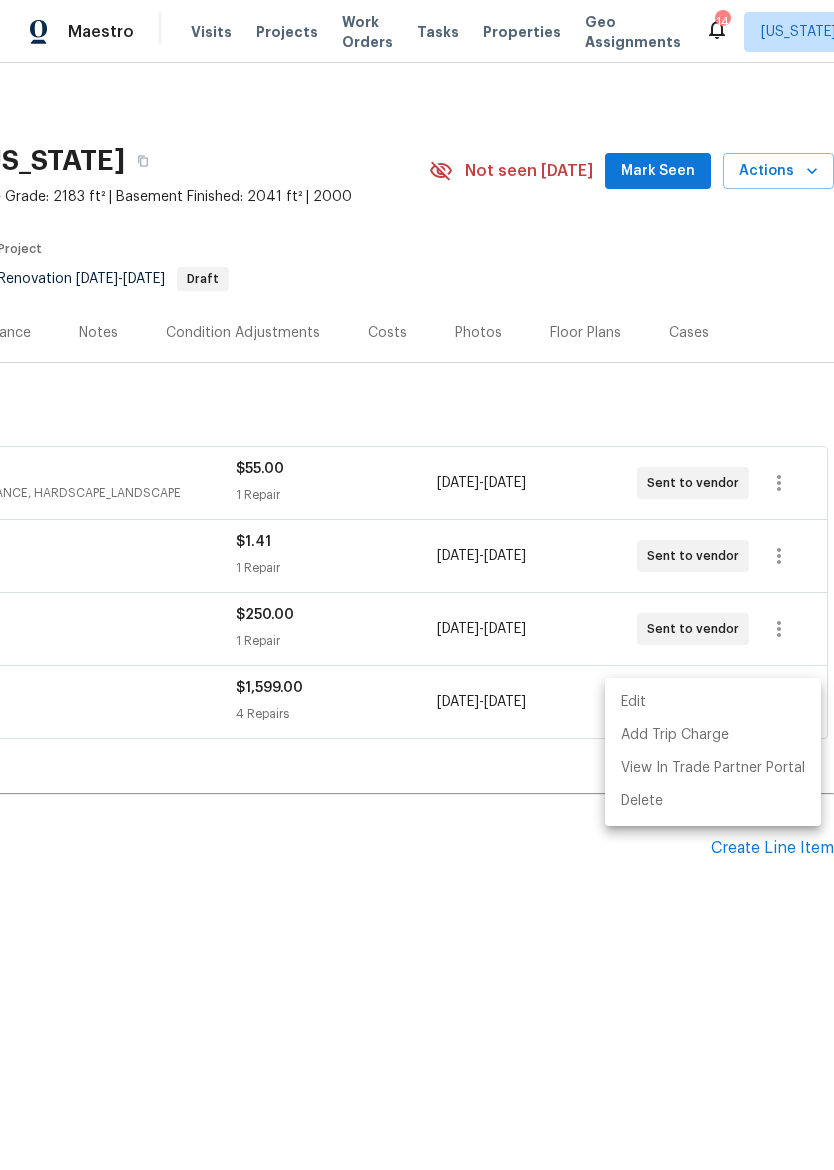 click at bounding box center [417, 585] 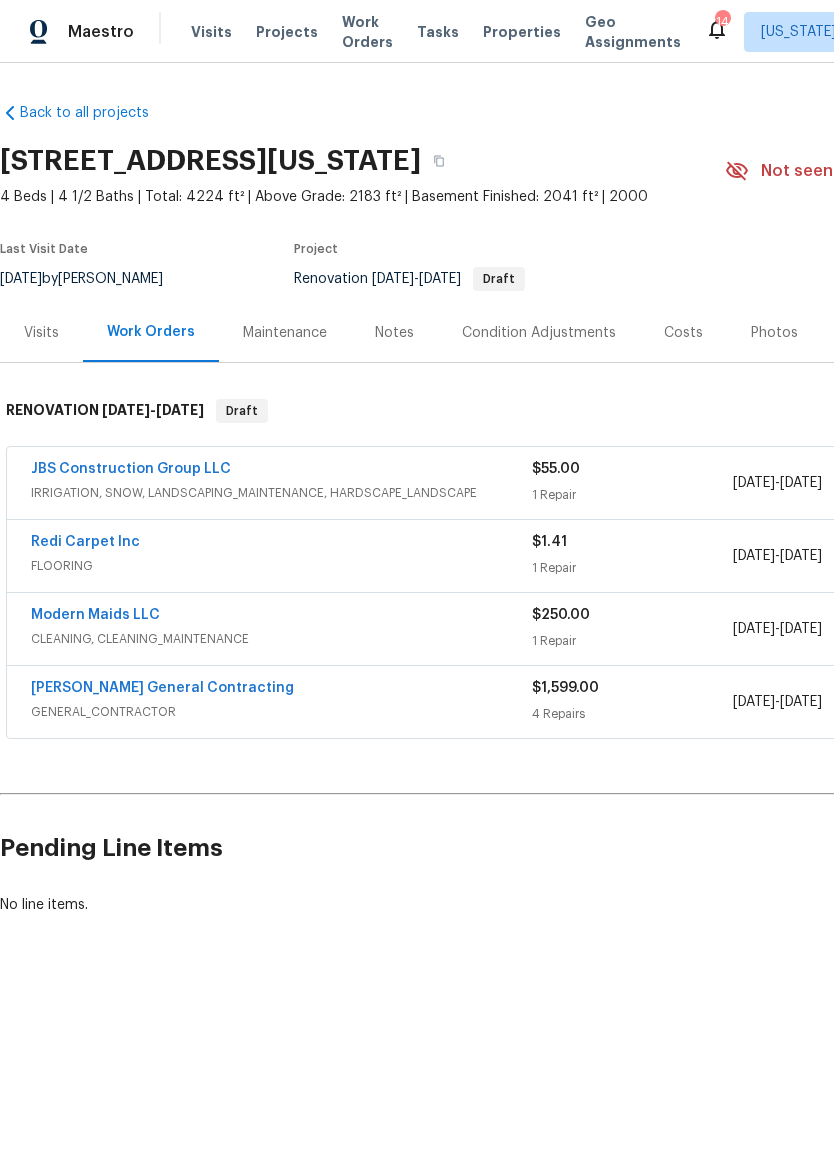 scroll, scrollTop: 0, scrollLeft: 0, axis: both 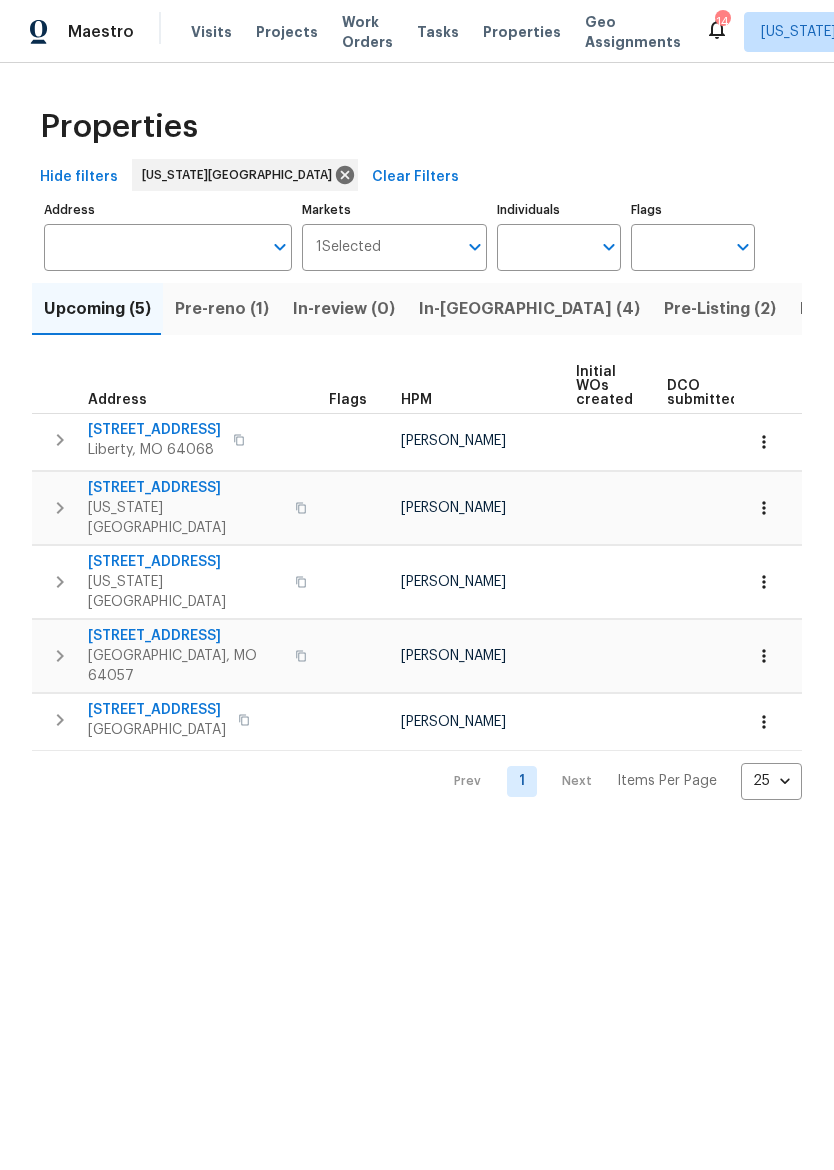 click on "In-[GEOGRAPHIC_DATA] (4)" at bounding box center (529, 309) 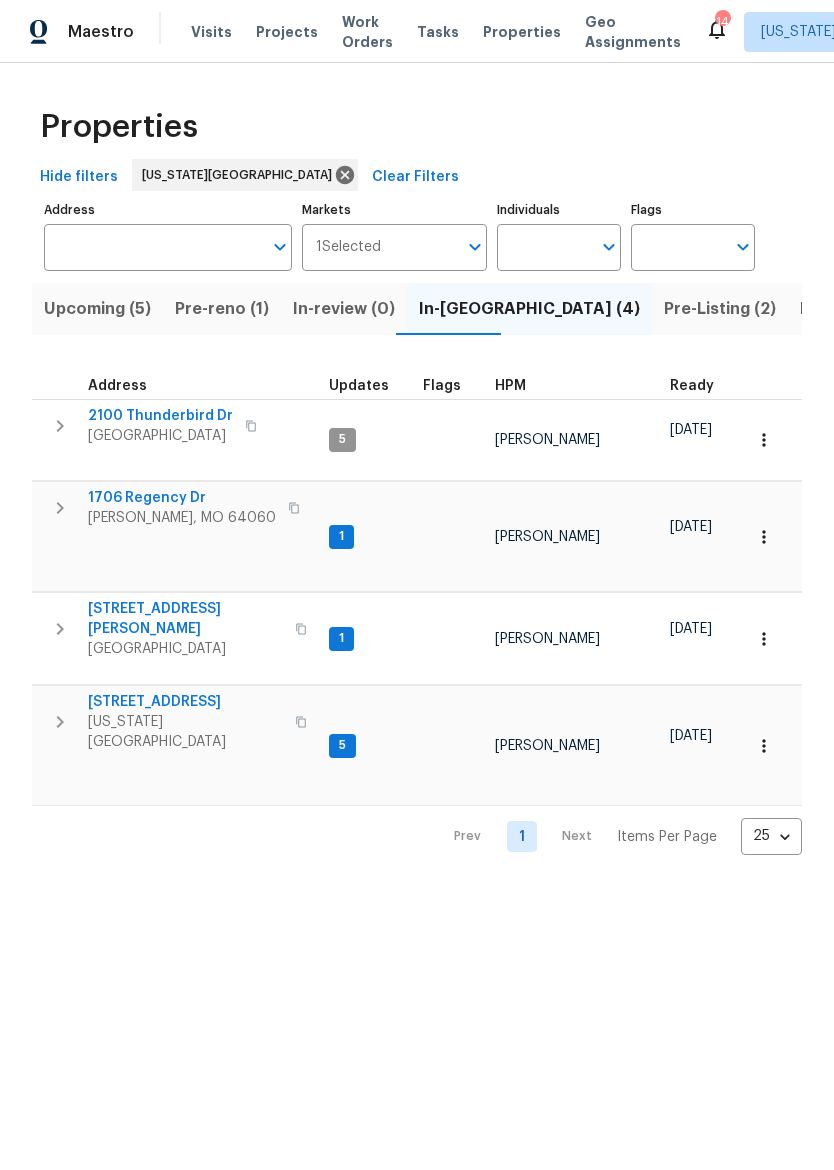 scroll, scrollTop: 16, scrollLeft: 0, axis: vertical 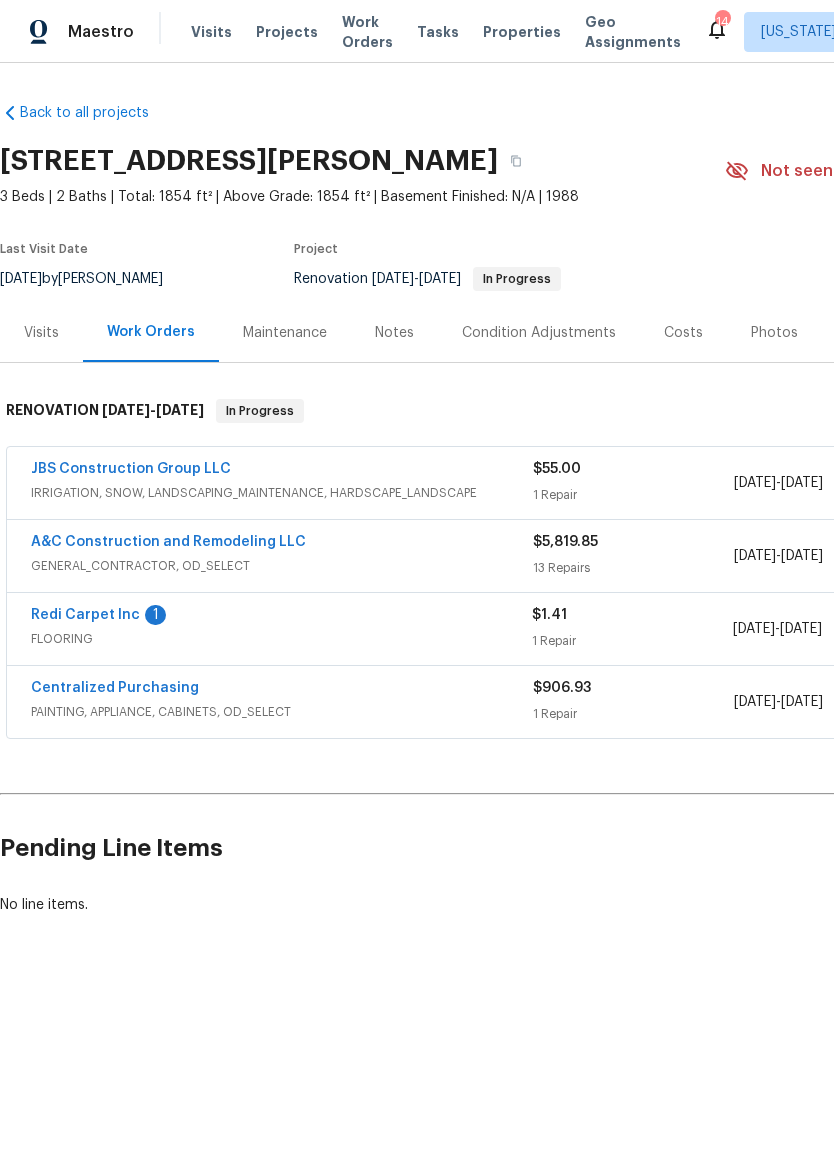 click on "Redi Carpet Inc" at bounding box center [85, 615] 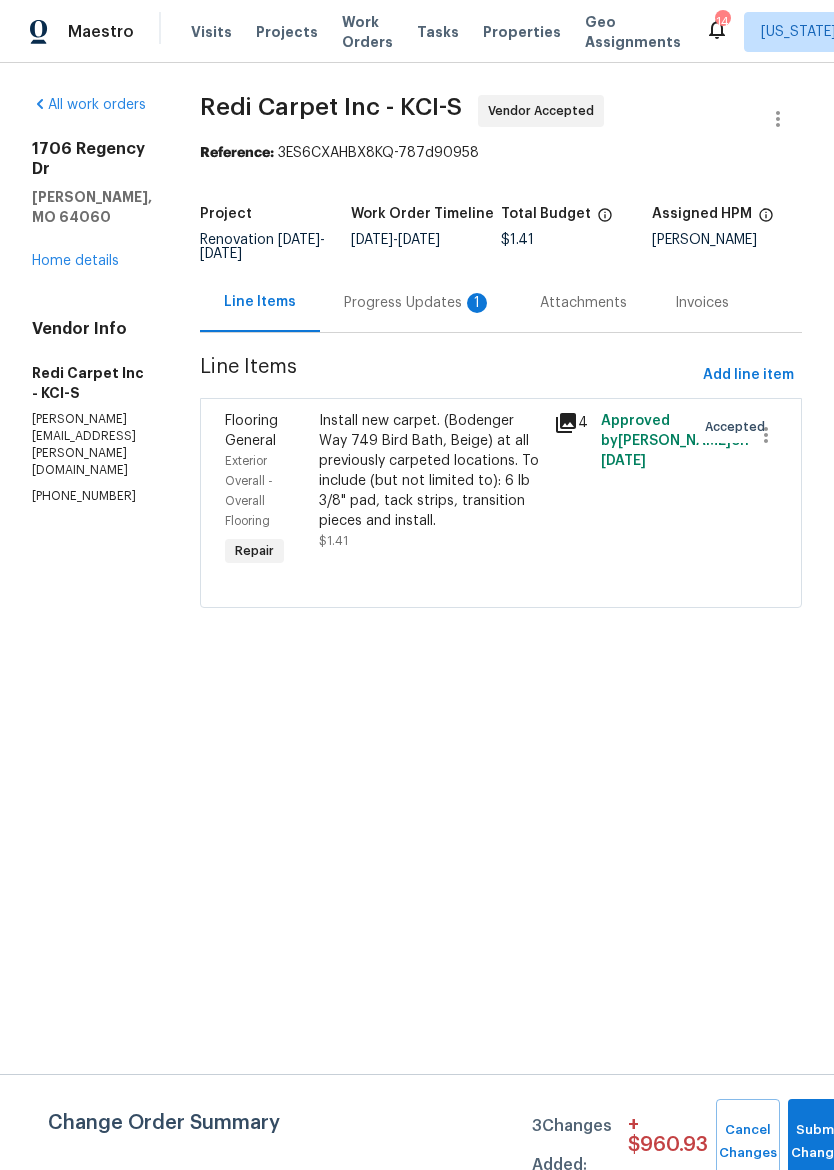 click on "Progress Updates 1" at bounding box center (418, 303) 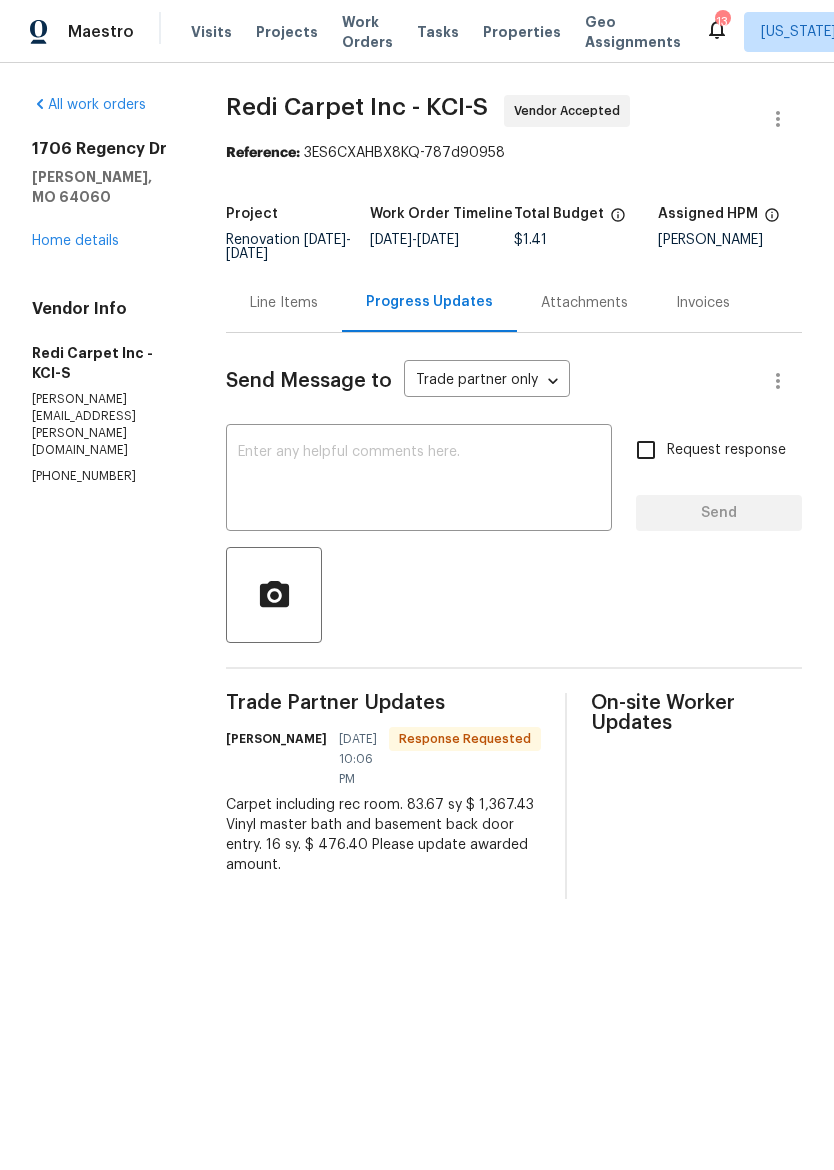 click on "Line Items" at bounding box center [284, 303] 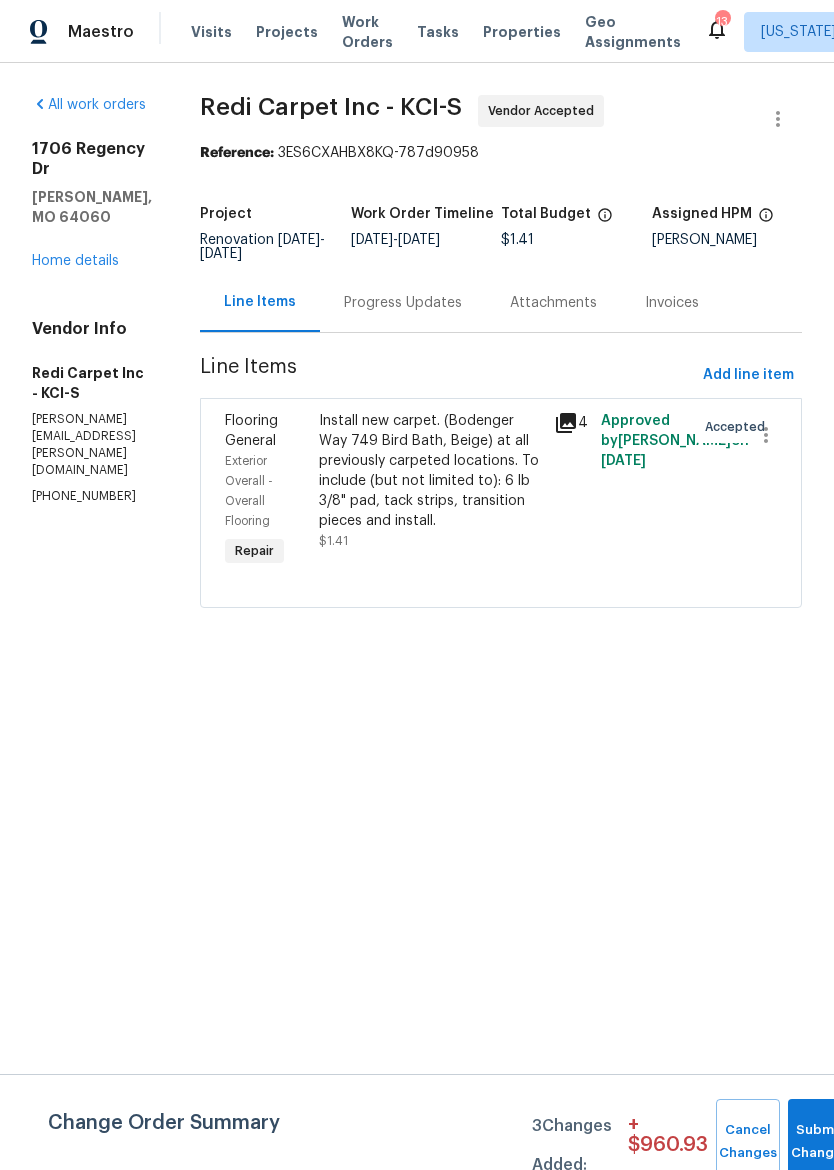 click on "Install new carpet. (Bodenger Way 749 Bird Bath, Beige) at all previously carpeted locations. To include (but not limited to): 6 lb 3/8" pad, tack strips, transition pieces and install." at bounding box center [430, 471] 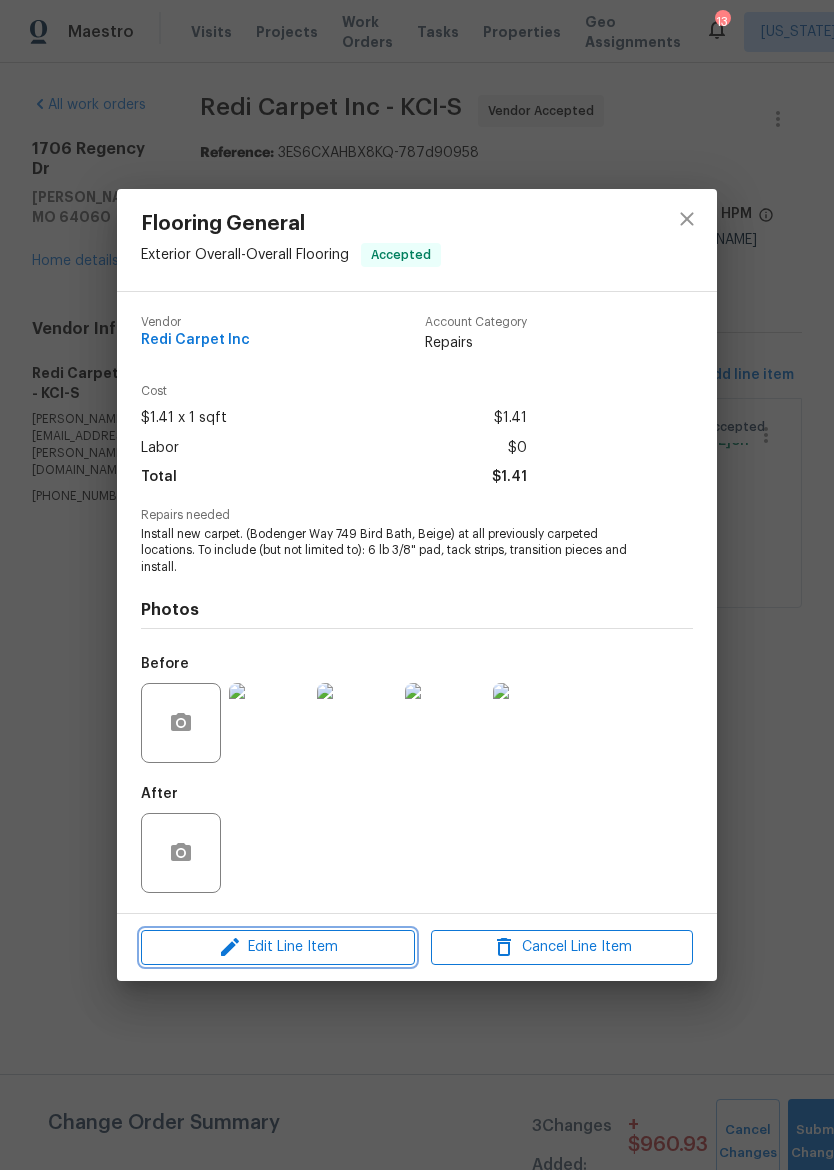 click on "Edit Line Item" at bounding box center [278, 947] 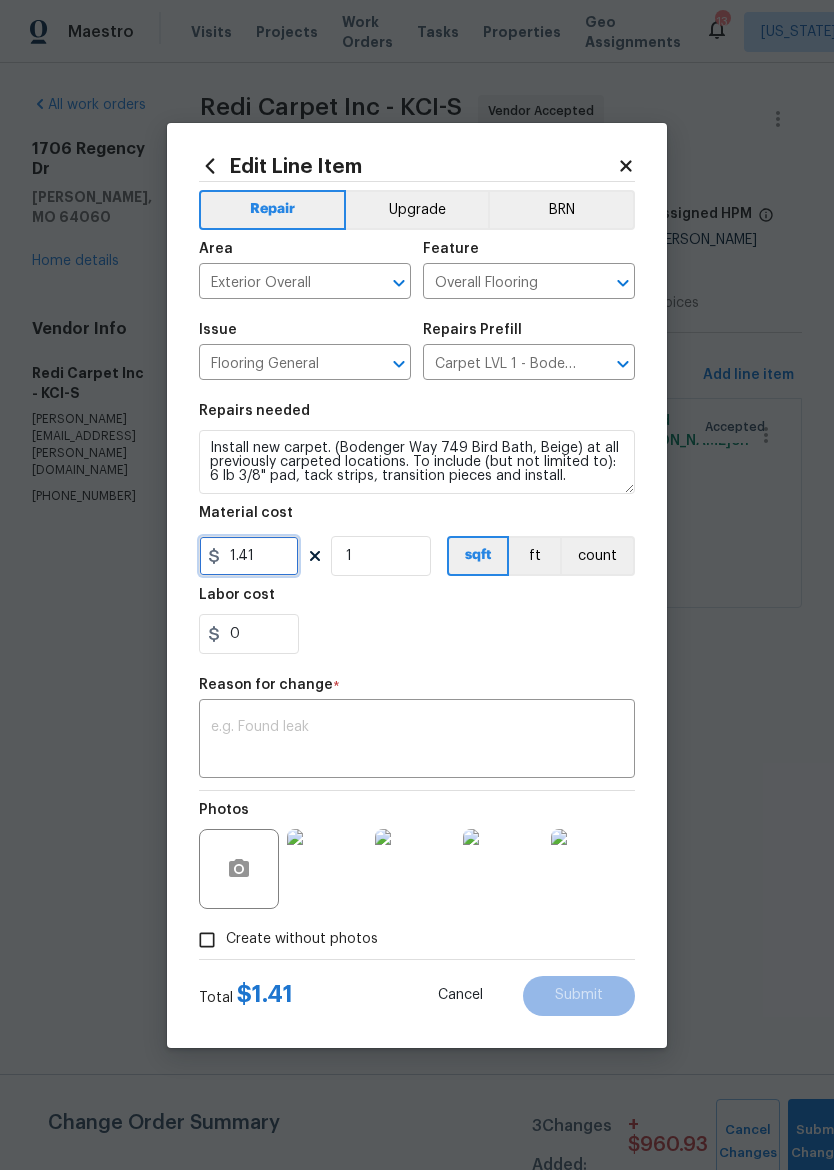 click on "1.41" at bounding box center [249, 556] 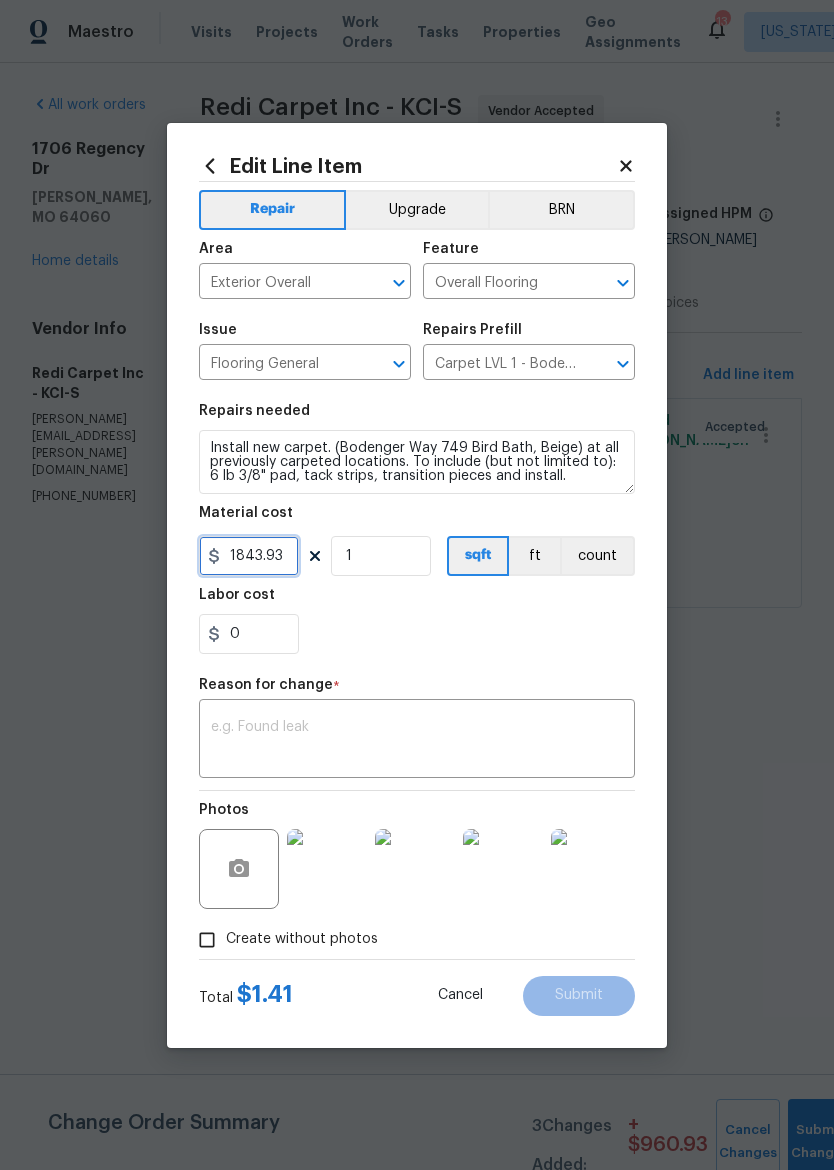 type on "1843.93" 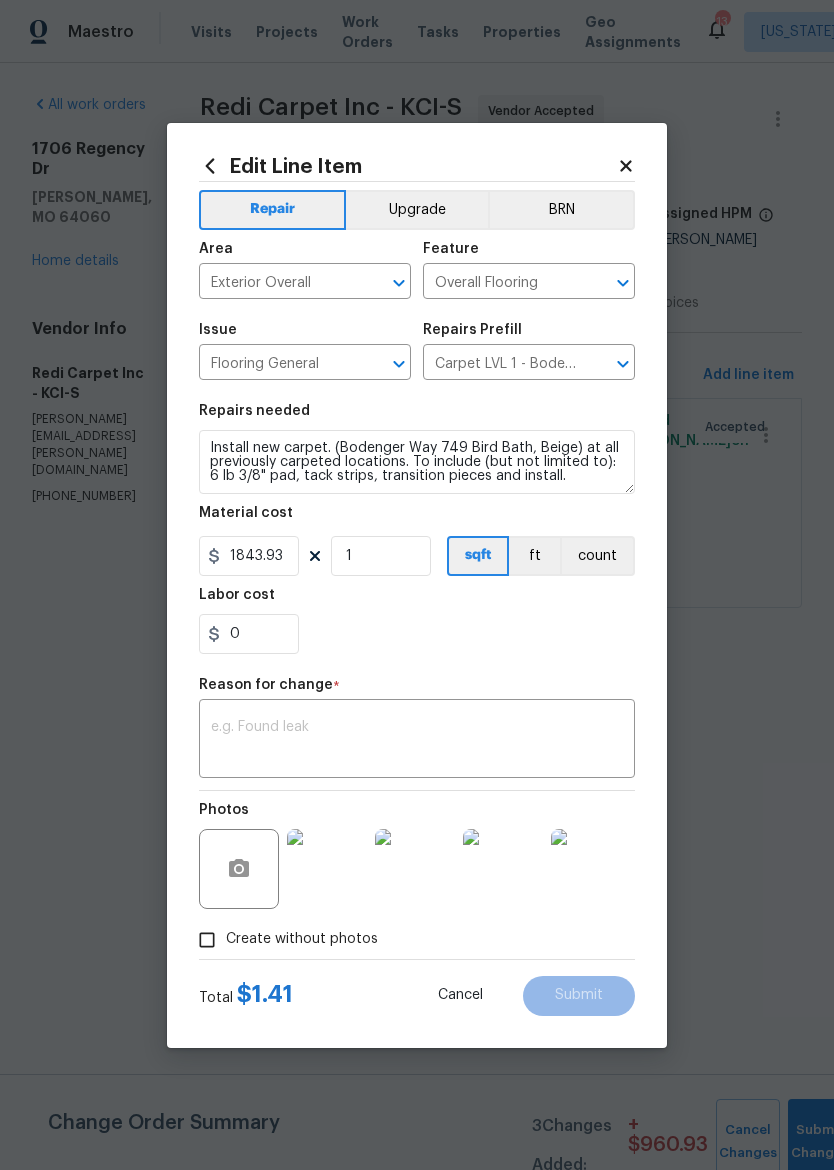 click on "0" at bounding box center [417, 634] 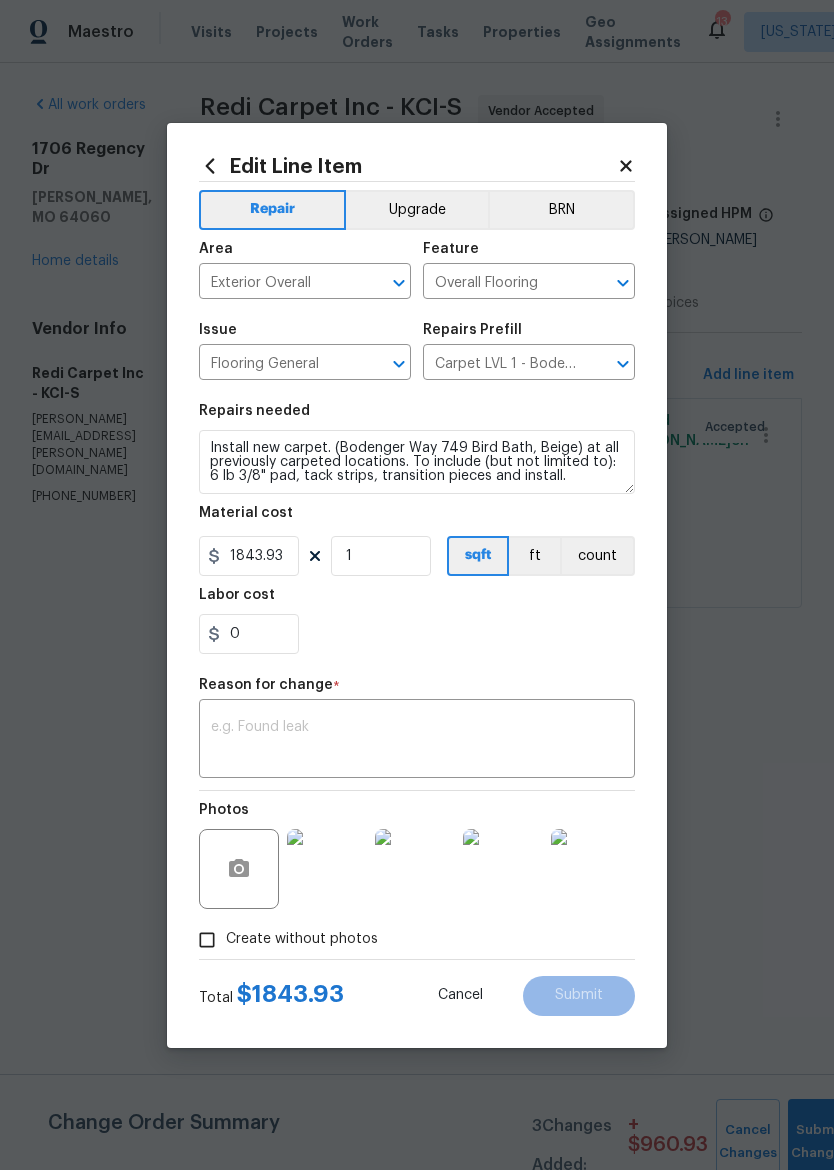 click at bounding box center (417, 741) 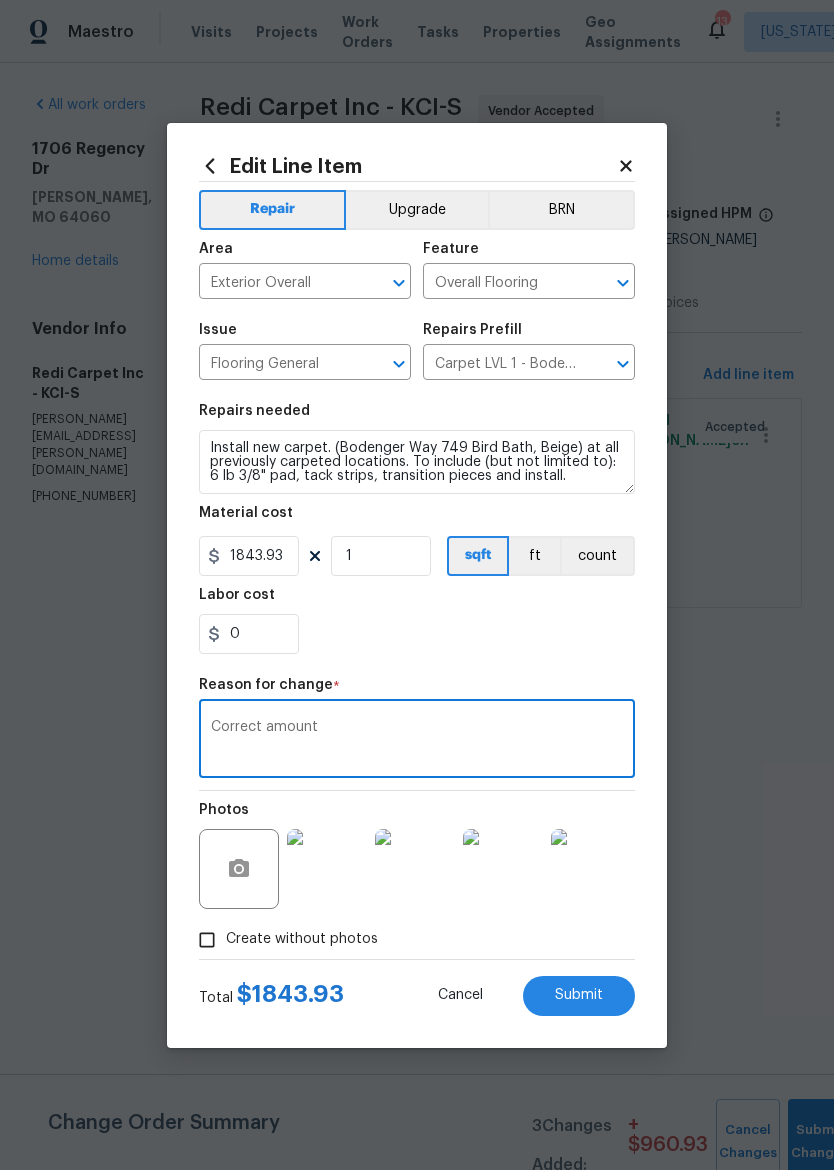 type on "Correct amount" 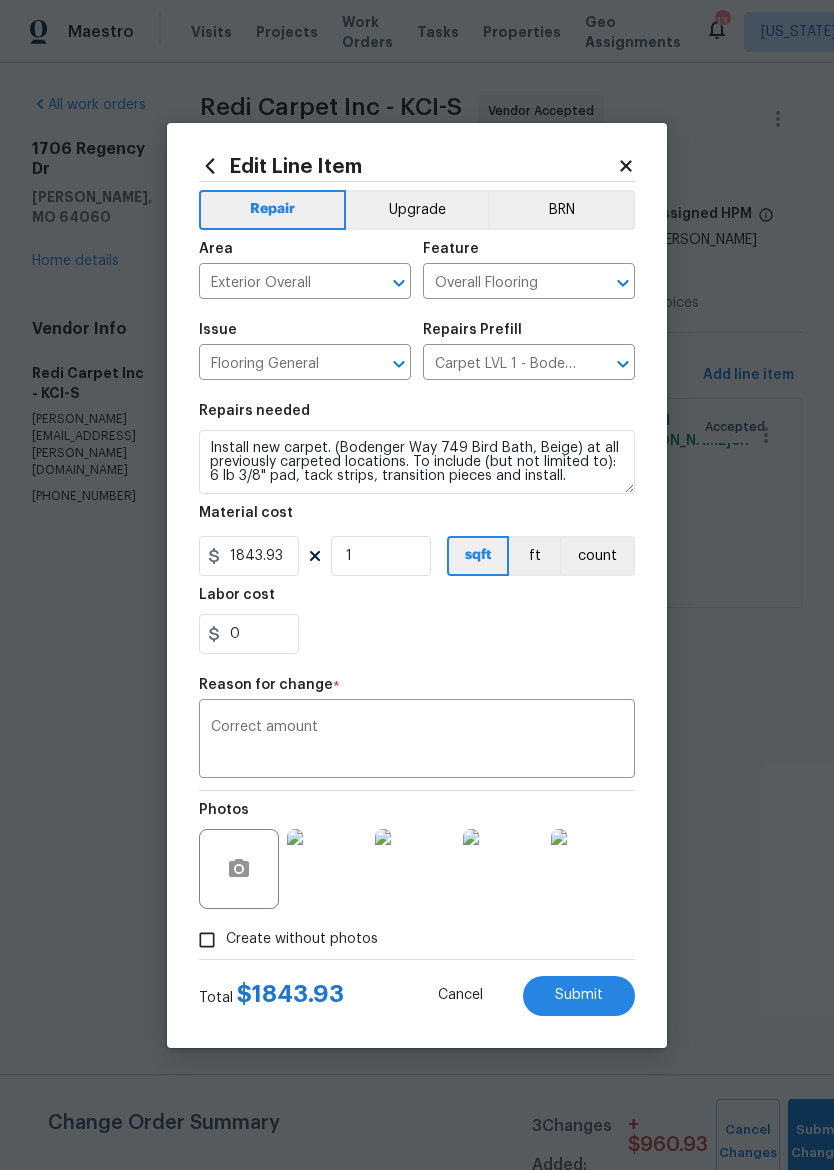 click on "Submit" at bounding box center (579, 995) 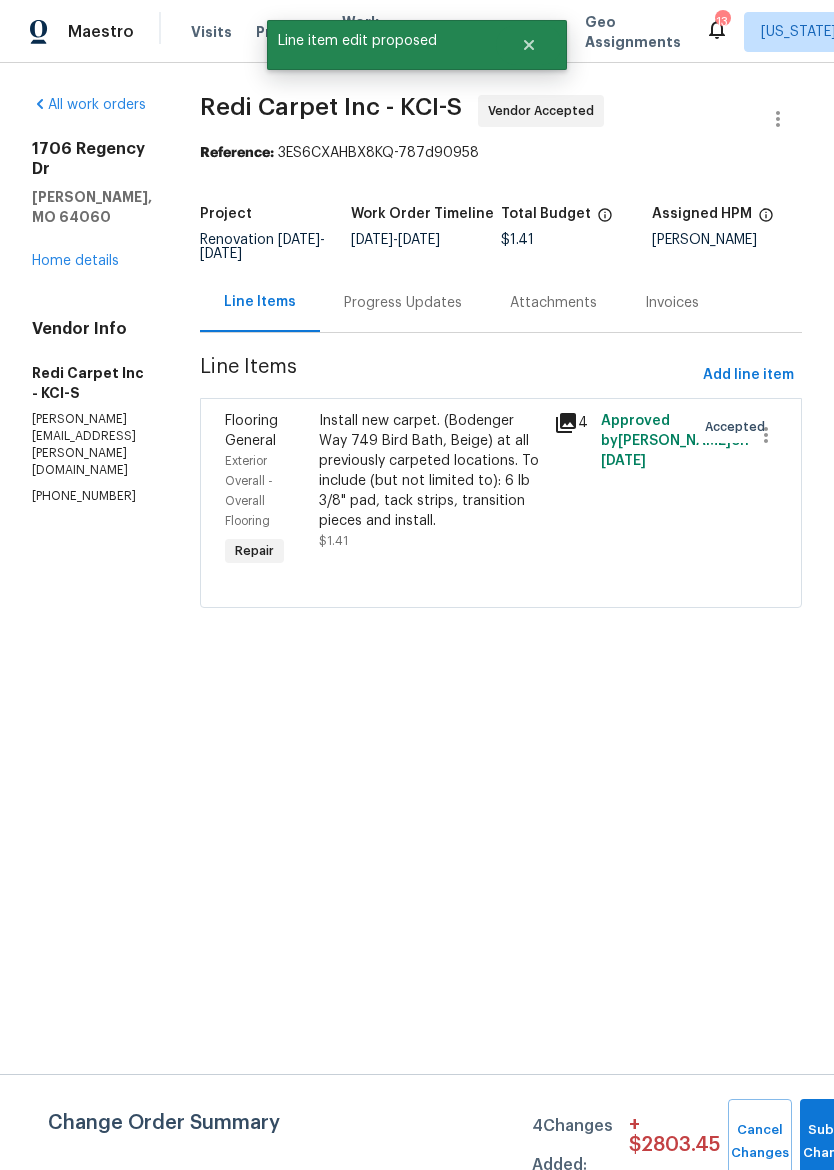 click on "Progress Updates" at bounding box center [403, 302] 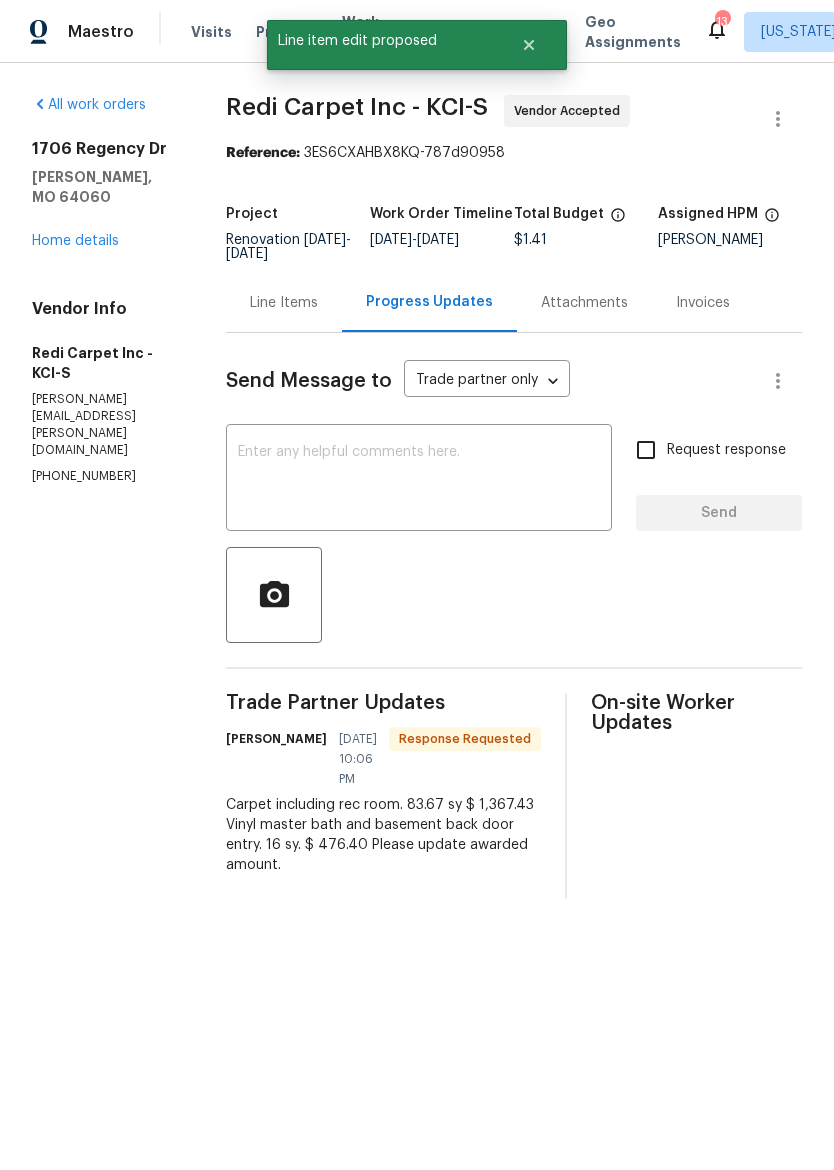 click at bounding box center [419, 480] 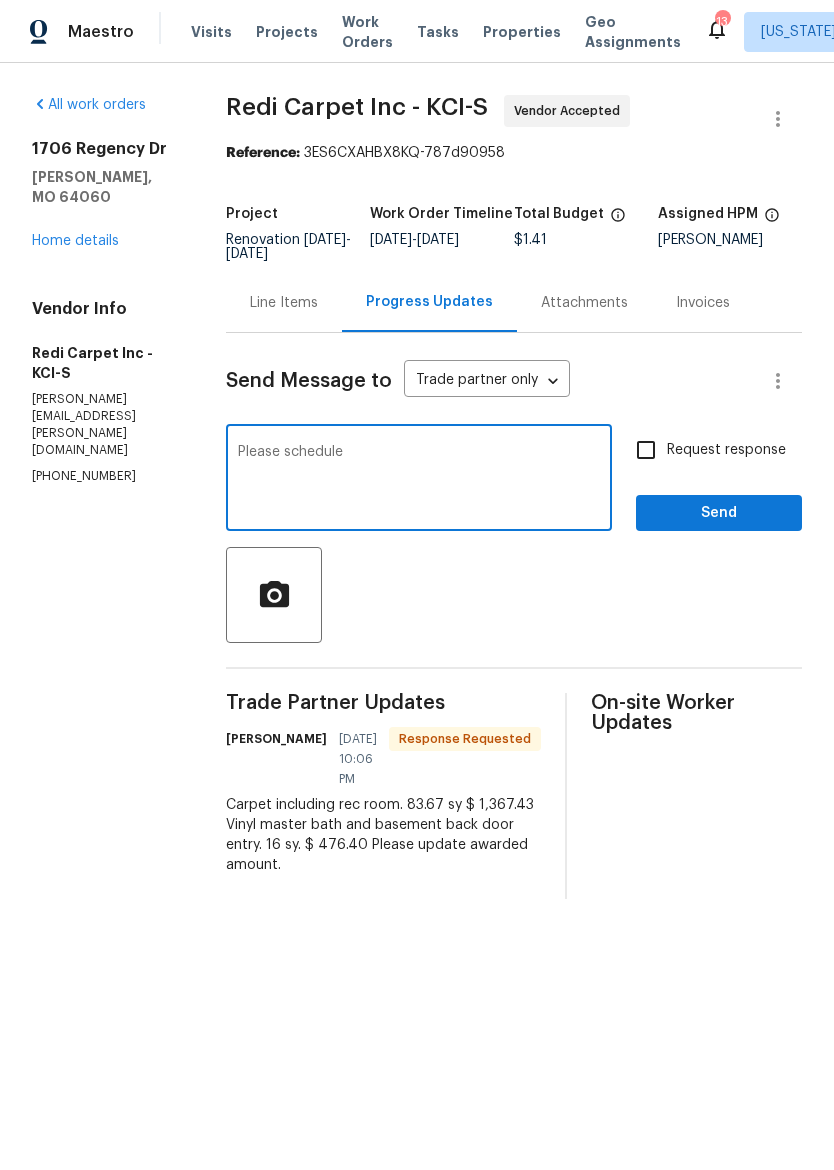 type on "Please schedule" 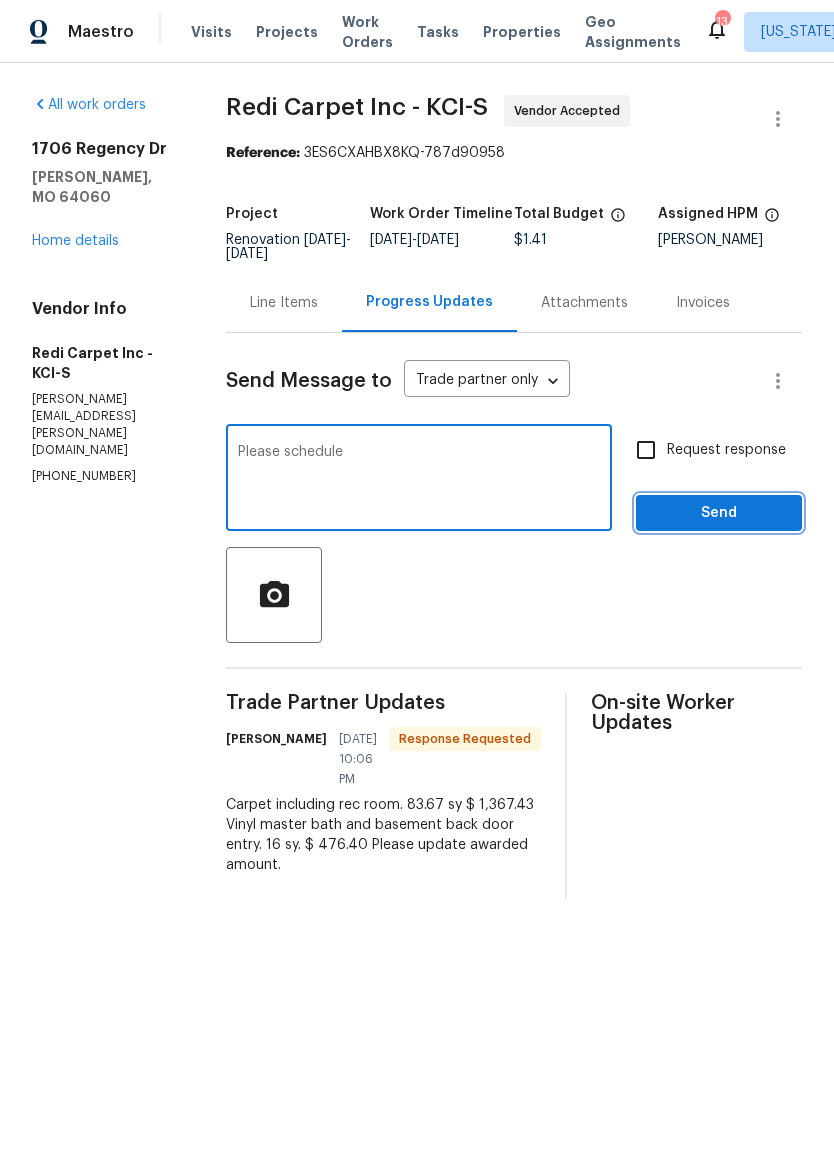click on "Send" at bounding box center (719, 513) 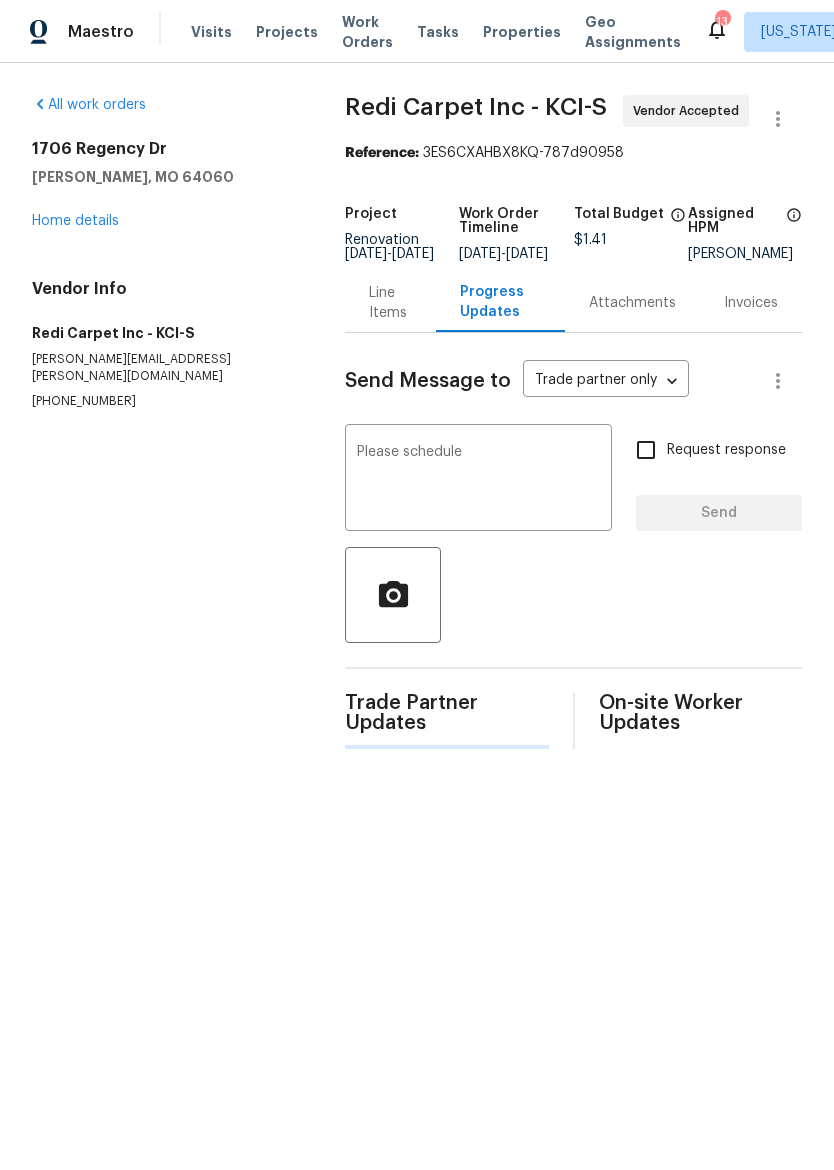 type 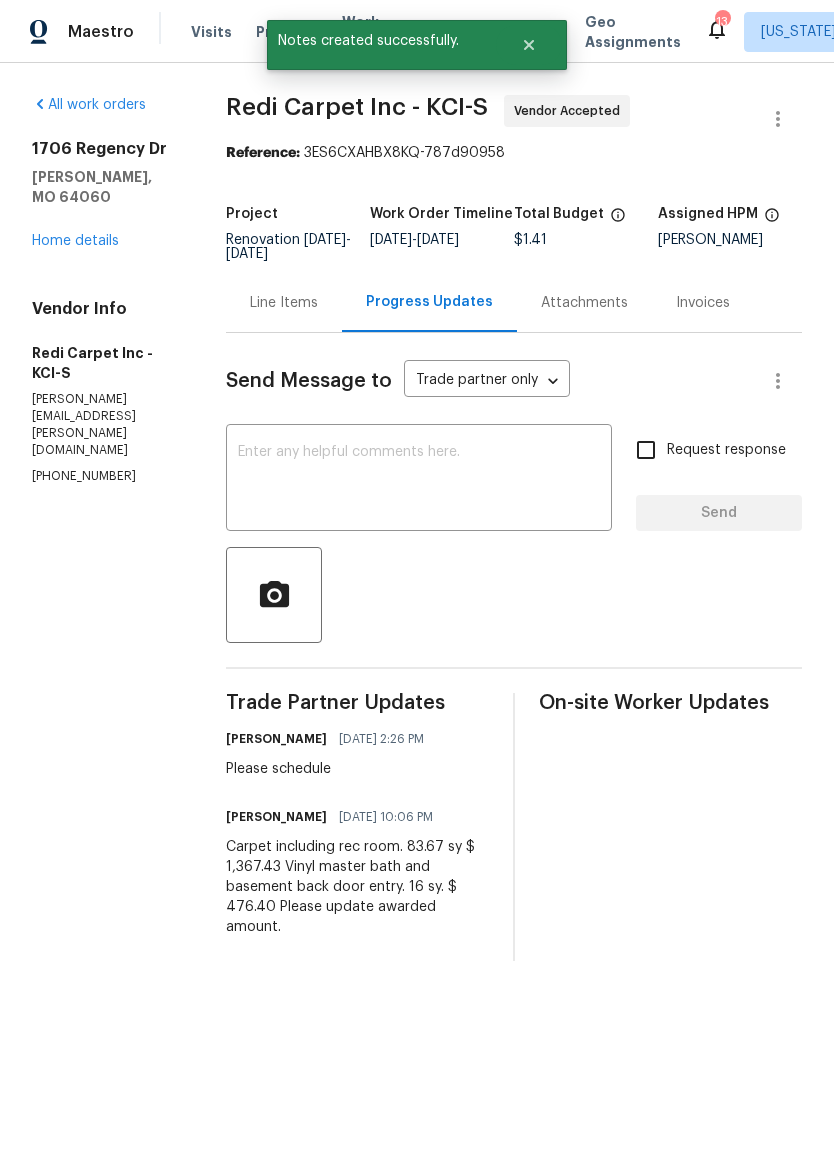 click on "Home details" at bounding box center [75, 241] 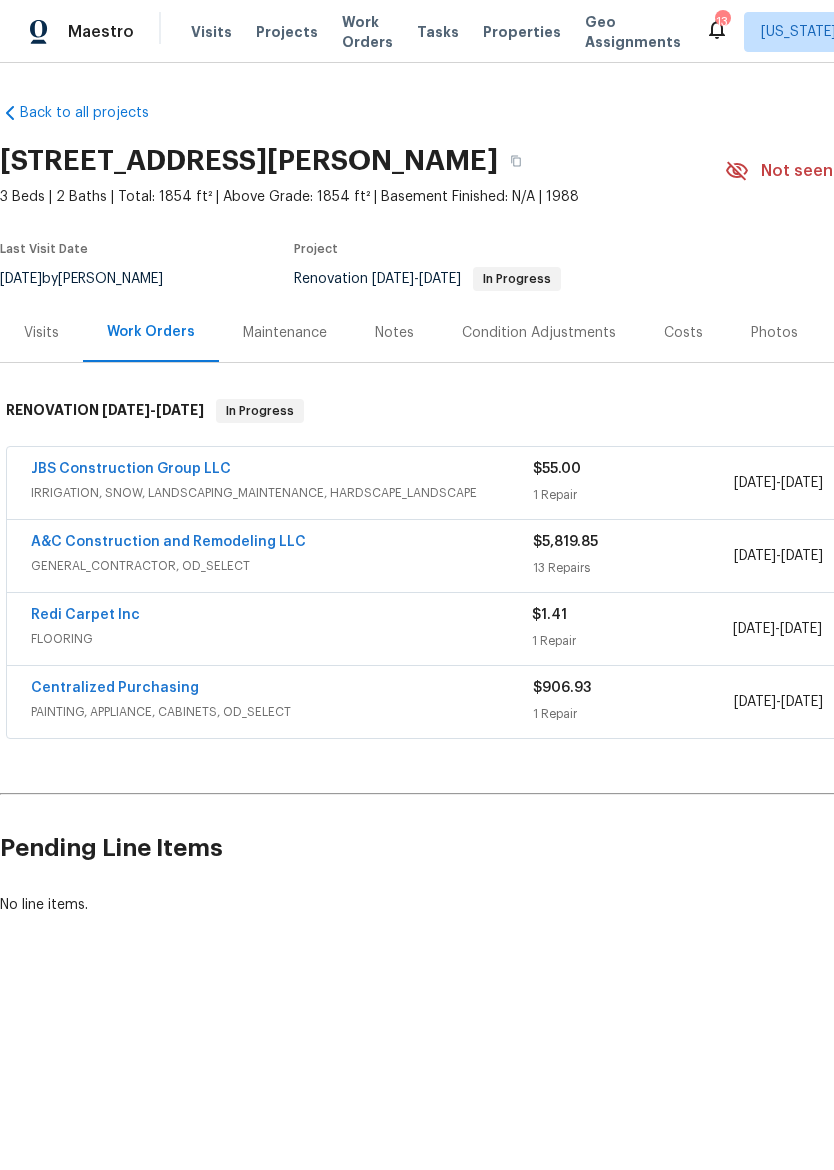scroll, scrollTop: 0, scrollLeft: 0, axis: both 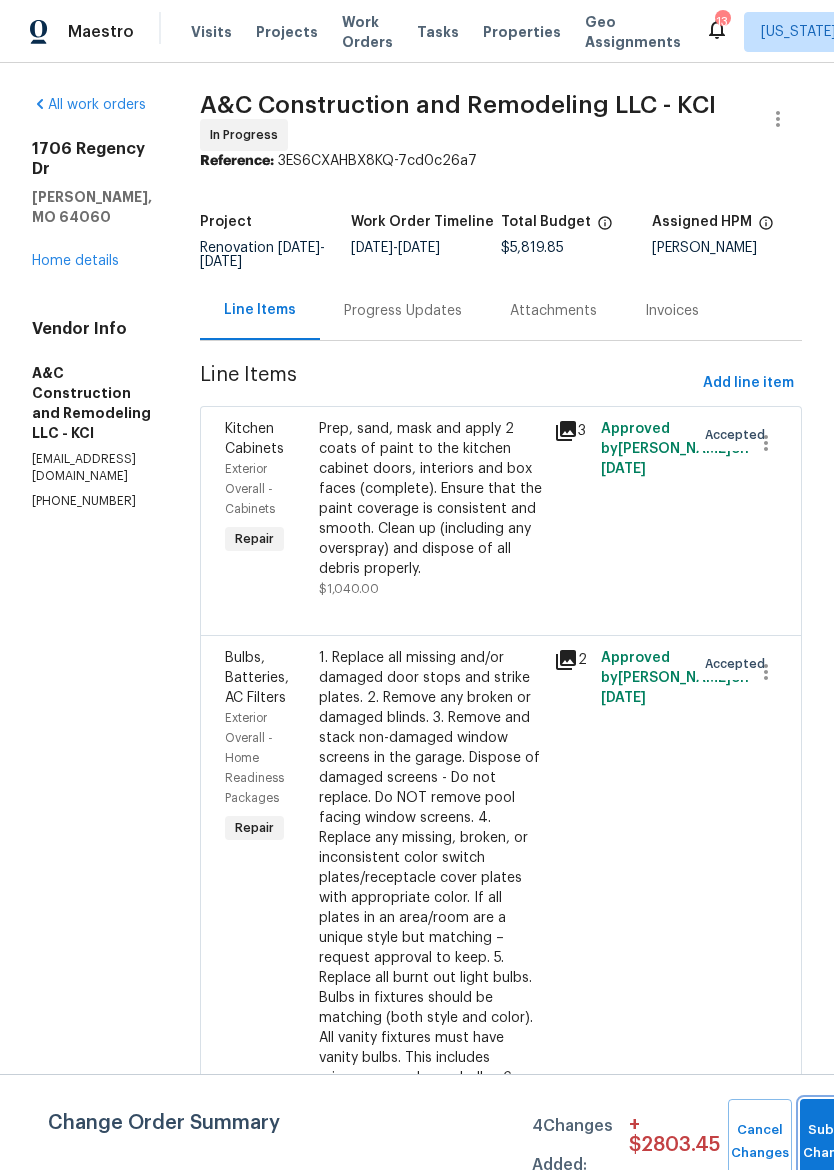 click on "Submit Changes" at bounding box center [832, 1142] 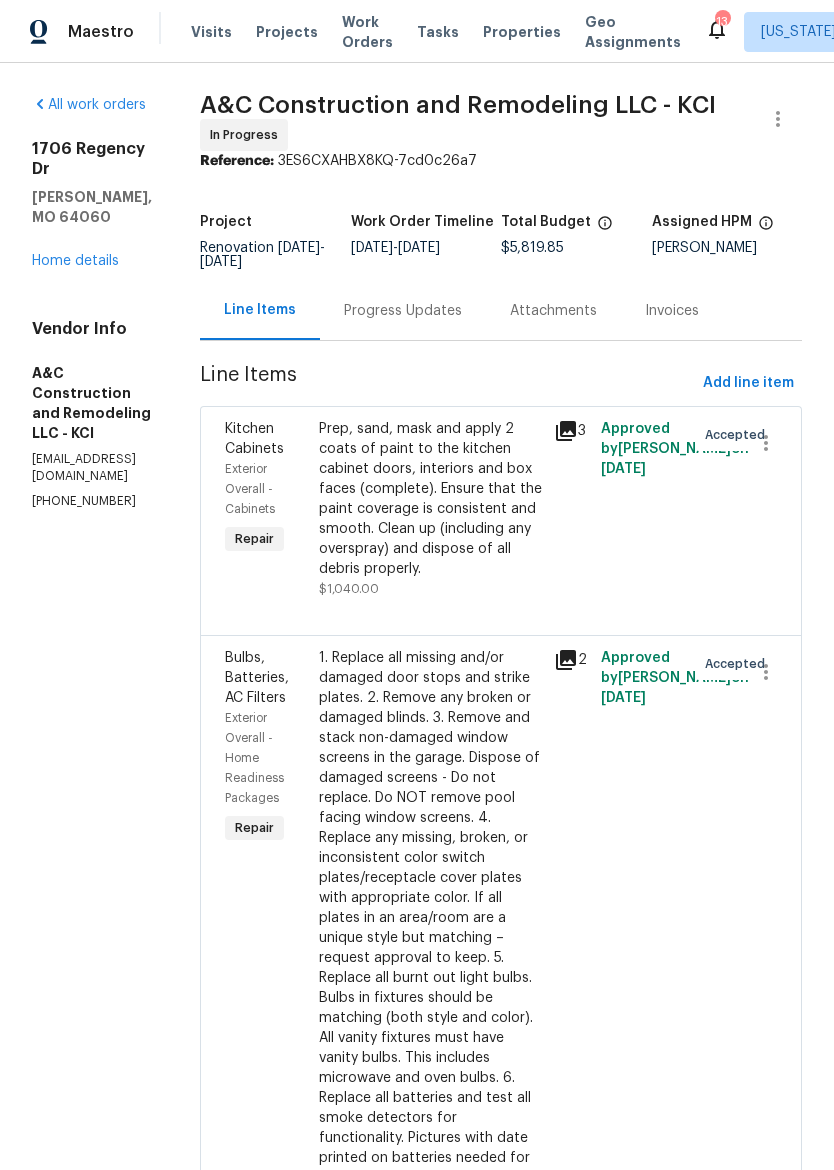 click on "All work orders 1706 Regency Dr Kearney, MO 64060 Home details Vendor Info A&C Construction and Remodeling LLC - KCI calsup.aandcremodel@gmail.com (816) 668-2362 A&C Construction and Remodeling LLC - KCI In Progress Reference:   3ES6CXAHBX8KQ-7cd0c26a7 Project Renovation   7/2/2025  -  7/7/2025 Work Order Timeline 7/2/2025  -  7/7/2025 Total Budget $5,819.85 Assigned HPM Joshua Beatty Line Items Progress Updates Attachments Invoices Line Items Add line item Kitchen Cabinets Exterior Overall - Cabinets Repair Prep, sand, mask and apply 2 coats of paint to the kitchen cabinet doors, interiors and box faces (complete). Ensure that the paint coverage is consistent and smooth. Clean up (including any overspray) and dispose of all debris properly. $1,040.00   3 Approved by  Luis Chavez  on   7/2/2025 Accepted Bulbs, Batteries, AC Filters Exterior Overall - Home Readiness Packages Repair $75.00   2 Approved by  Luis Chavez  on   7/2/2025 Accepted Interior Paint Exterior Overall - Overall Paint Repair $2,503.05   10" at bounding box center [417, 2367] 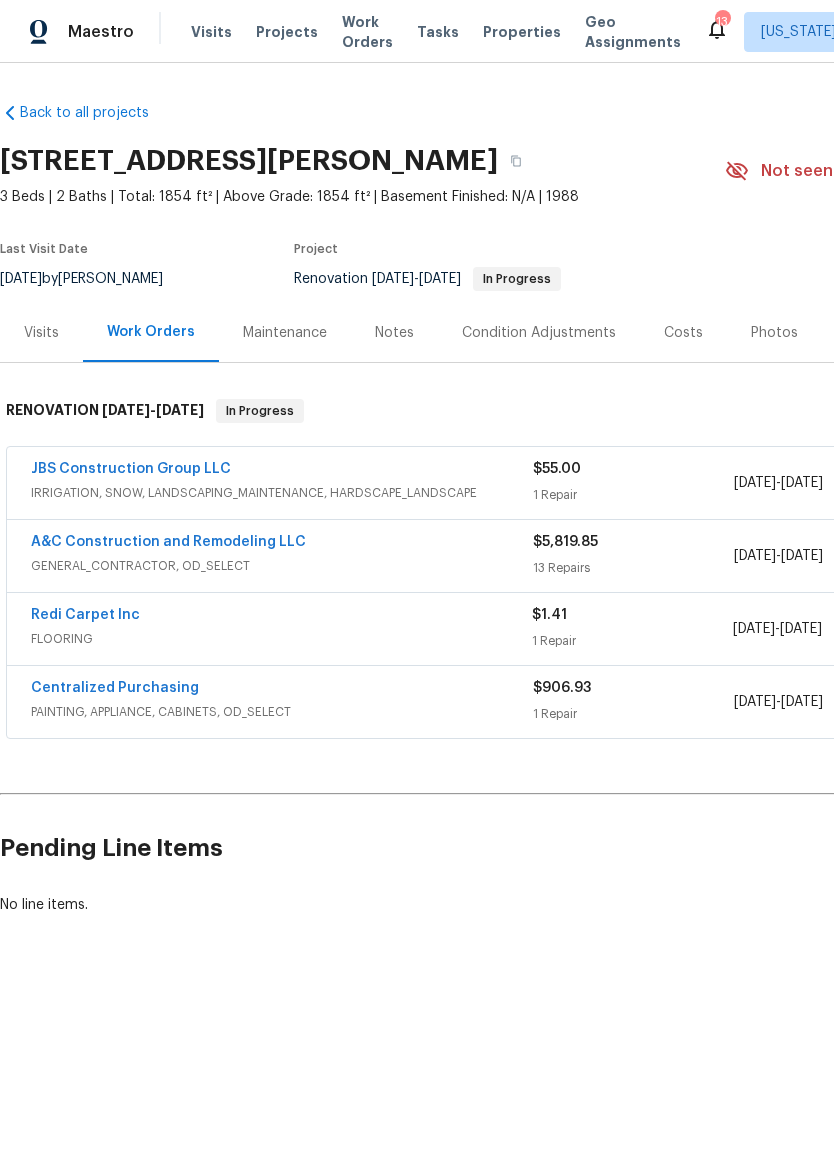 scroll, scrollTop: 0, scrollLeft: 0, axis: both 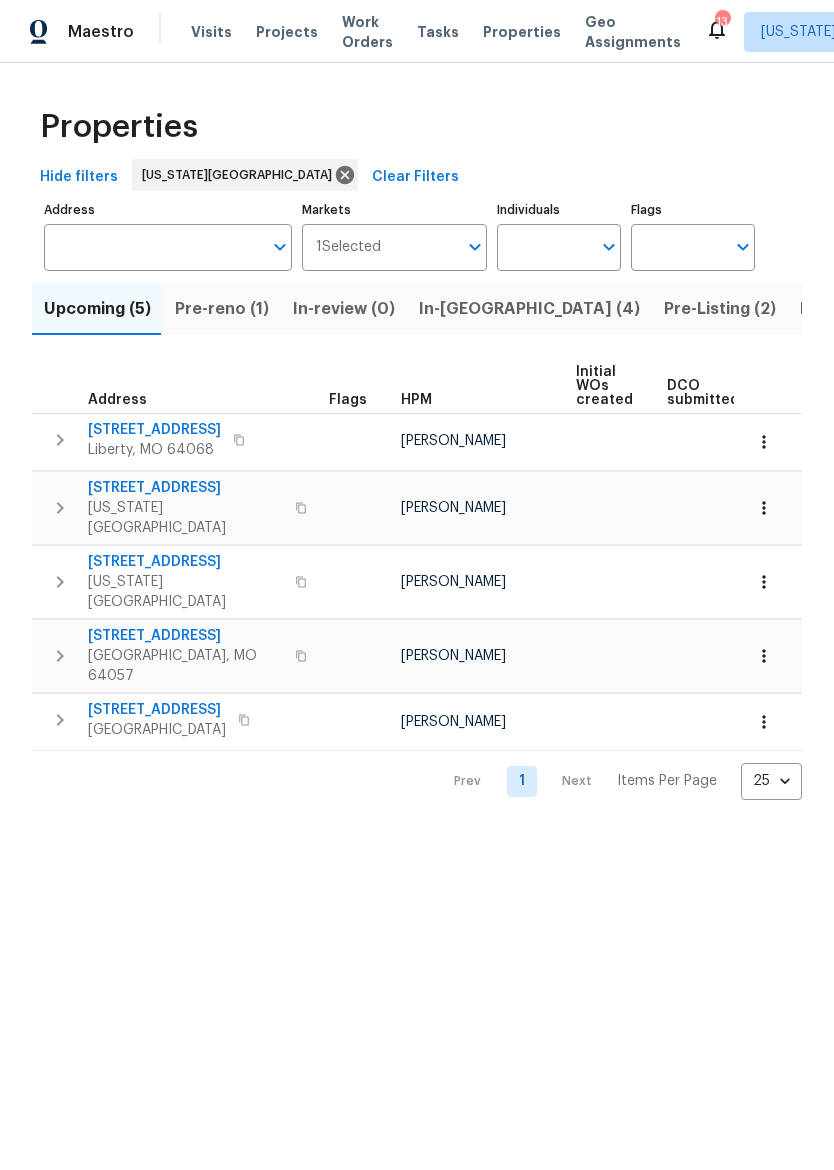 click on "In-[GEOGRAPHIC_DATA] (4)" at bounding box center [529, 309] 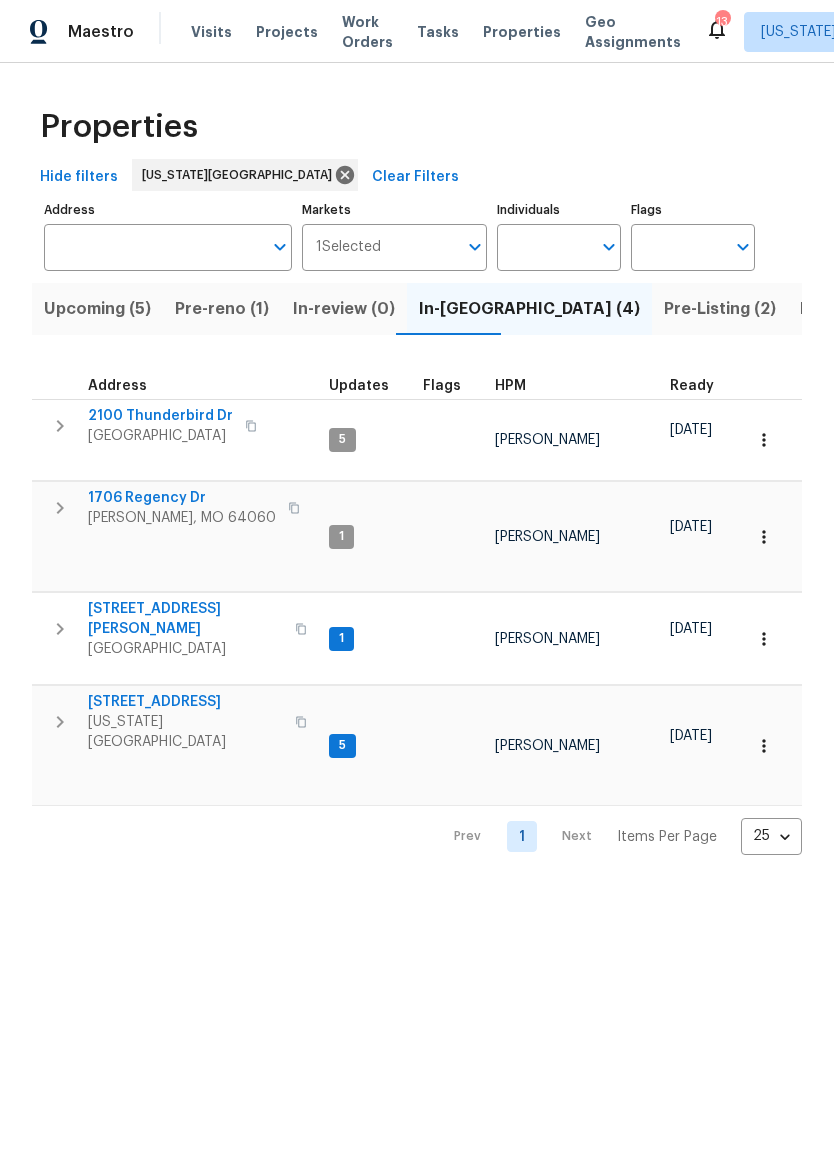 click on "[STREET_ADDRESS]" at bounding box center (185, 702) 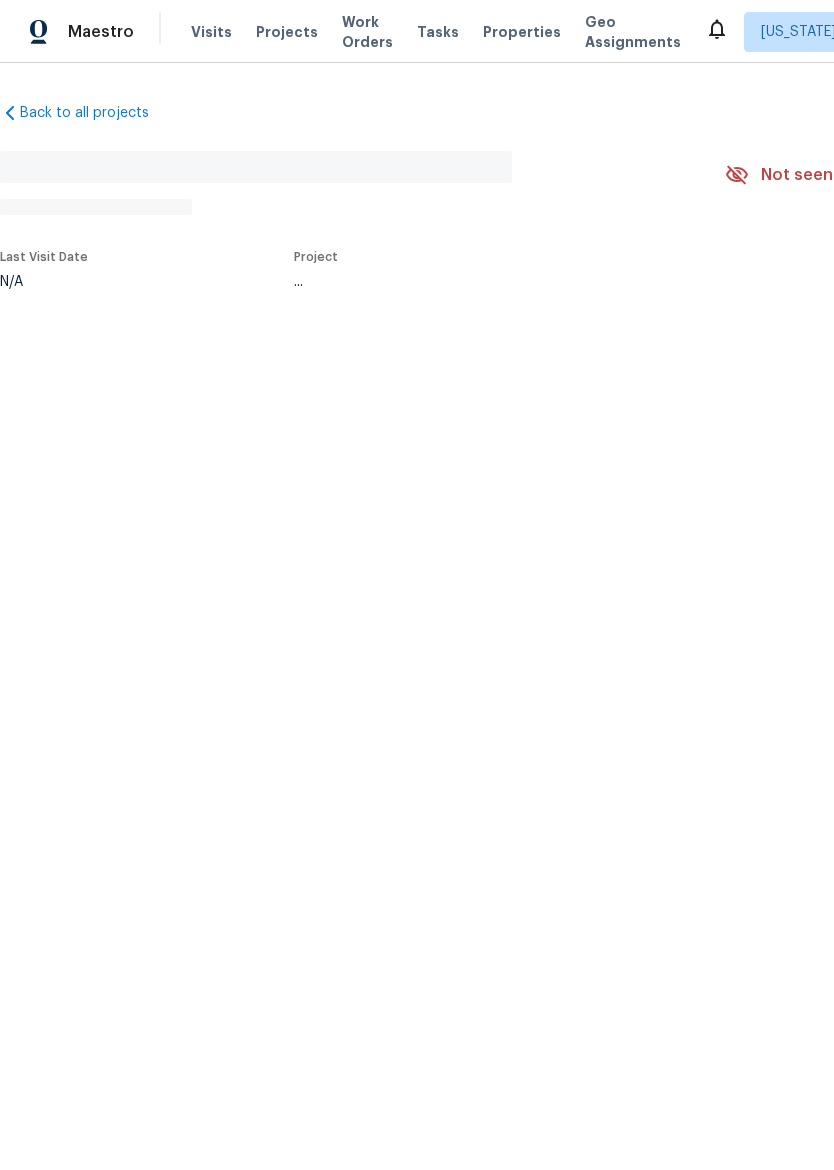 scroll, scrollTop: 0, scrollLeft: 0, axis: both 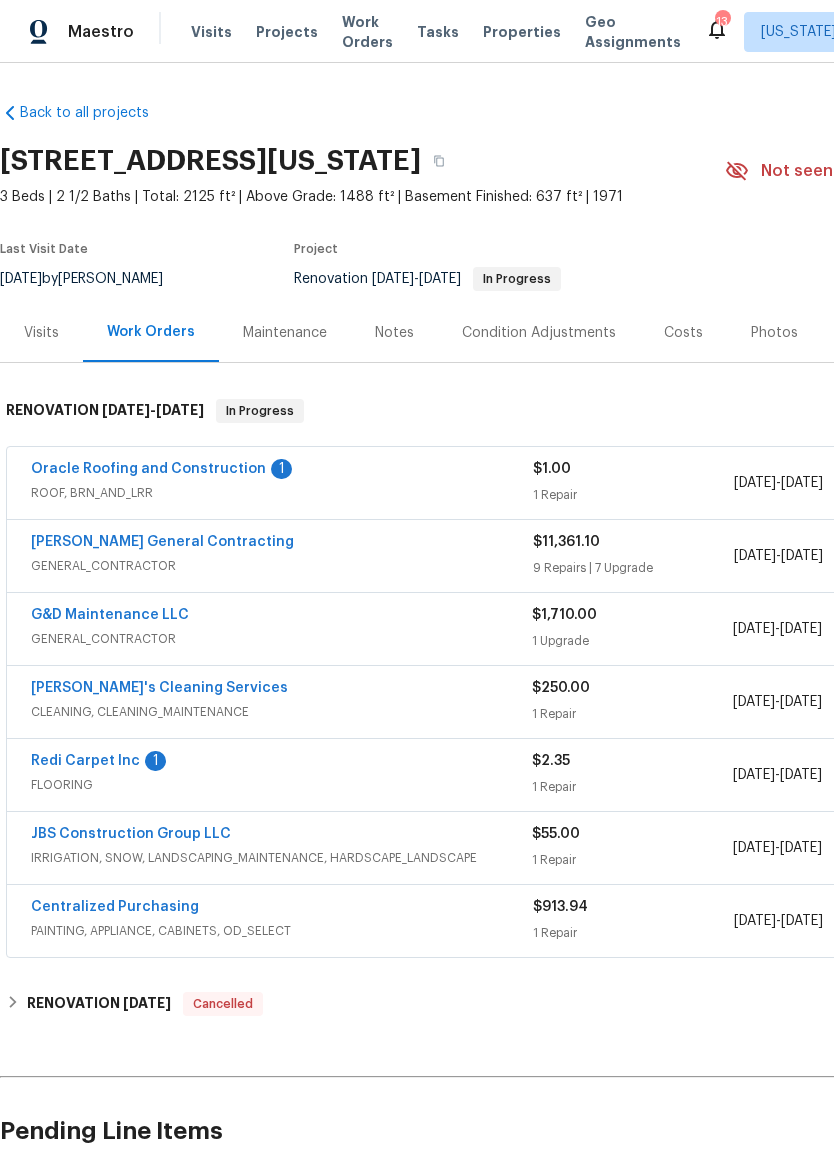 click on "Redi Carpet Inc" at bounding box center [85, 761] 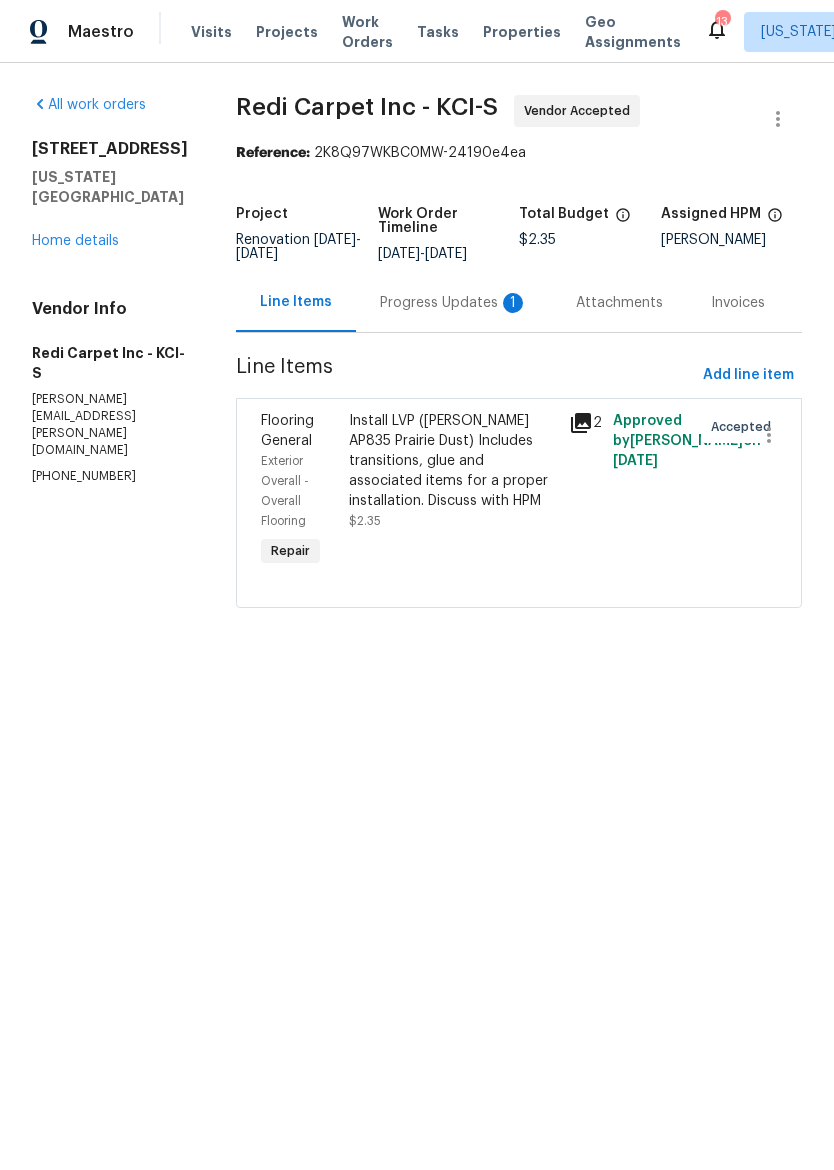 click on "Progress Updates 1" at bounding box center (454, 303) 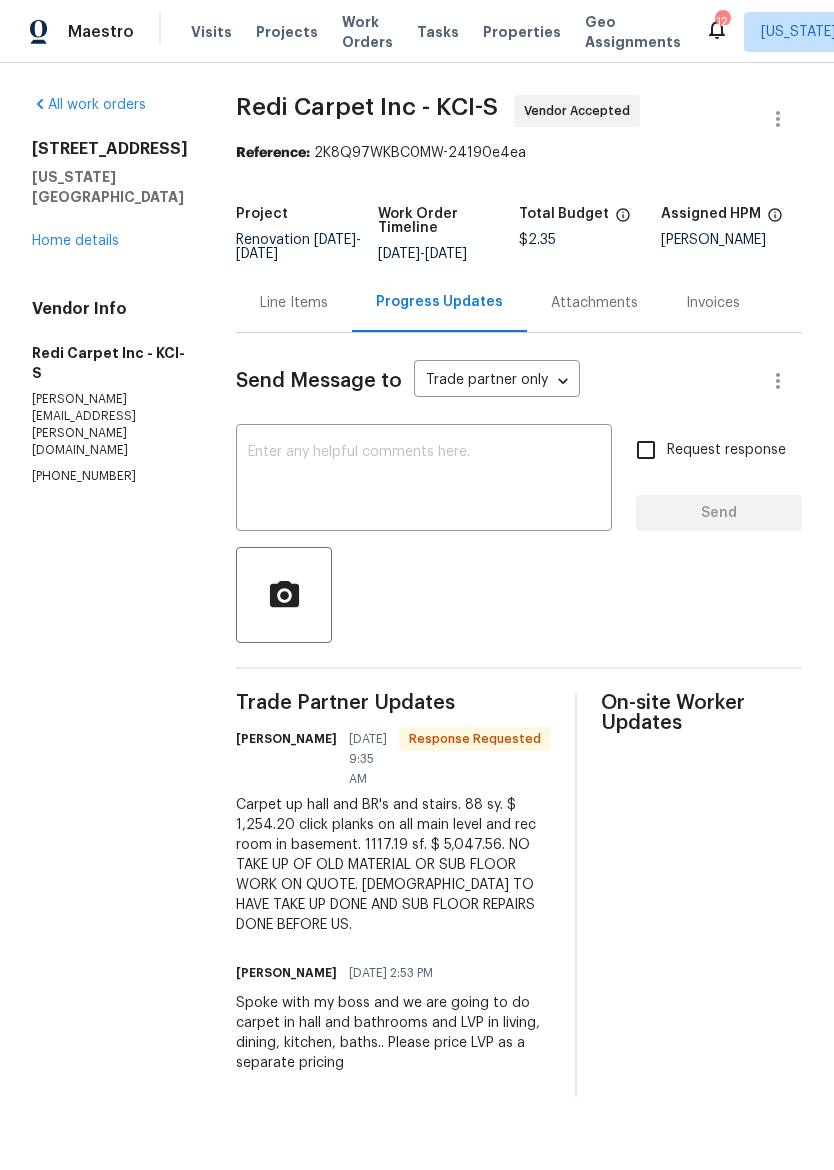 click at bounding box center (424, 480) 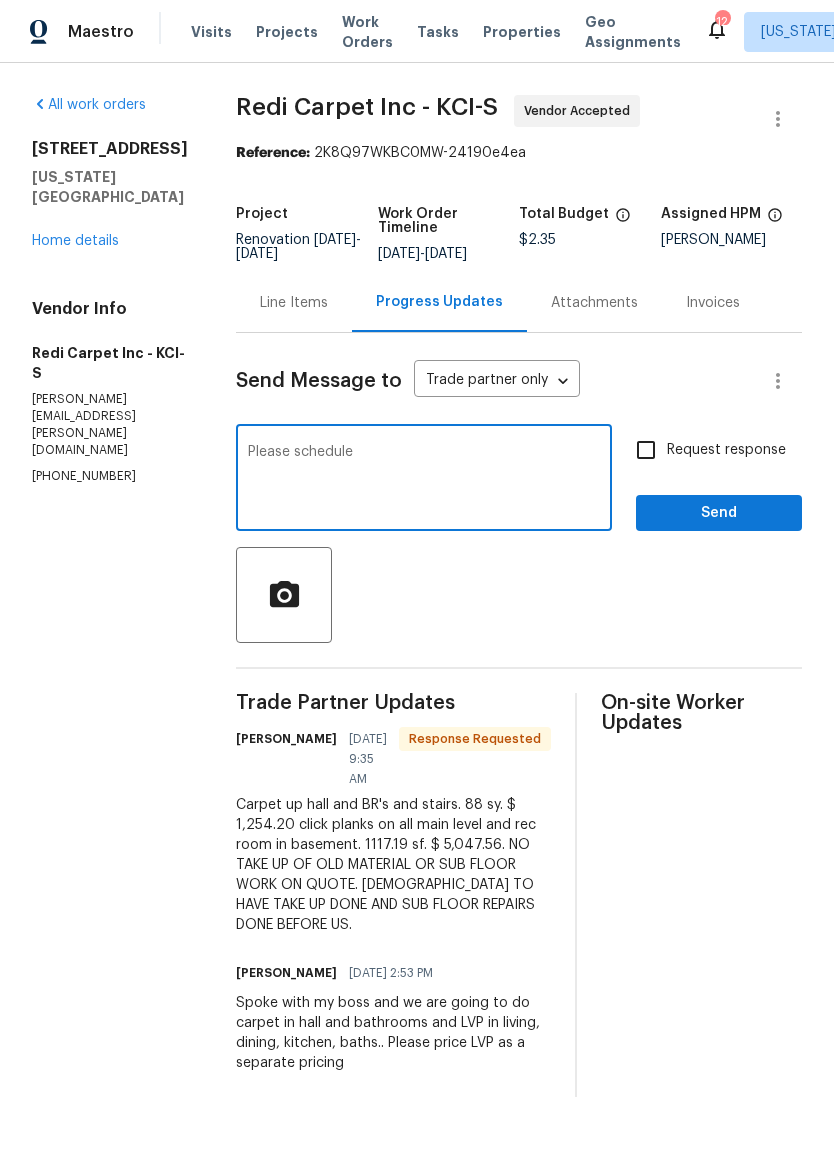 type on "Please schedule" 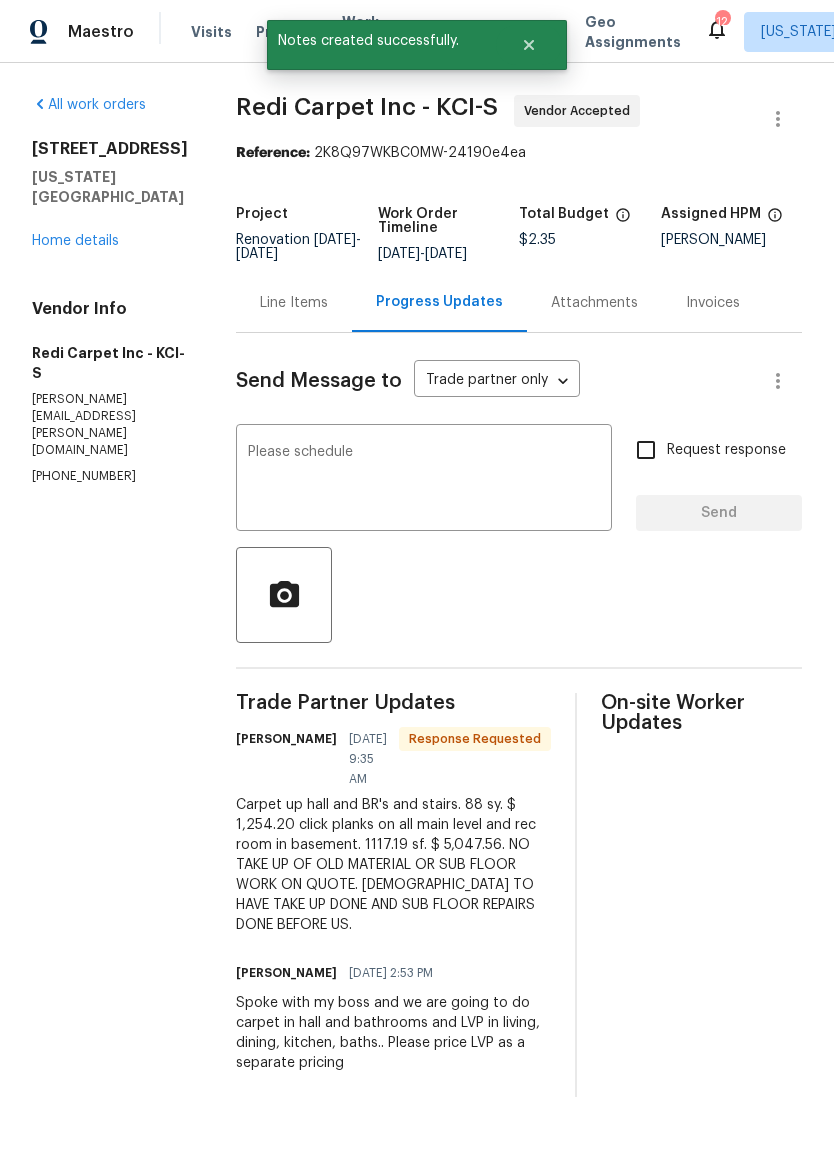 type 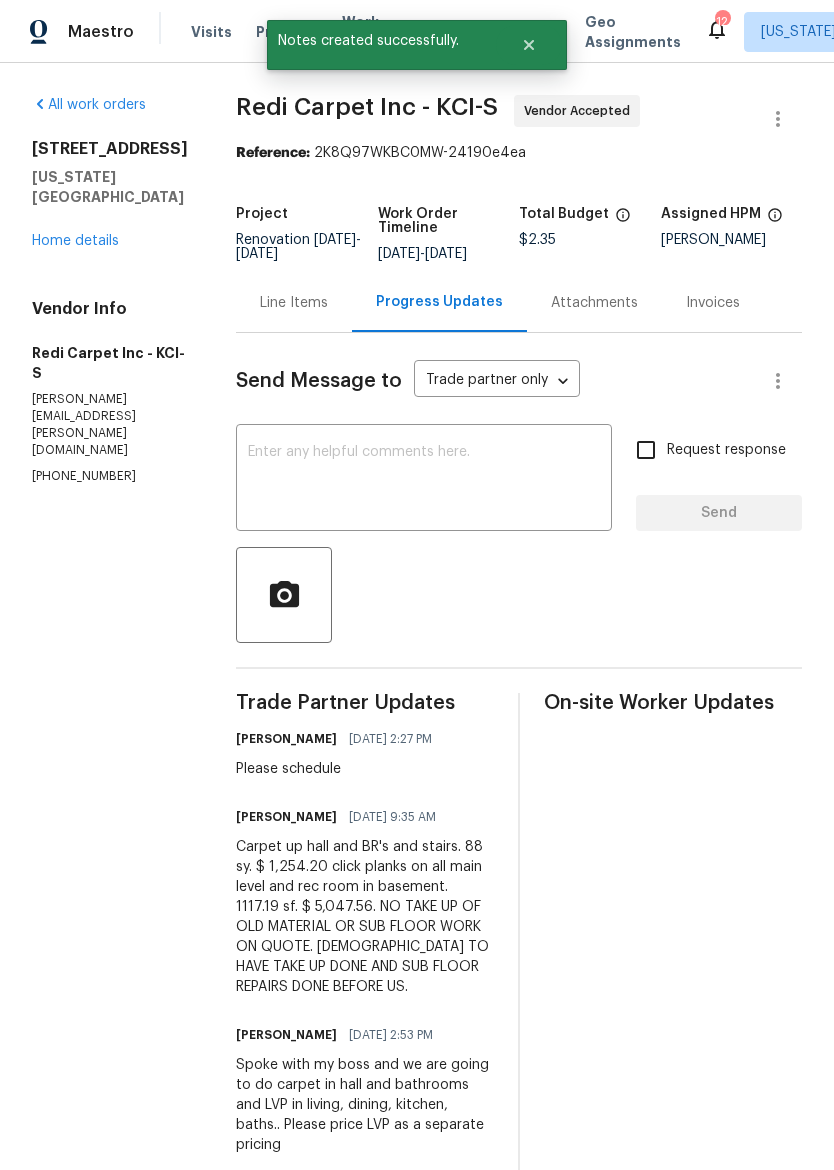 click on "Home details" at bounding box center (75, 241) 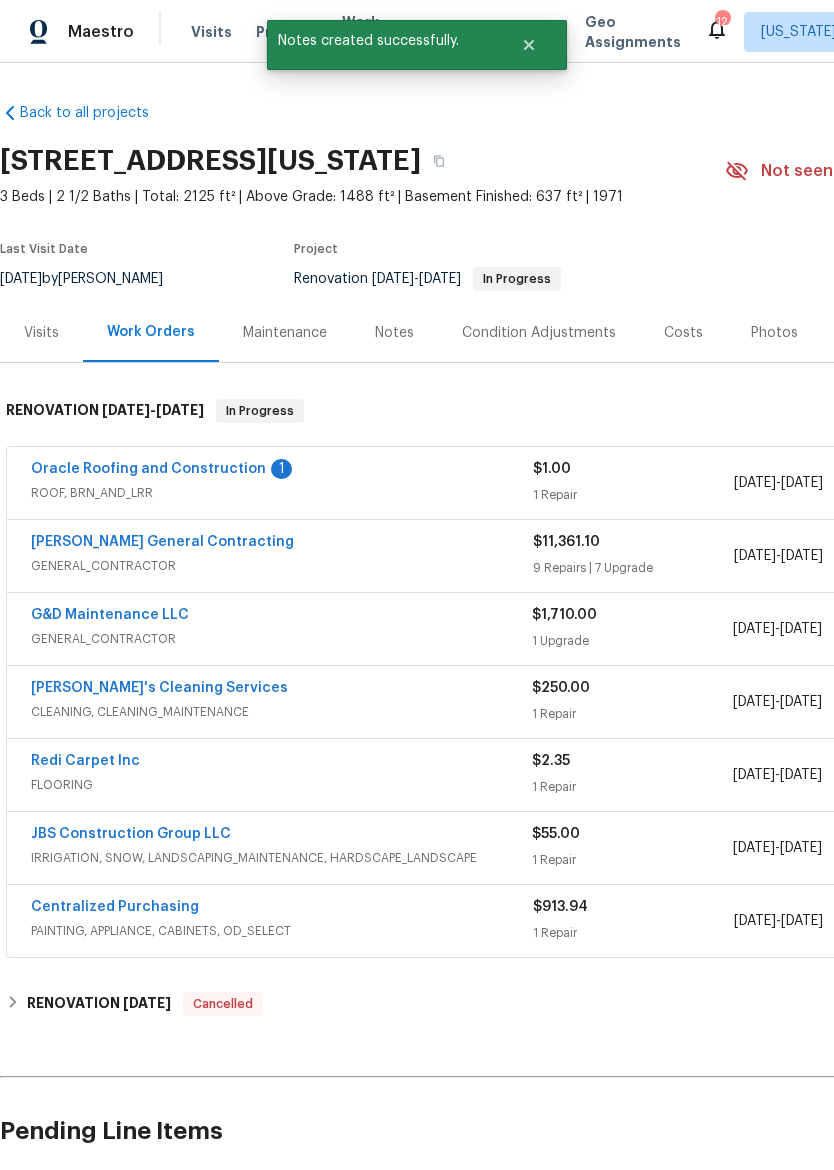 click on "Oracle Roofing and Construction" at bounding box center (148, 469) 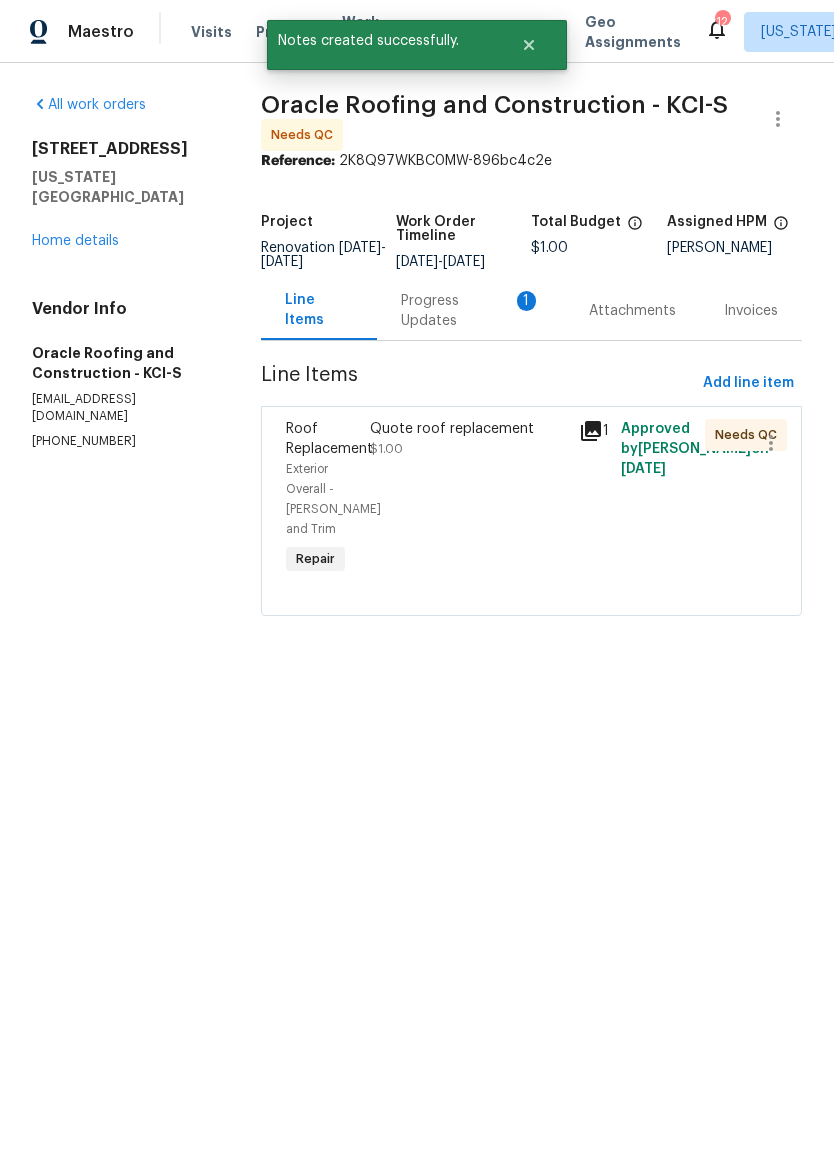 click on "Progress Updates 1" at bounding box center (471, 310) 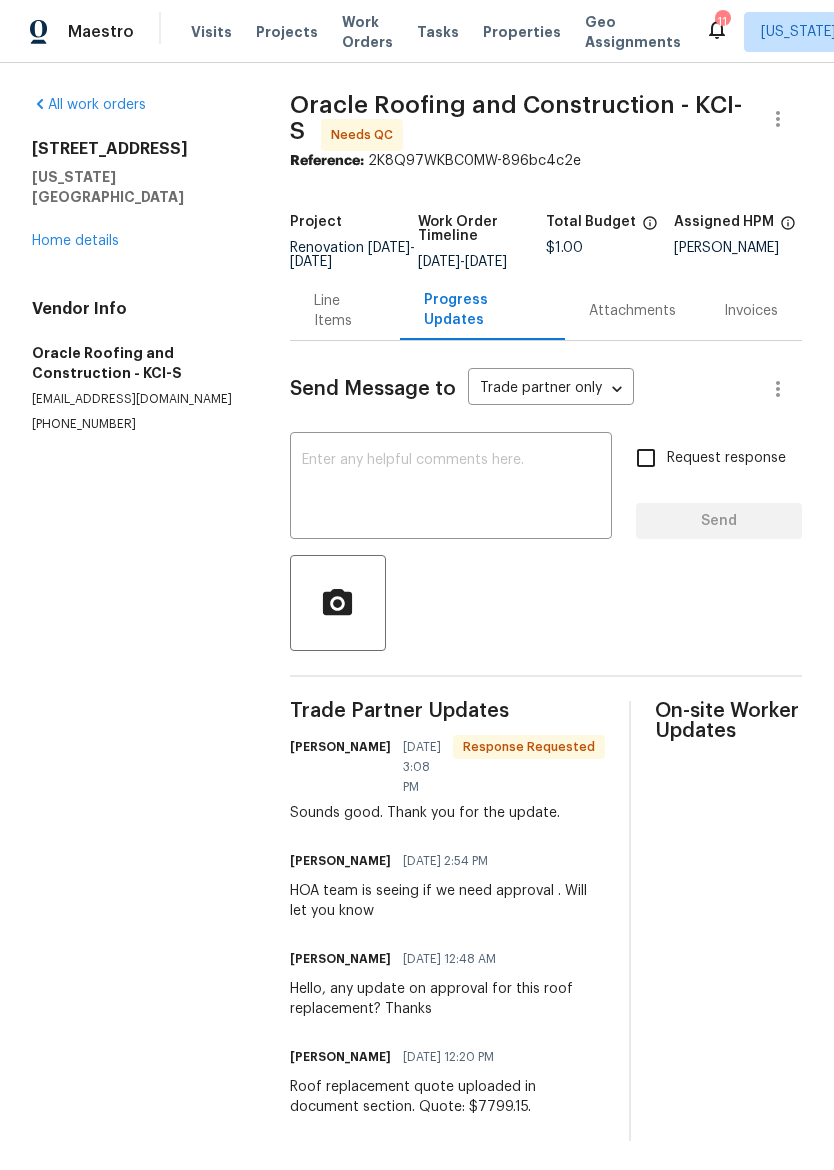 click on "Home details" at bounding box center (75, 241) 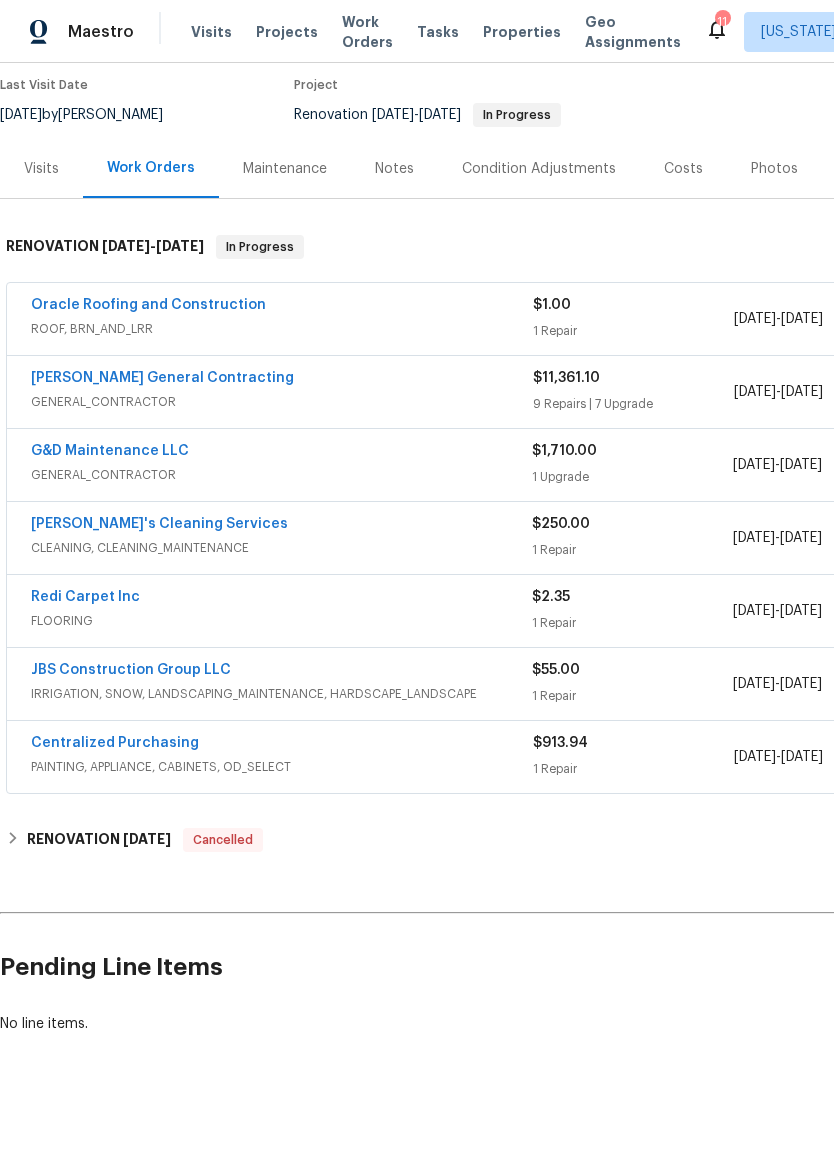 scroll, scrollTop: 163, scrollLeft: 0, axis: vertical 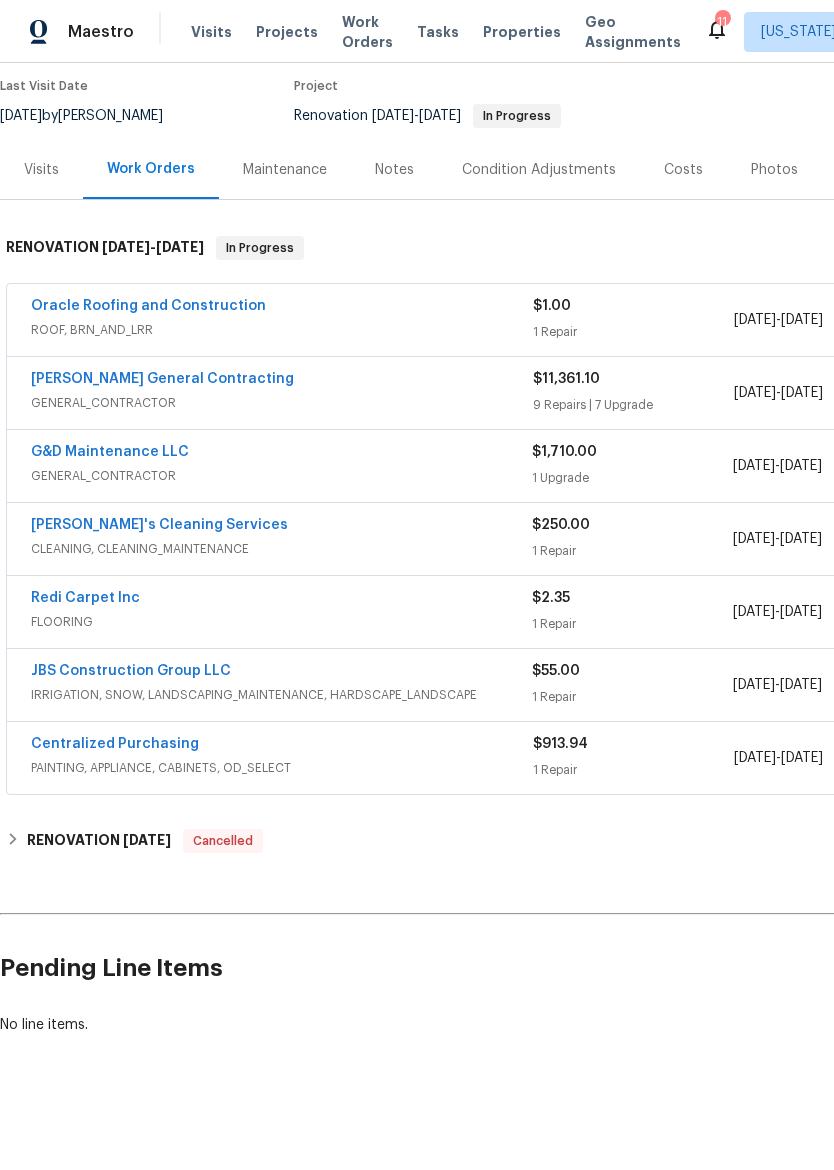 click on "G&D Maintenance LLC" at bounding box center [110, 452] 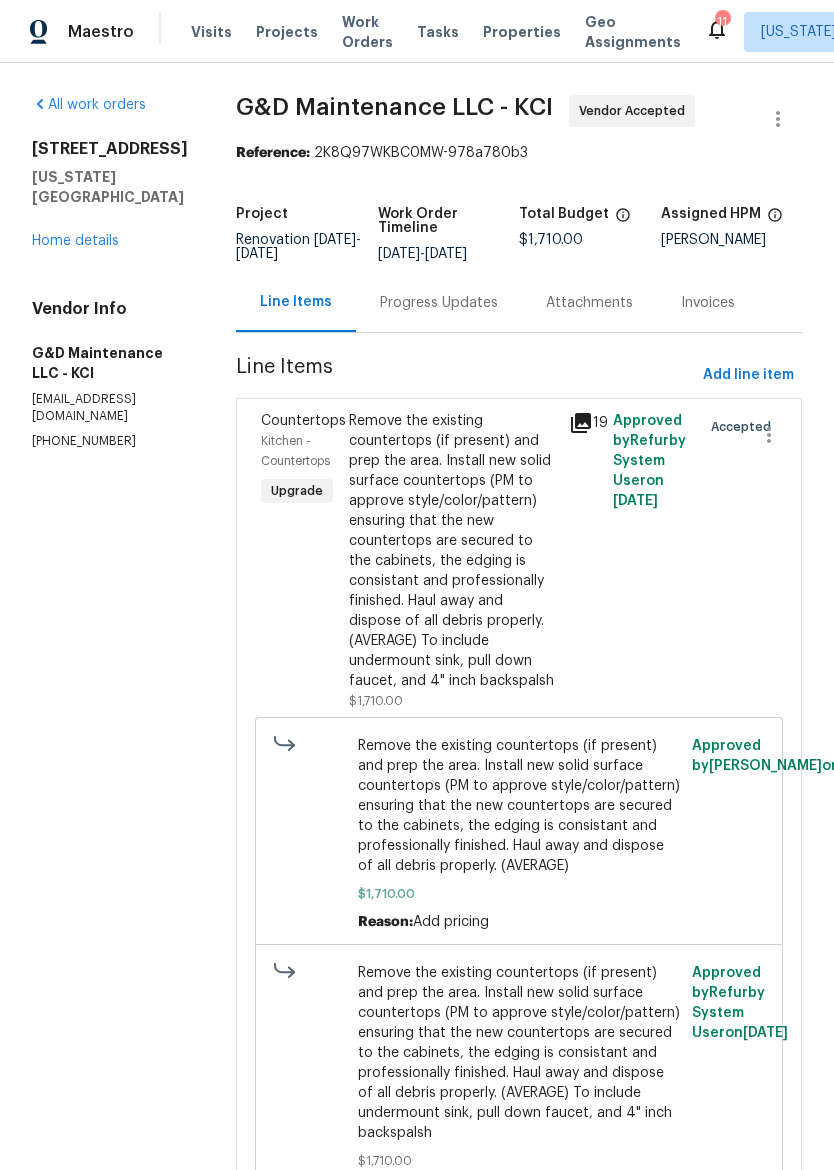 click on "All work orders 6700 NW 50th St Kansas City, MO 64151 Home details Vendor Info G&D Maintenance LLC - KCI guidogavarrete@gmail.com (816) 800-2324 G&D Maintenance LLC - KCI Vendor Accepted Reference:   2K8Q97WKBC0MW-978a780b3 Project Renovation   6/27/2025  -  7/10/2025 Work Order Timeline 6/30/2025  -  6/30/2025 Total Budget $1,710.00 Assigned HPM Joshua Beatty Line Items Progress Updates Attachments Invoices Line Items Add line item Countertops Kitchen - Countertops Upgrade Remove the existing countertops (if present) and prep the area. Install new solid surface countertops (PM to approve style/color/pattern) ensuring that the new countertops are secured to the cabinets, the edging is consistant and professionally finished. Haul away and dispose of all debris properly. (AVERAGE) To include undermount sink, pull down faucet, and 4" inch backspalsh $1,710.00   19 Approved by  Refurby System User  on   7/7/2025 Accepted $1,710.00 Reason:  Add pricing Approved by  Luis Chavez  on  7/7/2025 $1,710.00 Reason:   on" at bounding box center (417, 678) 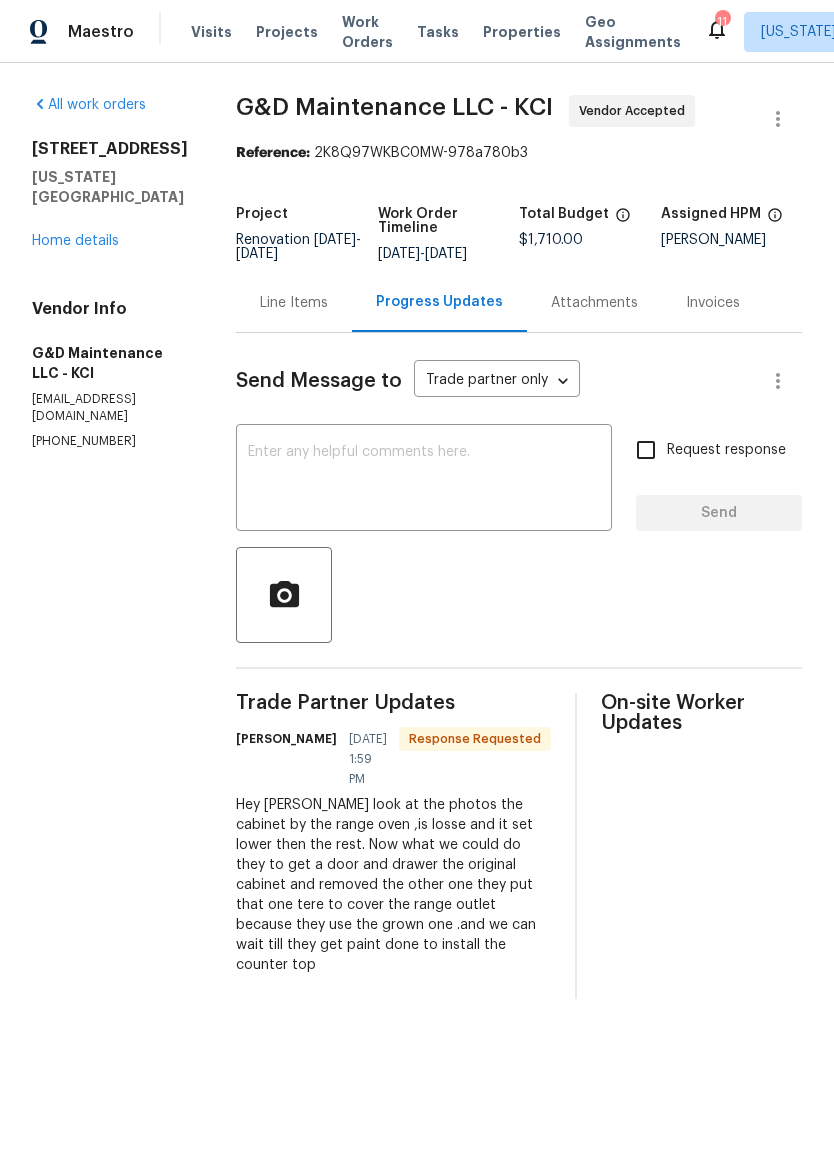 click on "Home details" at bounding box center [75, 241] 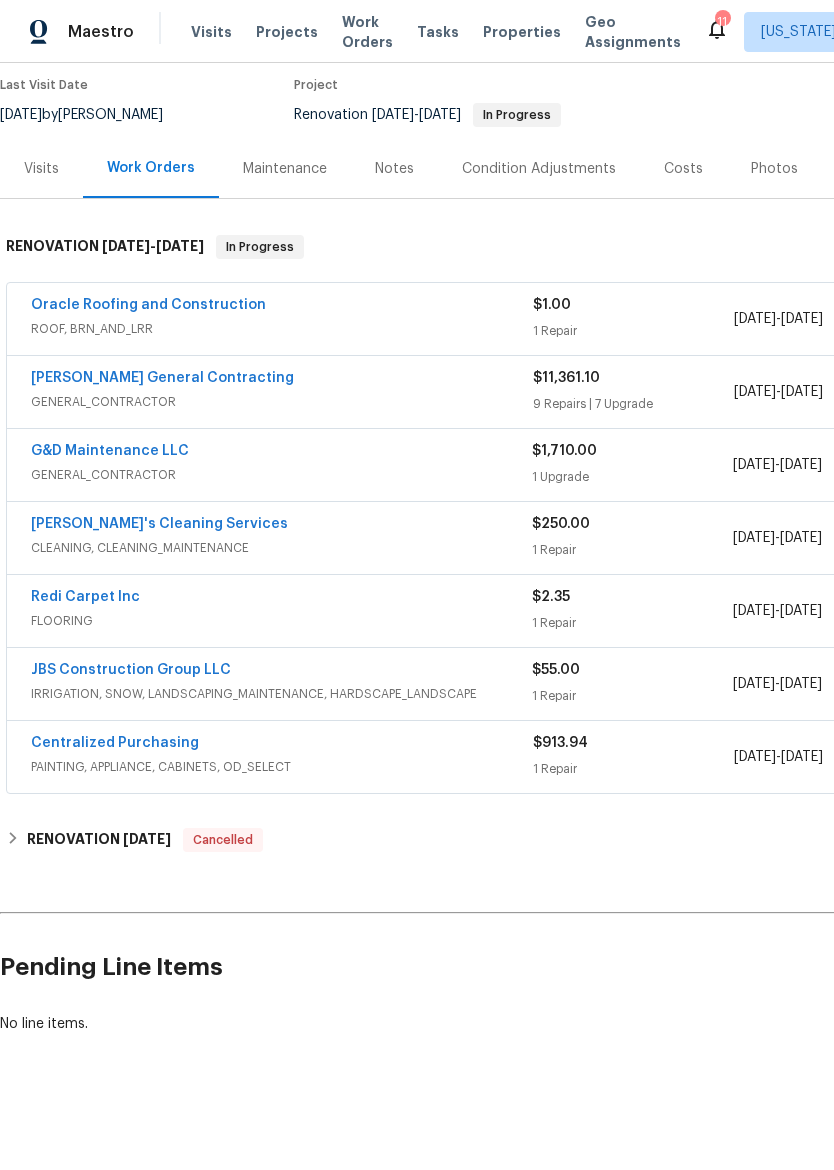 scroll, scrollTop: 163, scrollLeft: 0, axis: vertical 